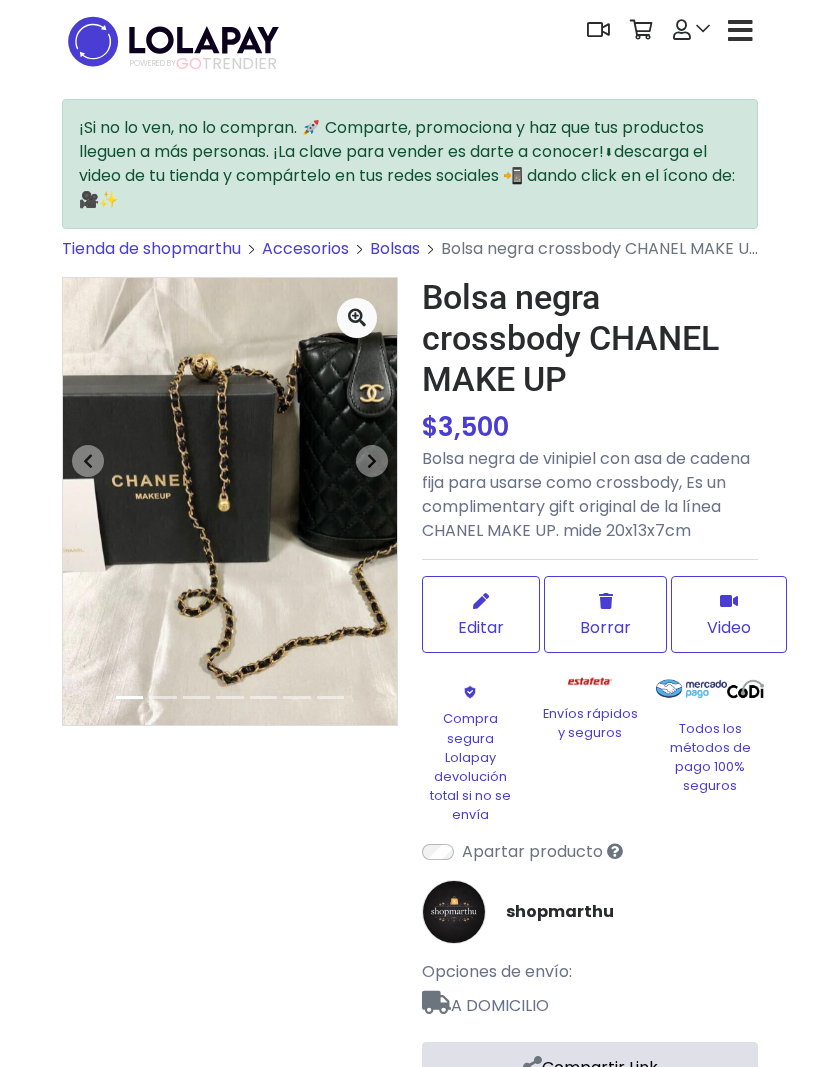 scroll, scrollTop: 0, scrollLeft: 0, axis: both 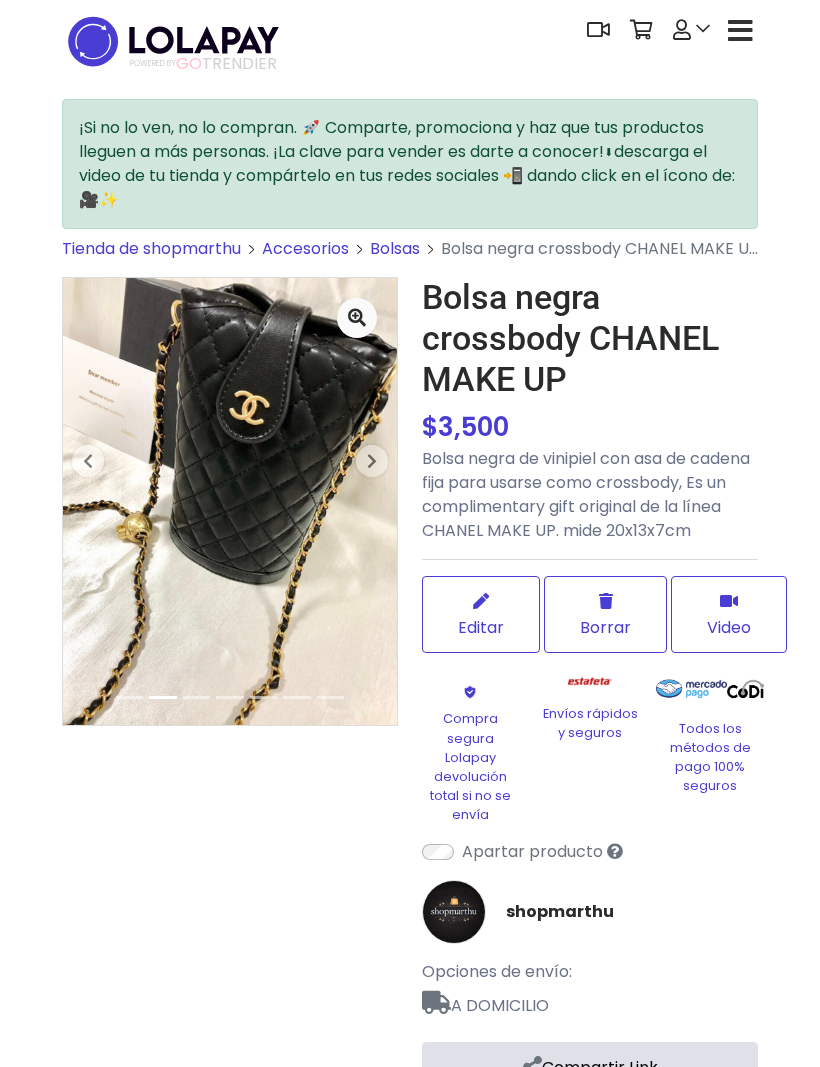 click at bounding box center [691, 30] 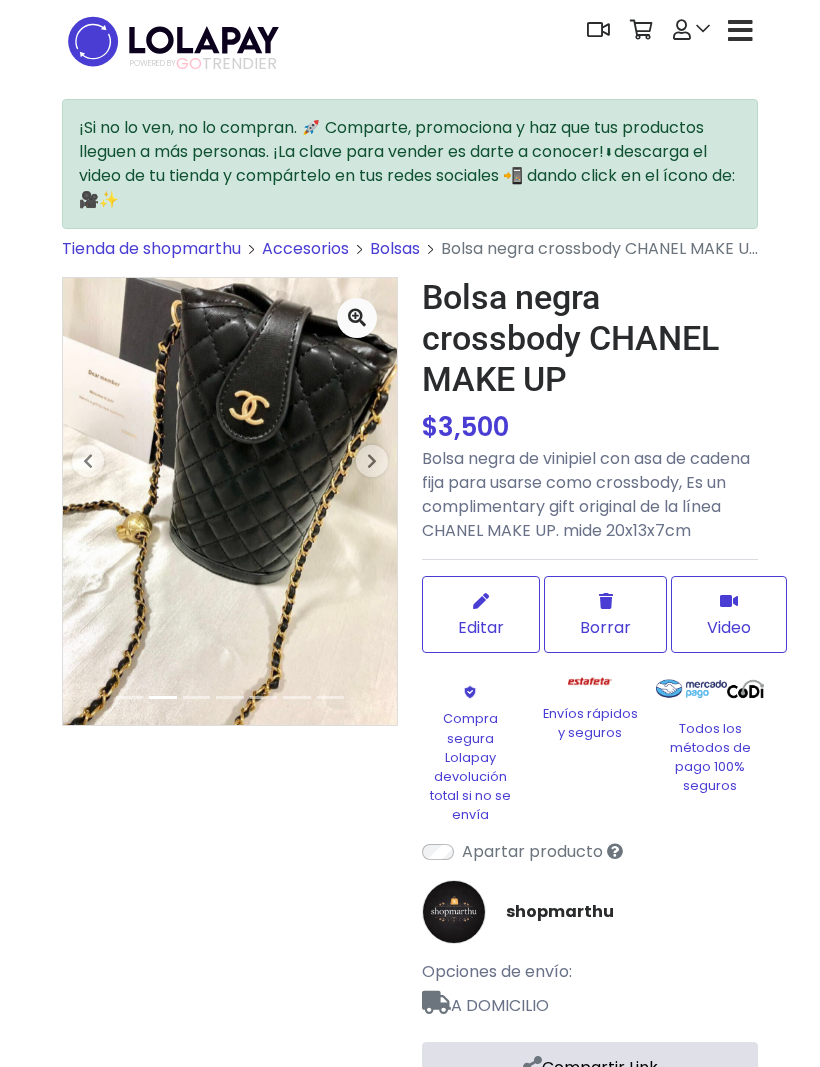 click at bounding box center (691, 30) 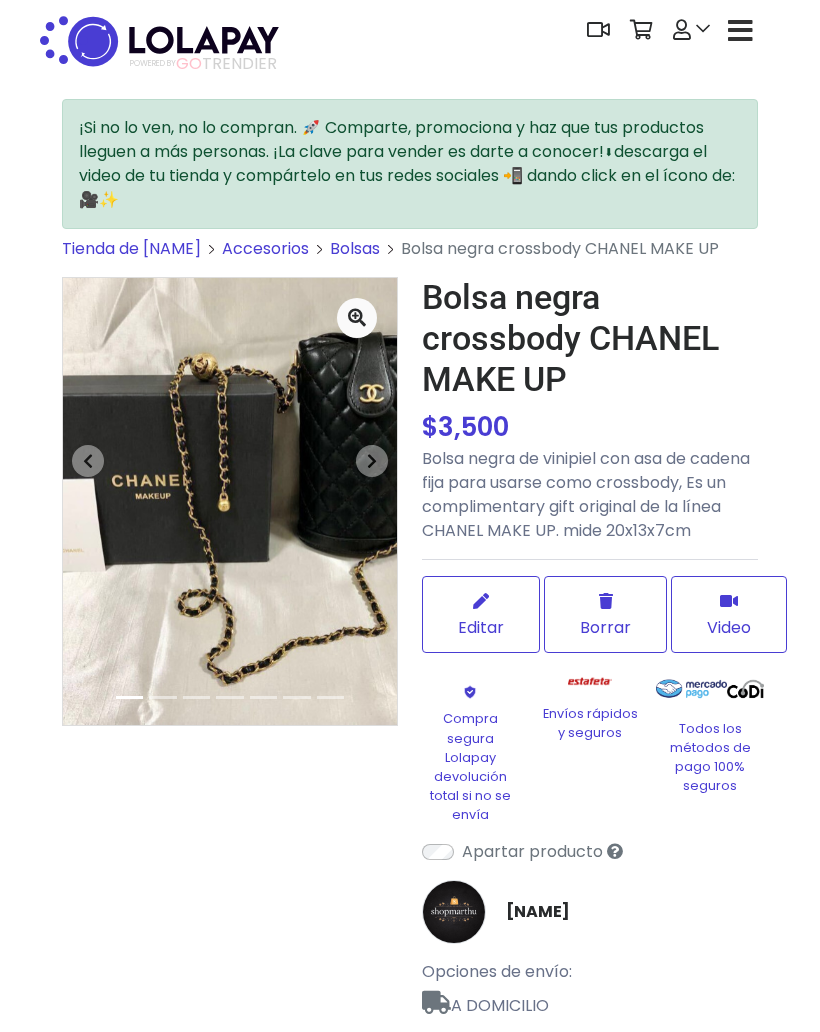 scroll, scrollTop: 0, scrollLeft: 0, axis: both 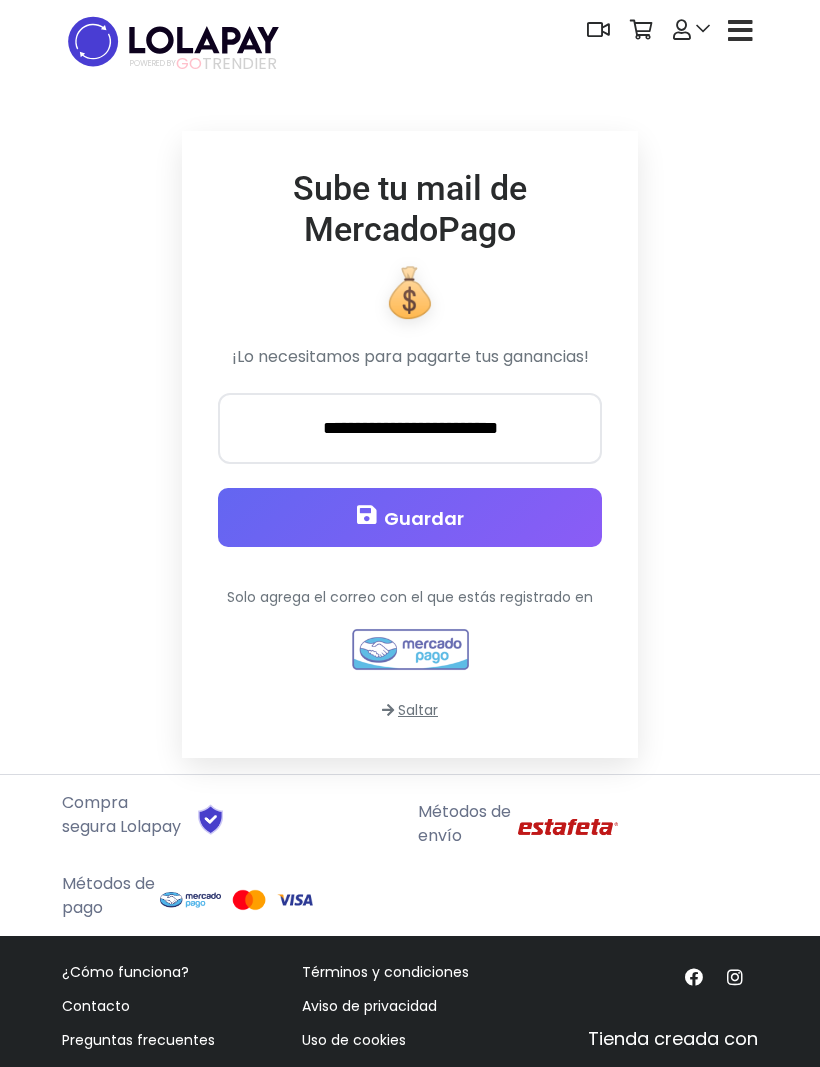 click at bounding box center [173, 41] 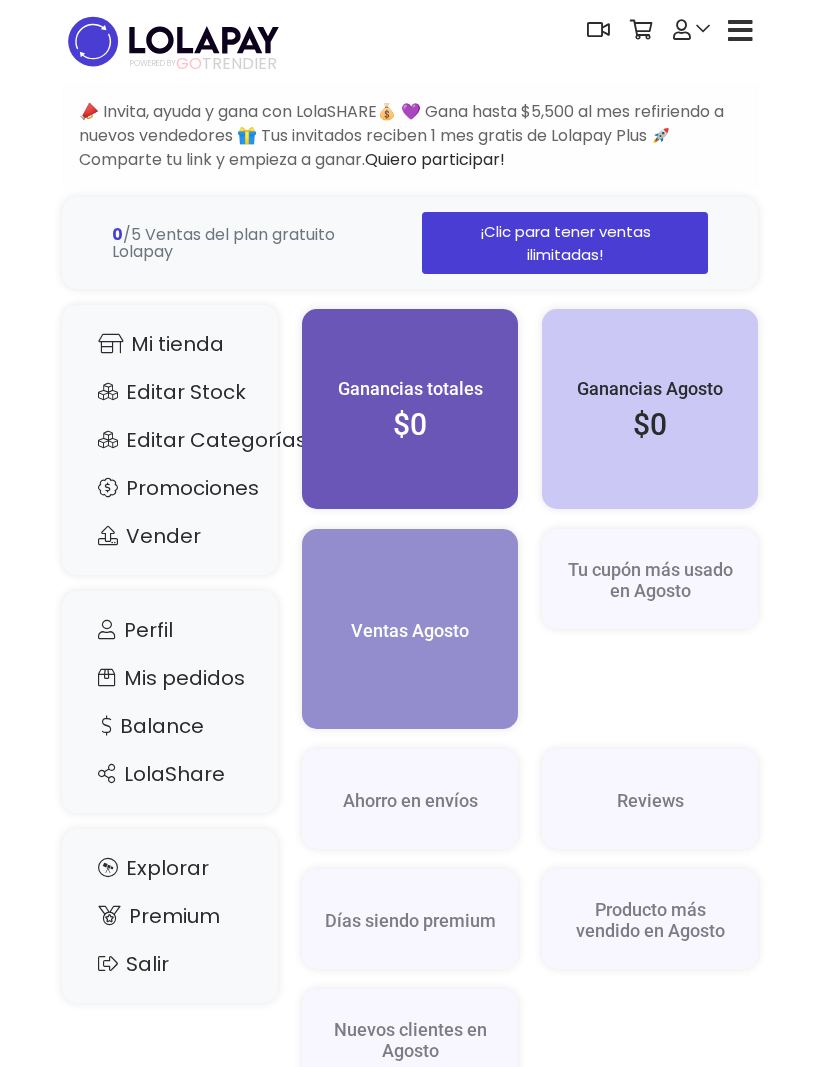 scroll, scrollTop: 0, scrollLeft: 0, axis: both 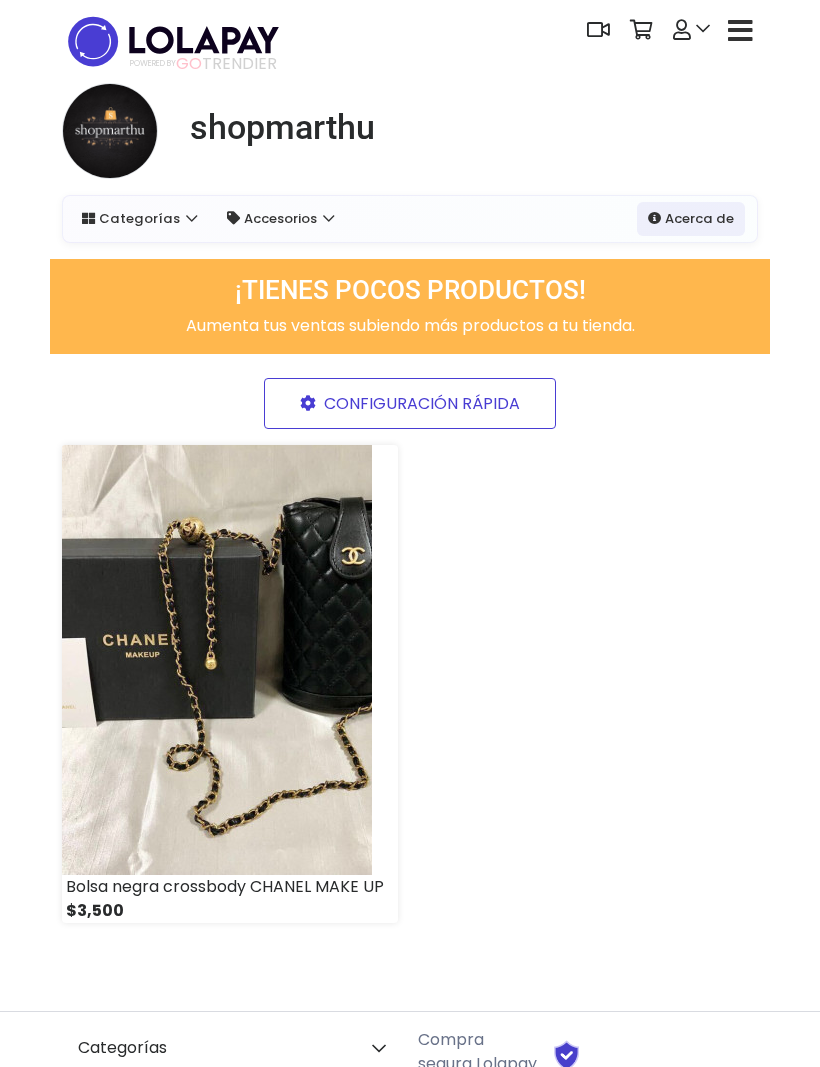click at bounding box center [173, 41] 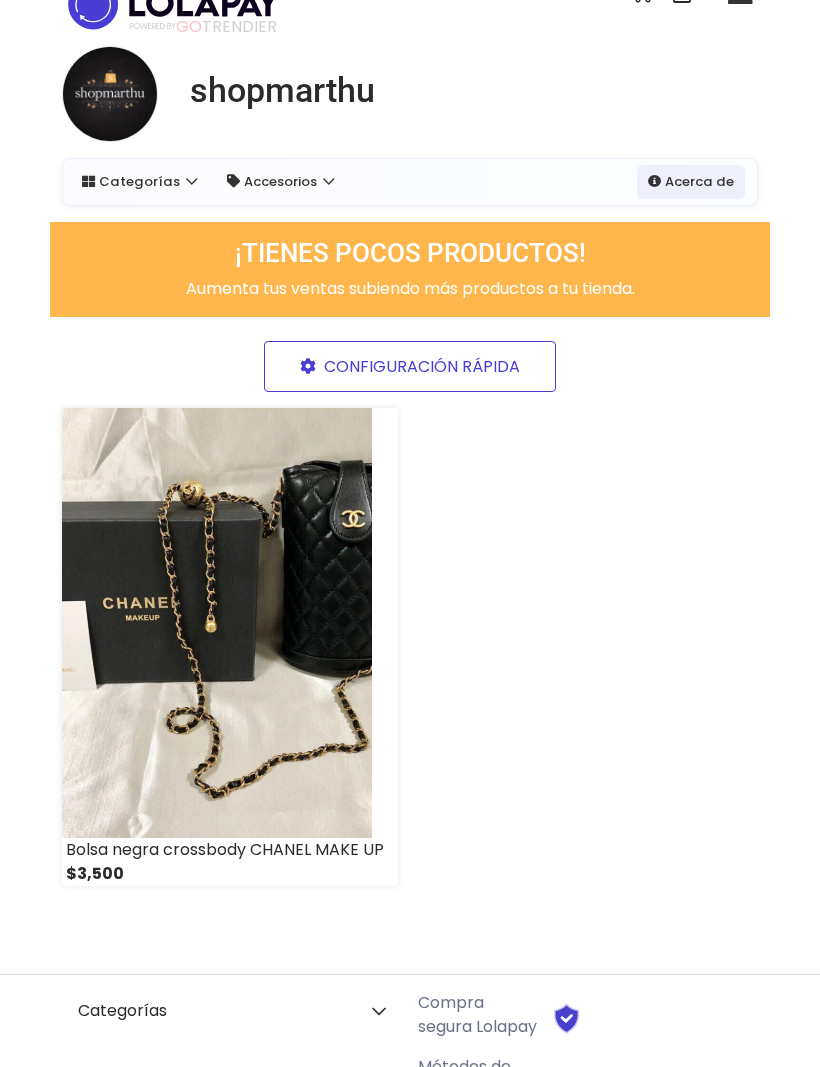 scroll, scrollTop: 0, scrollLeft: 0, axis: both 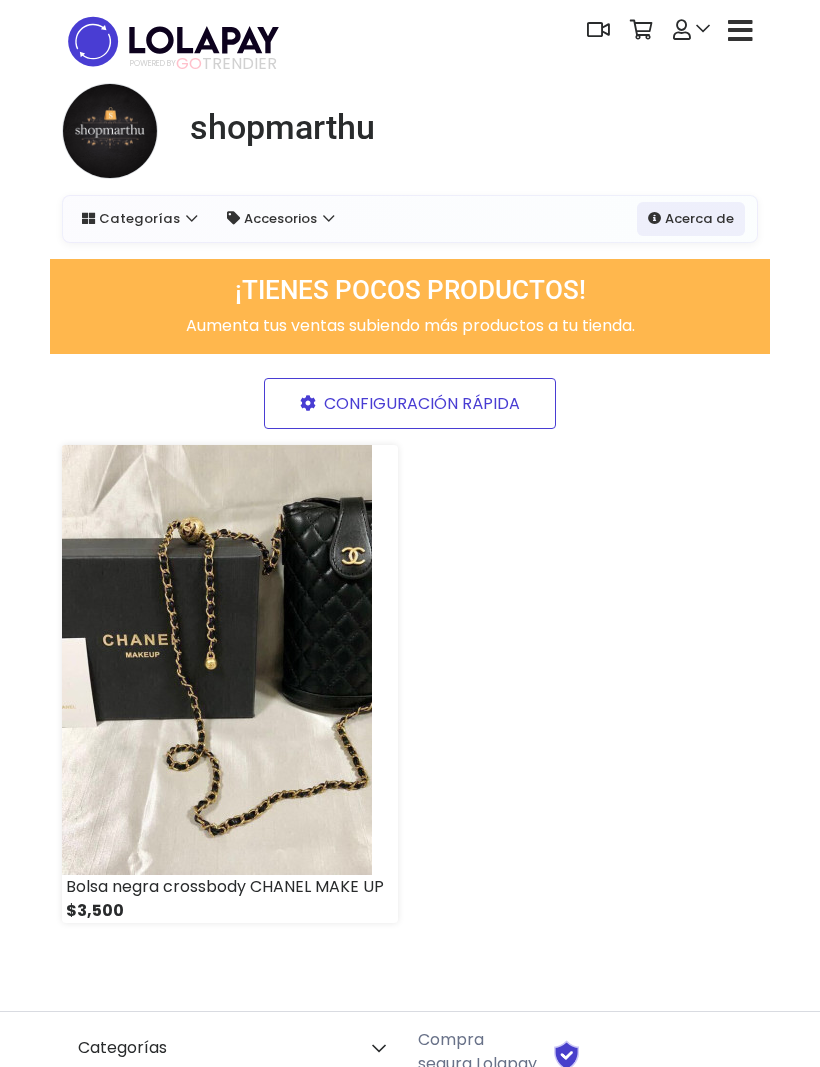 click at bounding box center [740, 31] 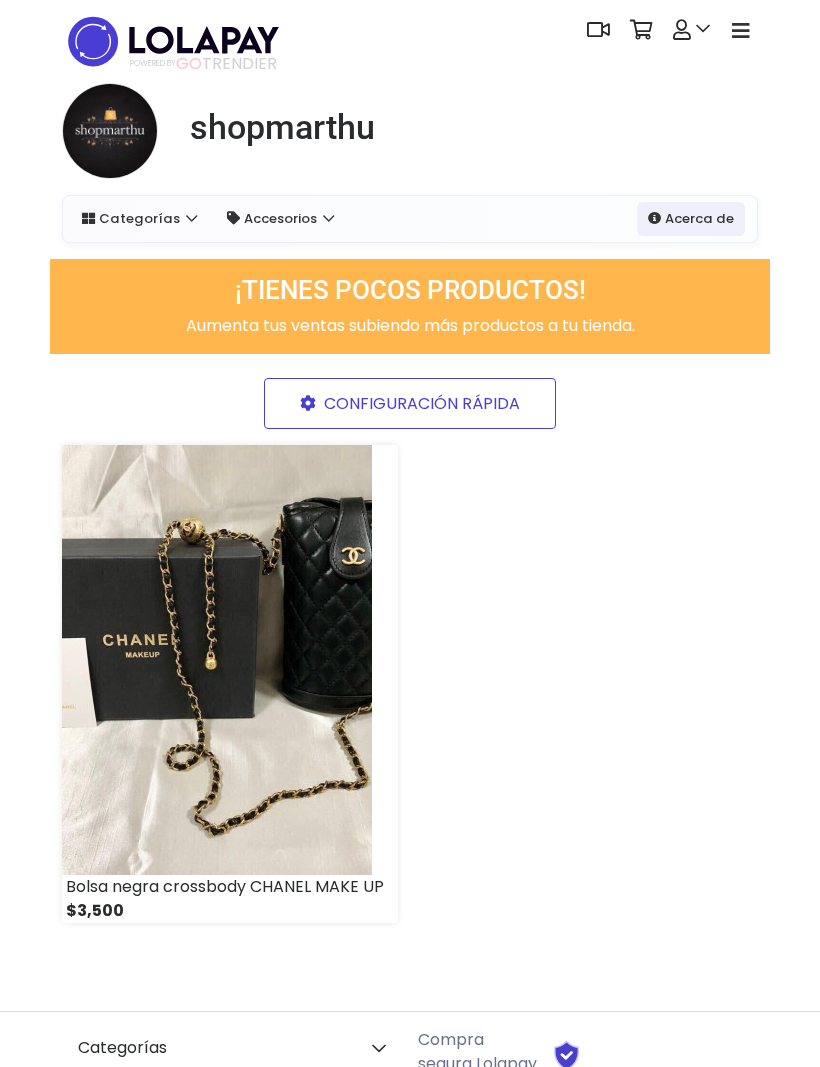 click at bounding box center (740, 30) 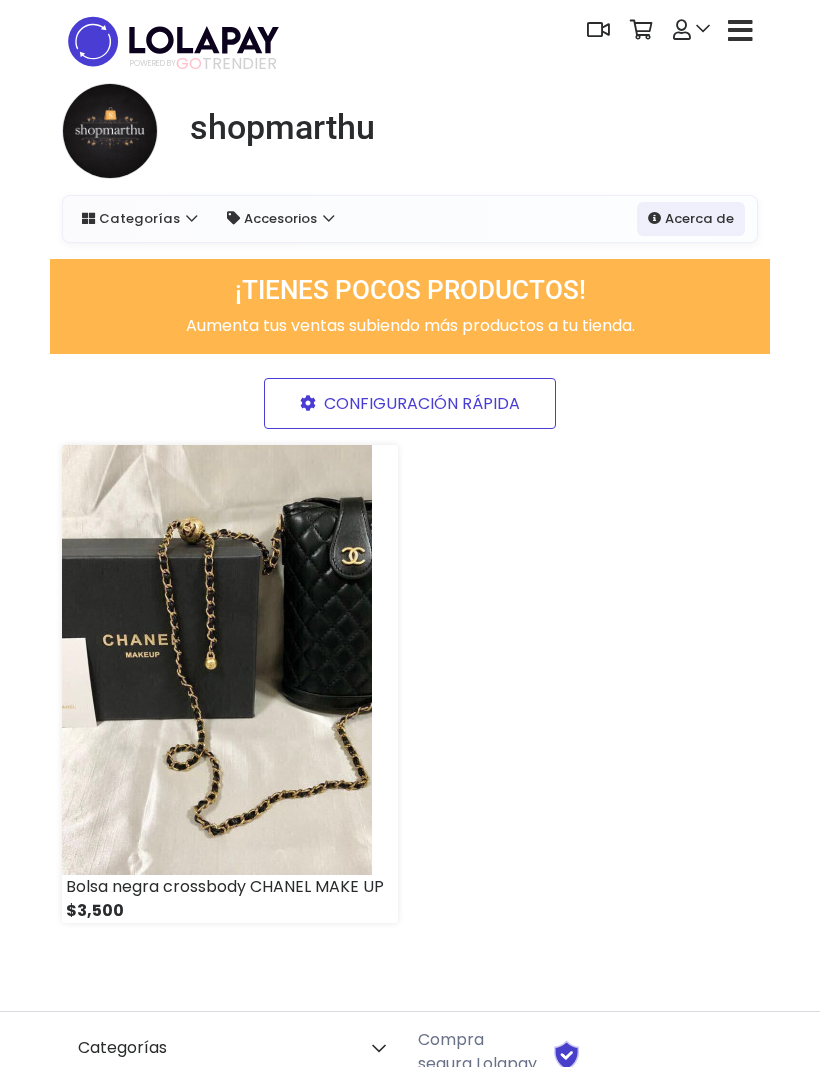 click at bounding box center (691, 30) 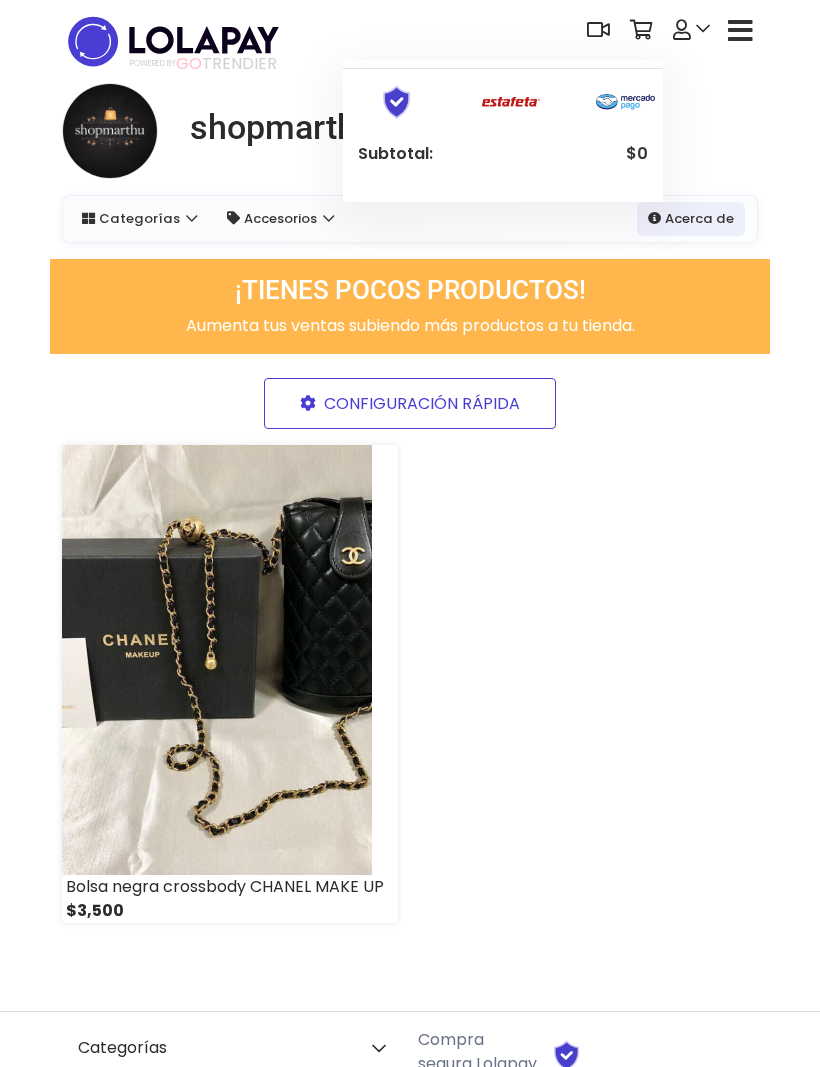 click on "shopmarthu" at bounding box center [410, 139] 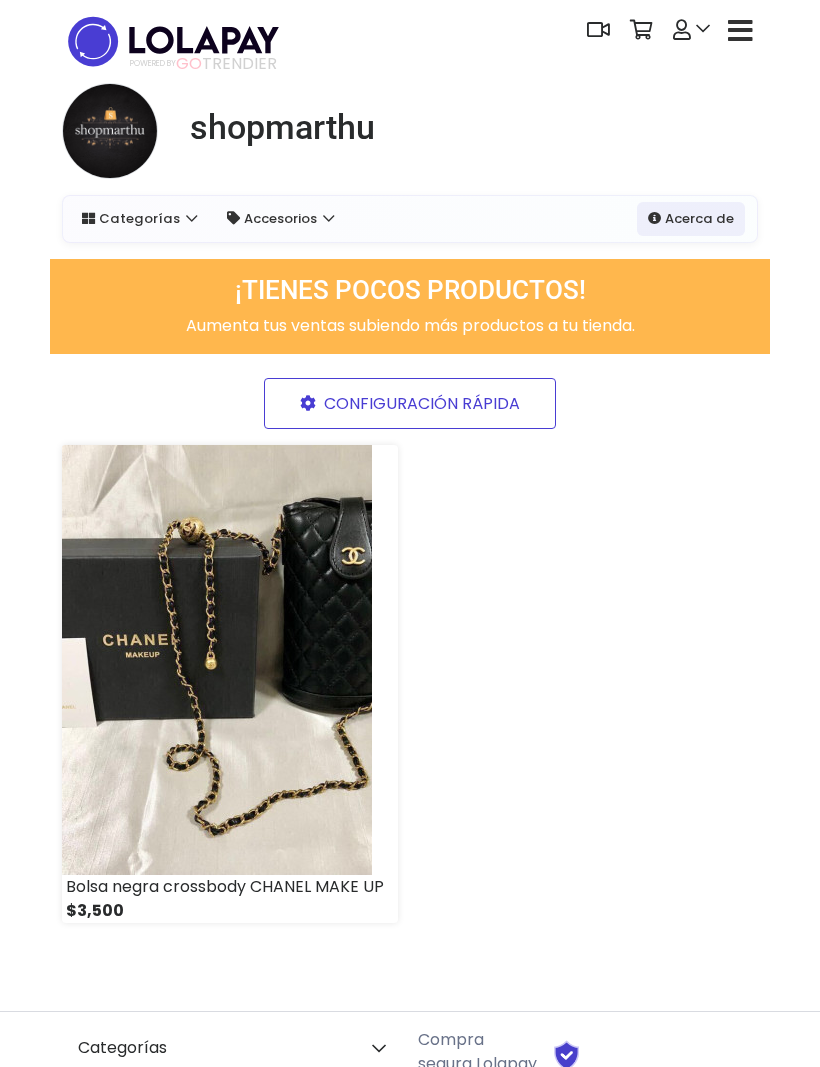 click on "CONFIGURACIÓN RÁPIDA" at bounding box center [410, 403] 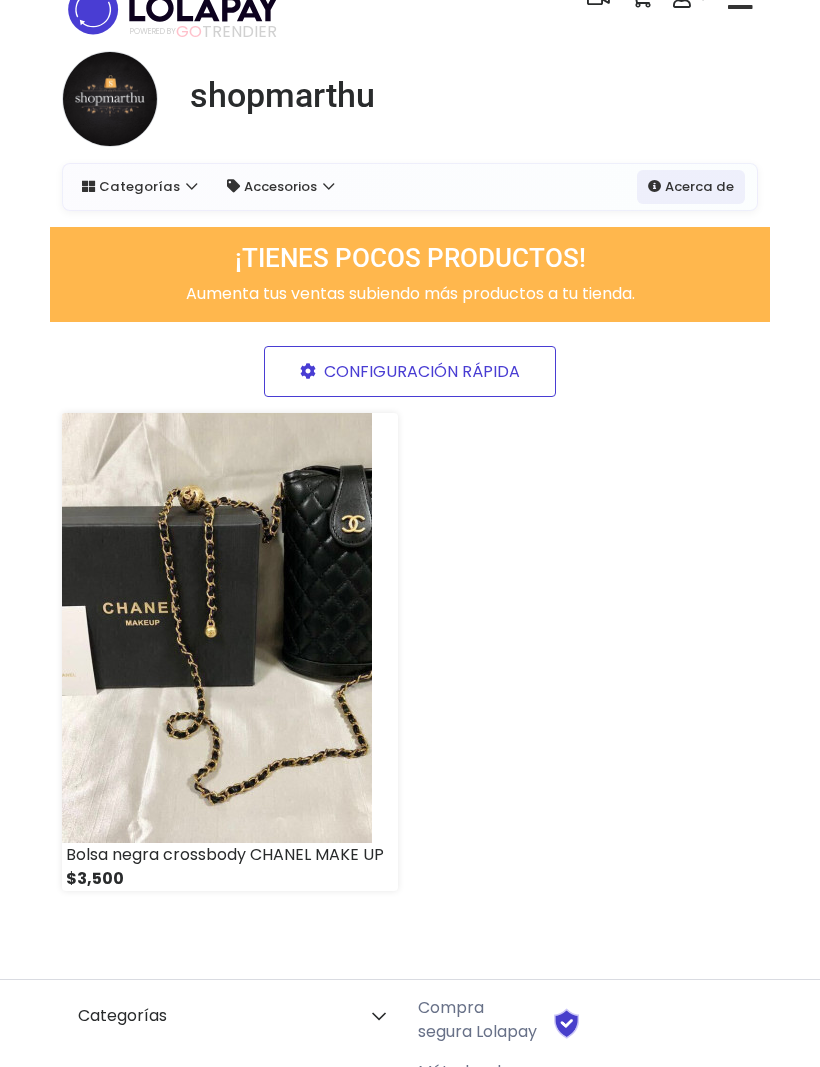 scroll, scrollTop: 0, scrollLeft: 0, axis: both 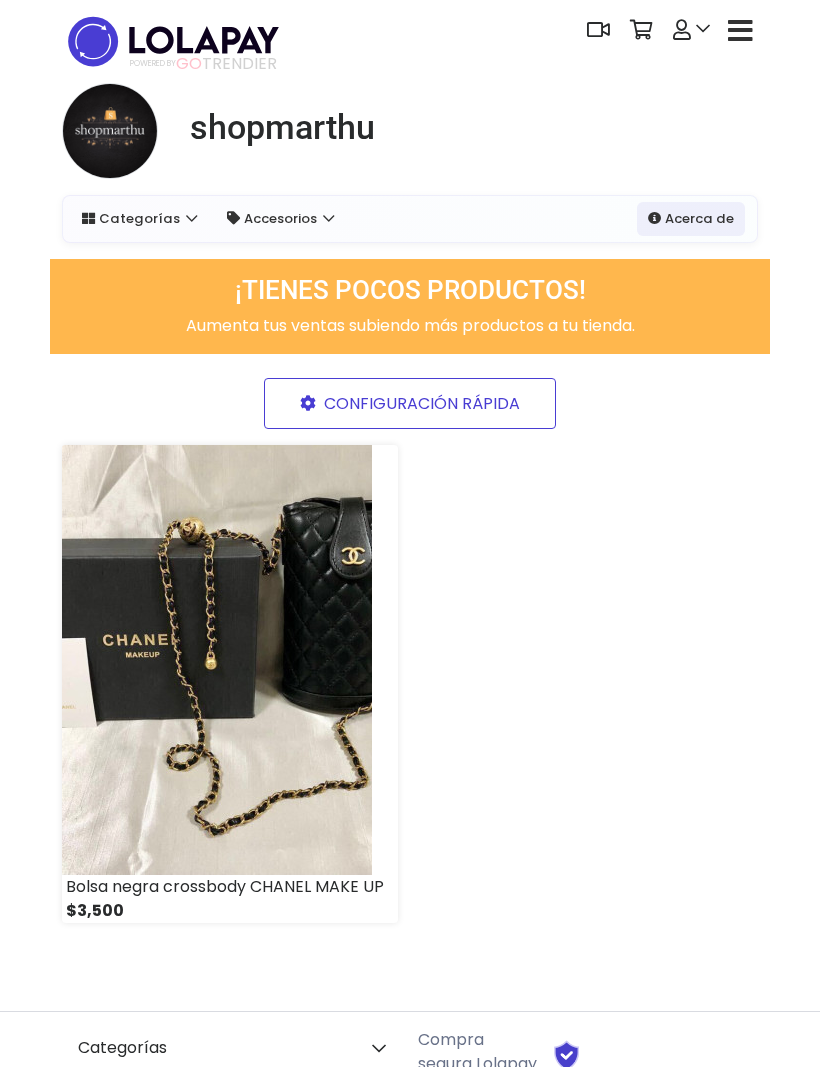 click at bounding box center (217, 660) 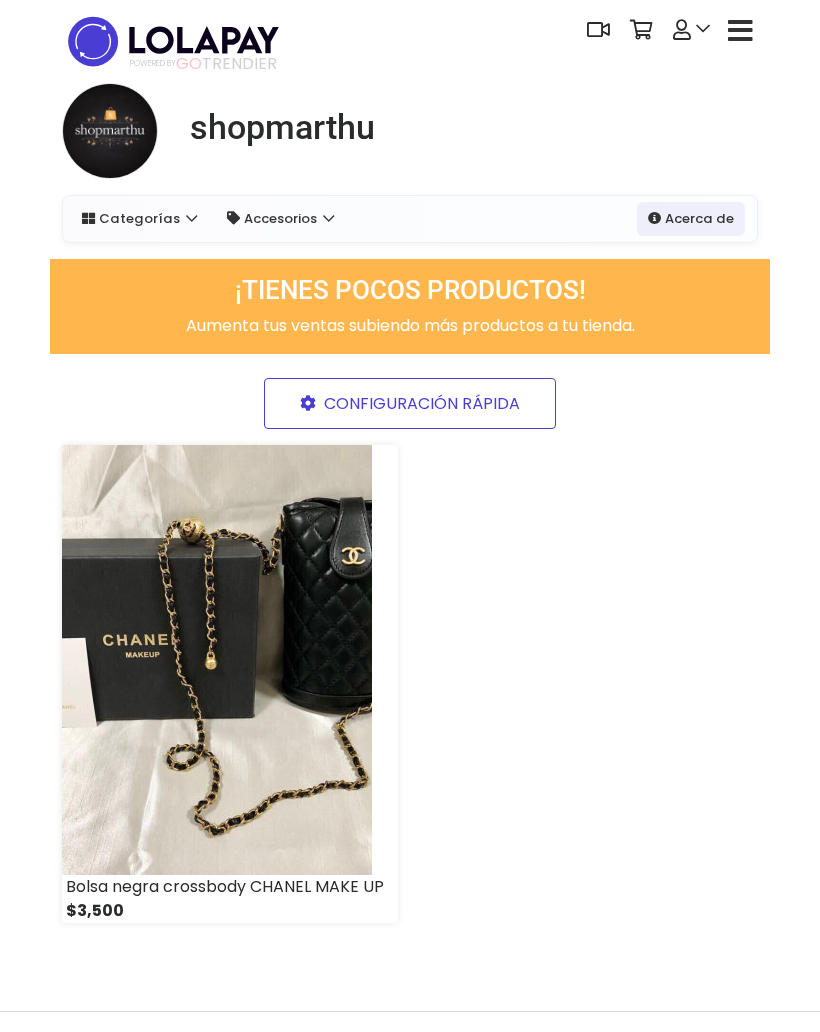 scroll, scrollTop: 0, scrollLeft: 0, axis: both 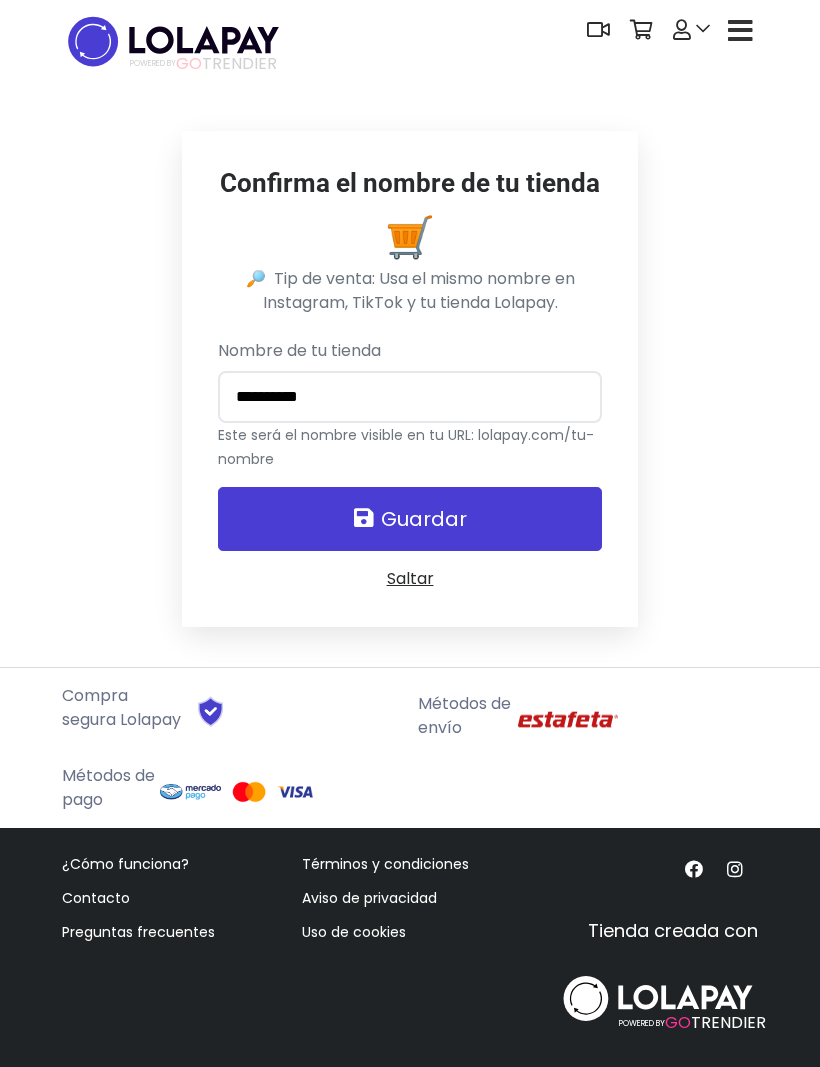 click on "Guardar" at bounding box center (409, 519) 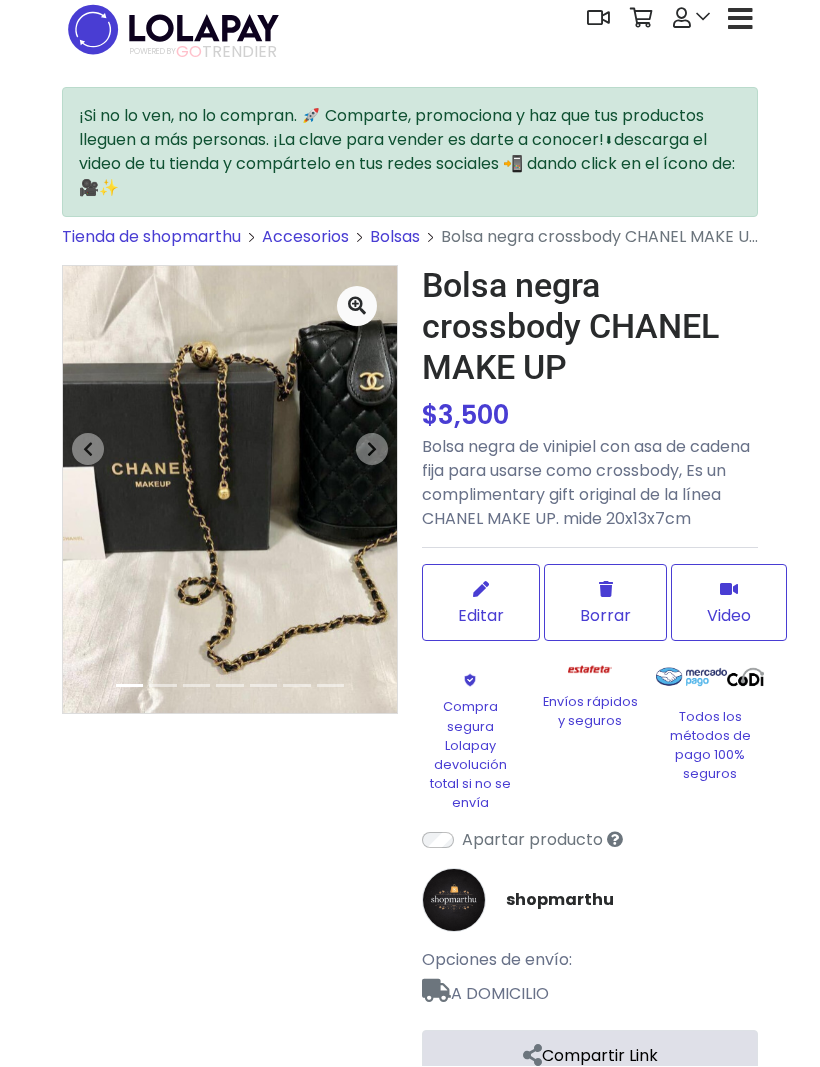 scroll, scrollTop: 0, scrollLeft: 0, axis: both 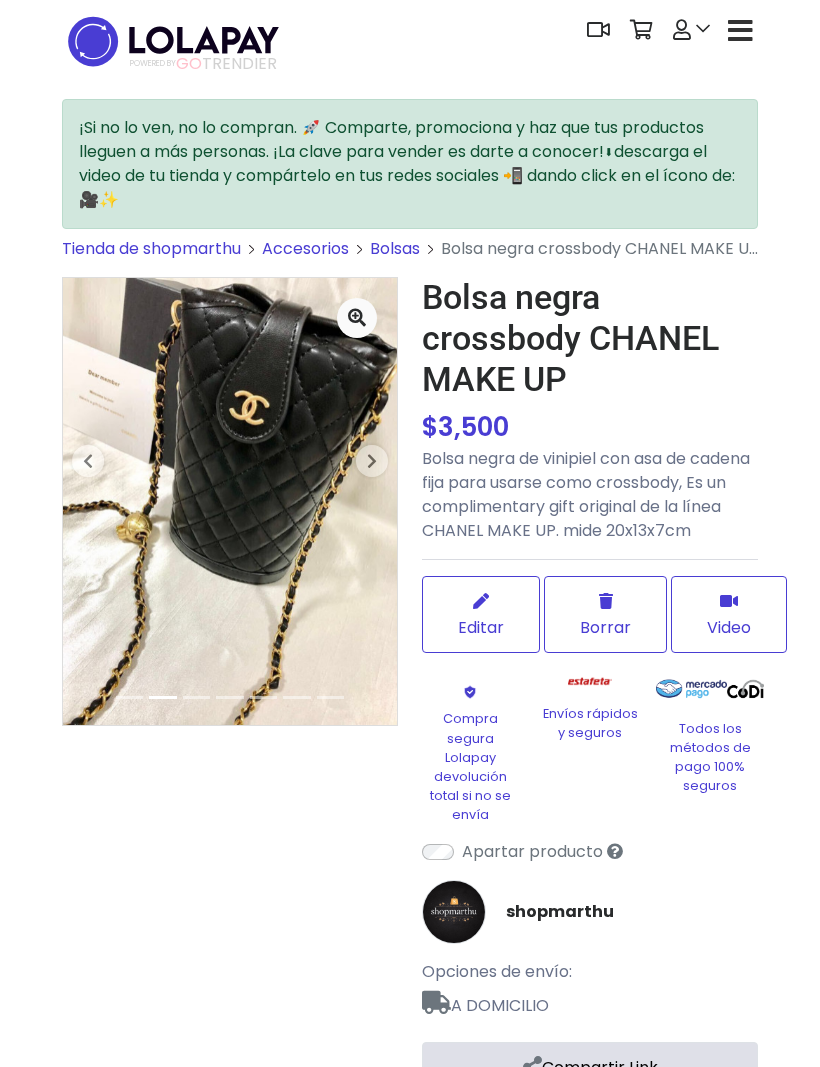 click on "POWERED BY  GO TRENDIER" at bounding box center [203, 64] 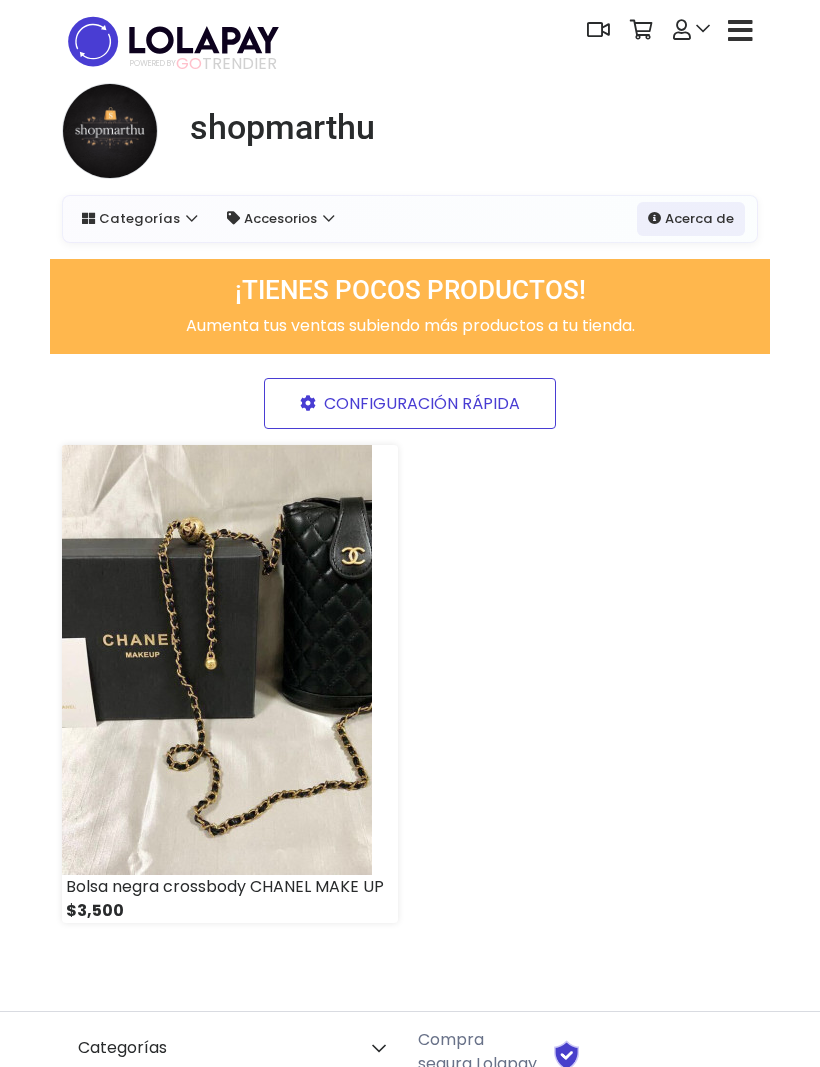 scroll, scrollTop: 0, scrollLeft: 0, axis: both 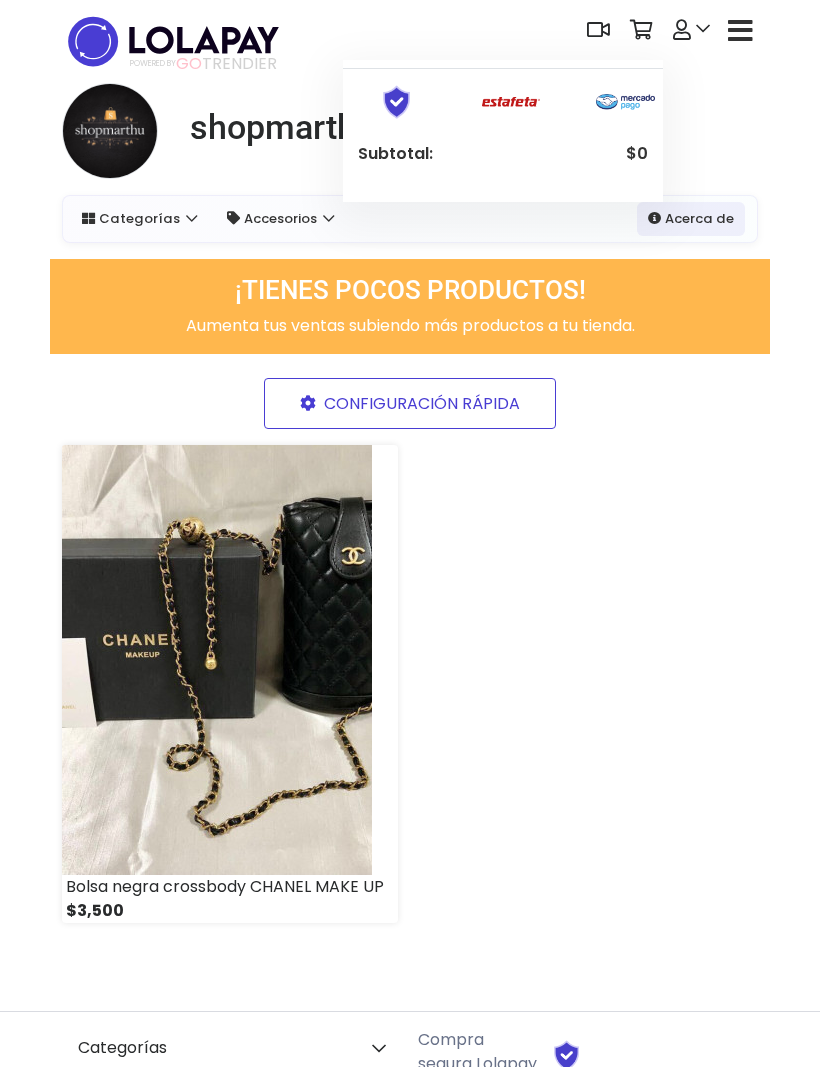click on "POWERED BY  GO TRENDIER
Dashboard" at bounding box center [410, 41] 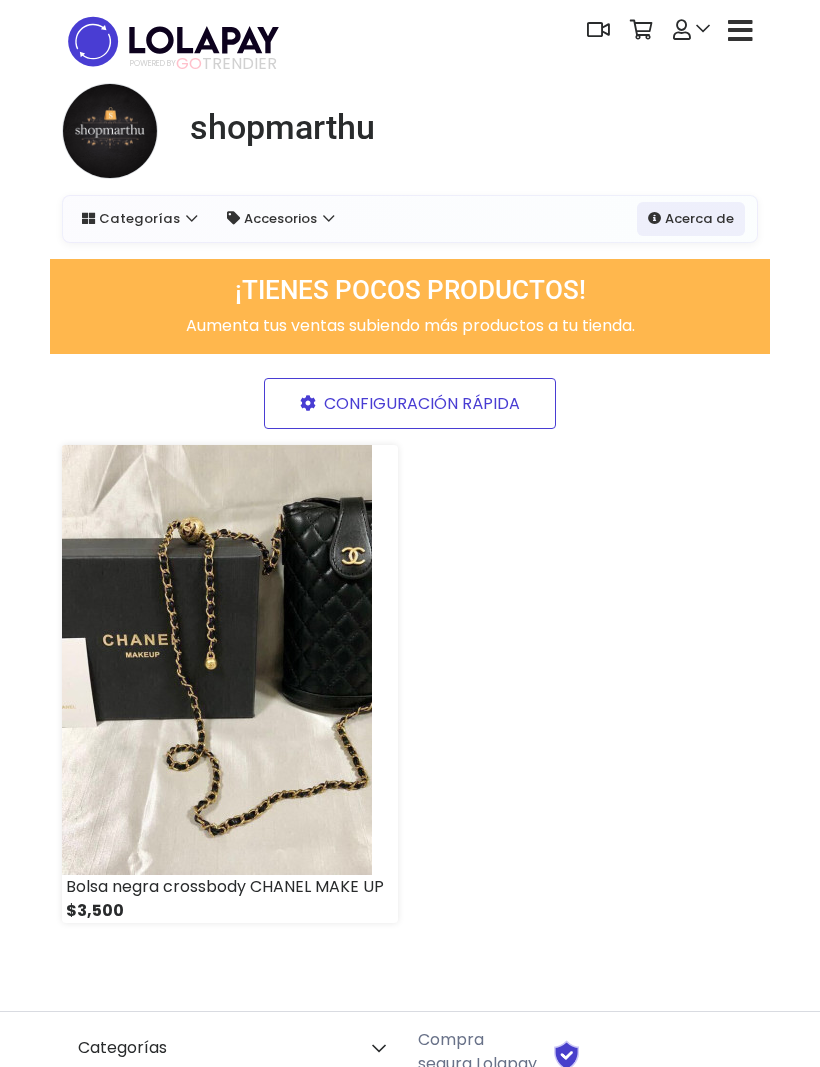 click at bounding box center (740, 30) 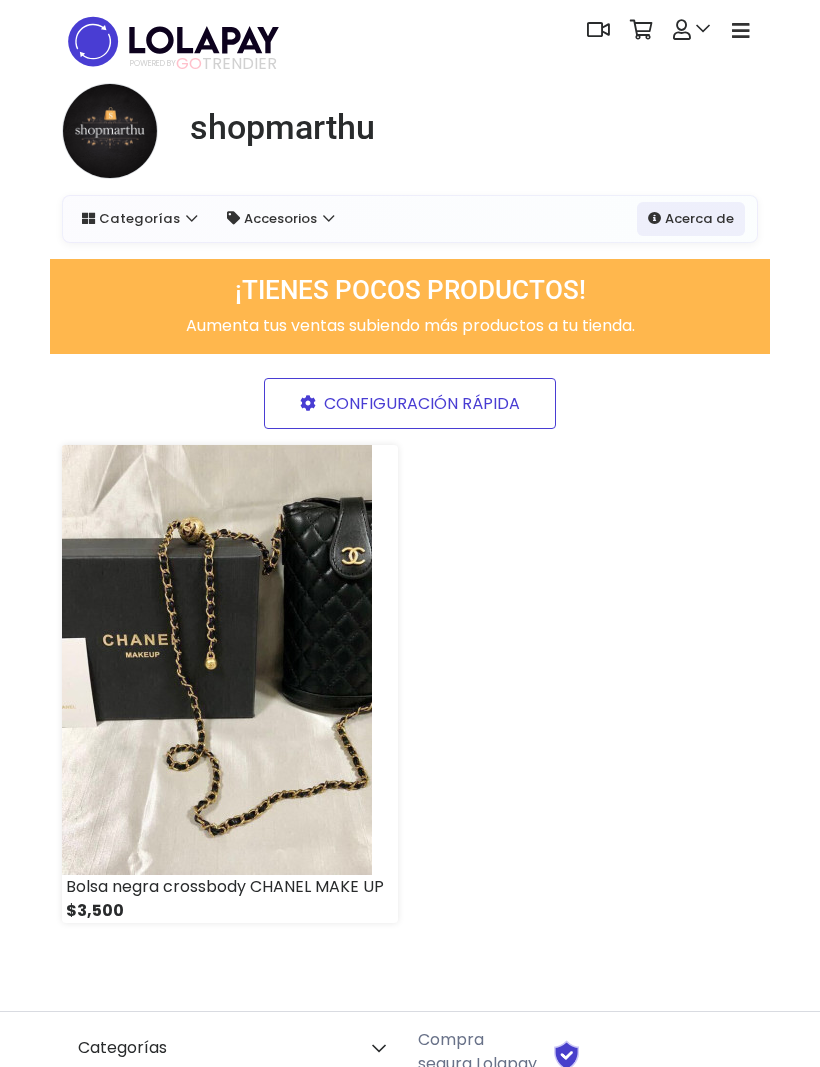 click at bounding box center [741, 31] 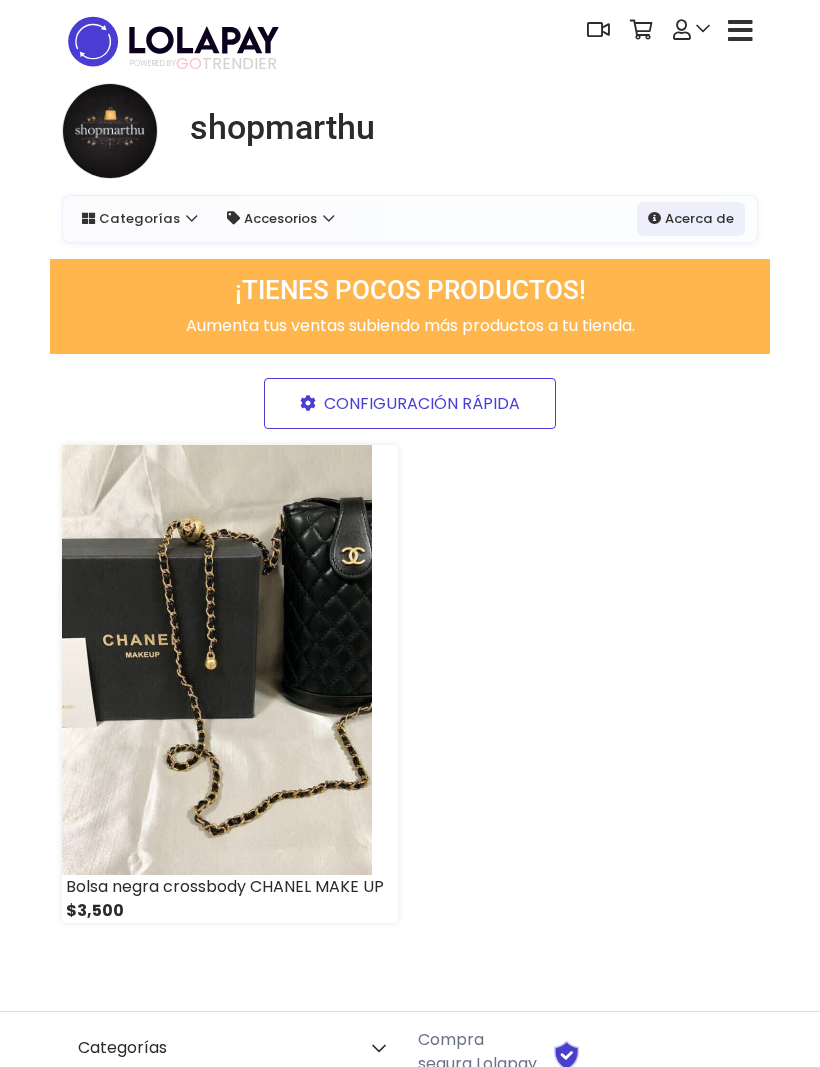 click at bounding box center (740, 31) 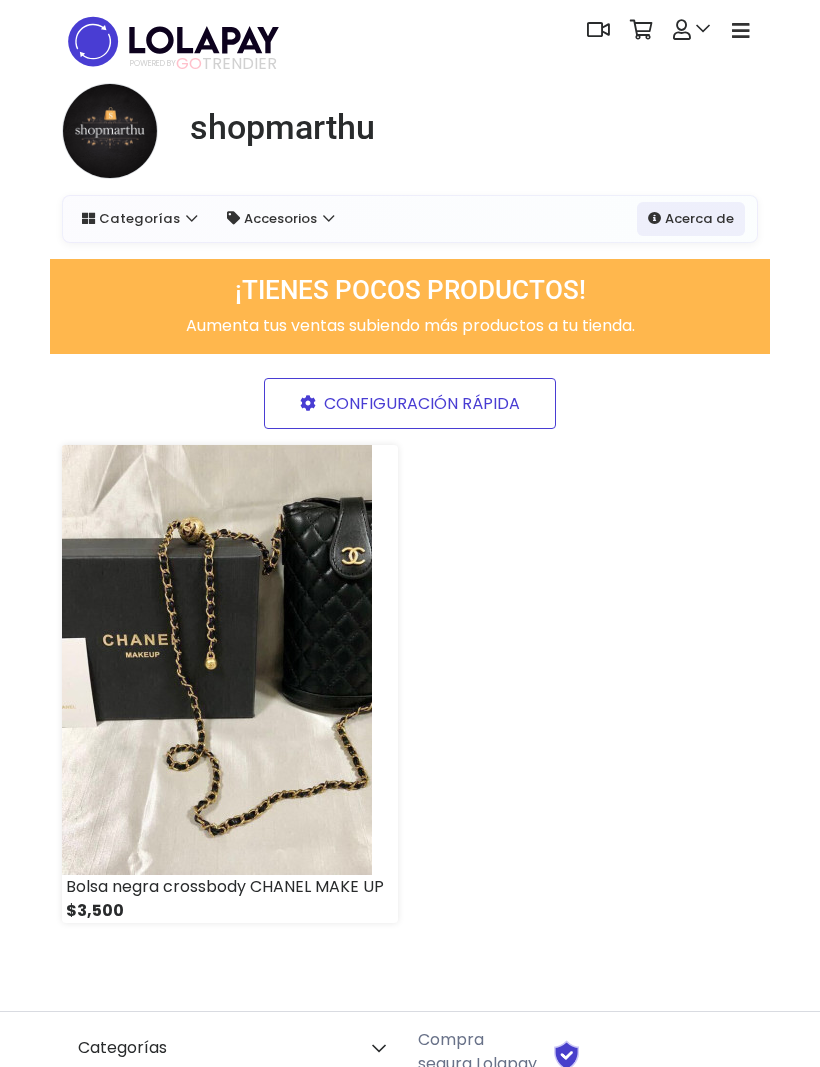 click on "Dashboard
Mi tienda
Editar Stock" at bounding box center (410, 616) 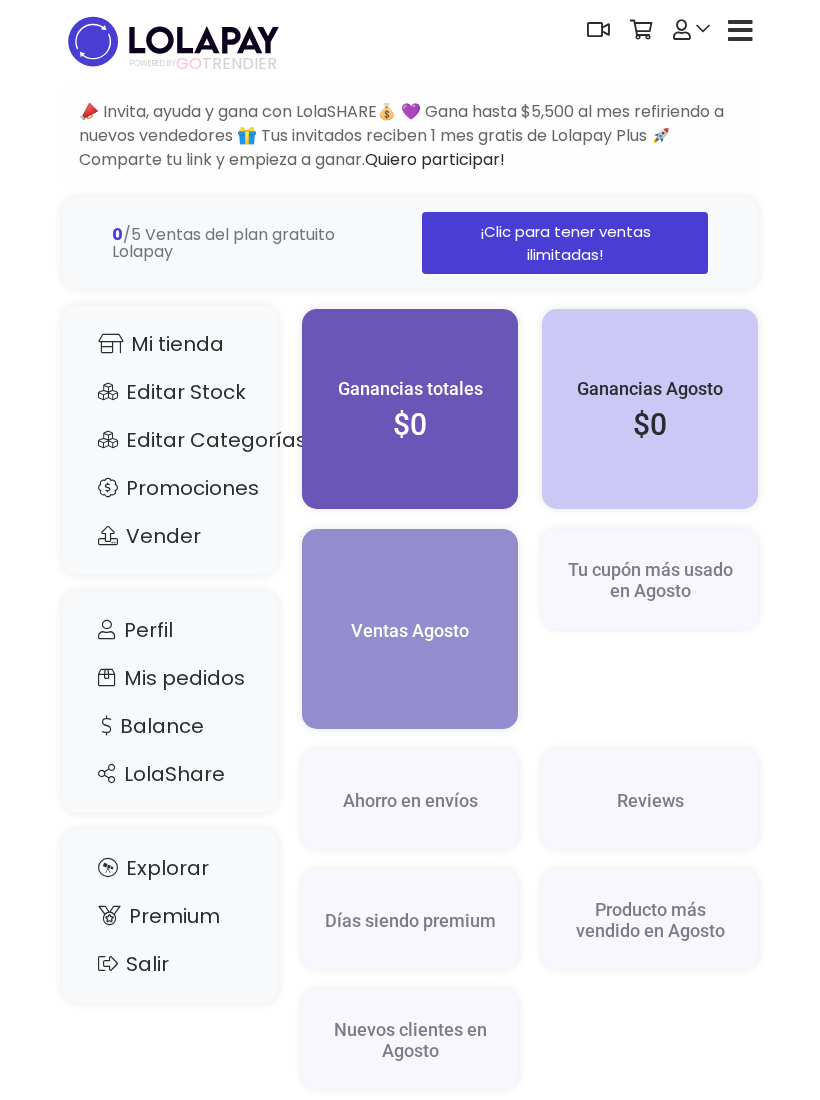 scroll, scrollTop: 0, scrollLeft: 0, axis: both 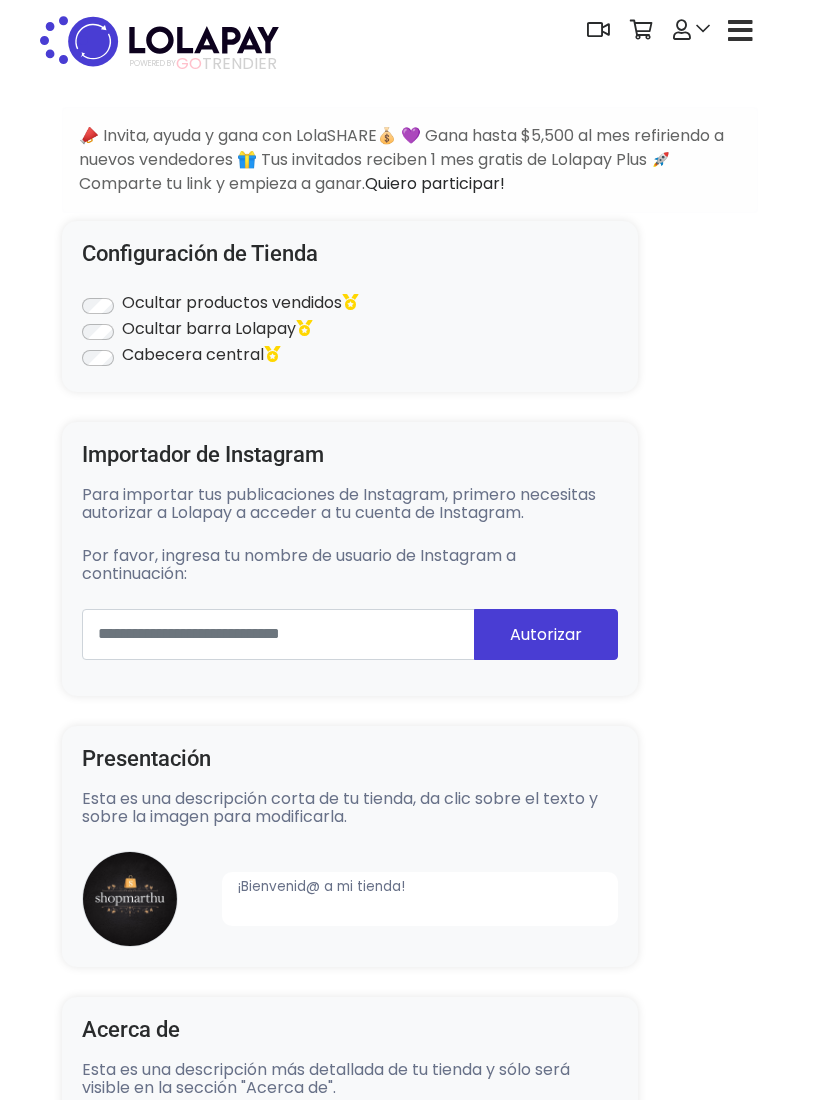 type on "**********" 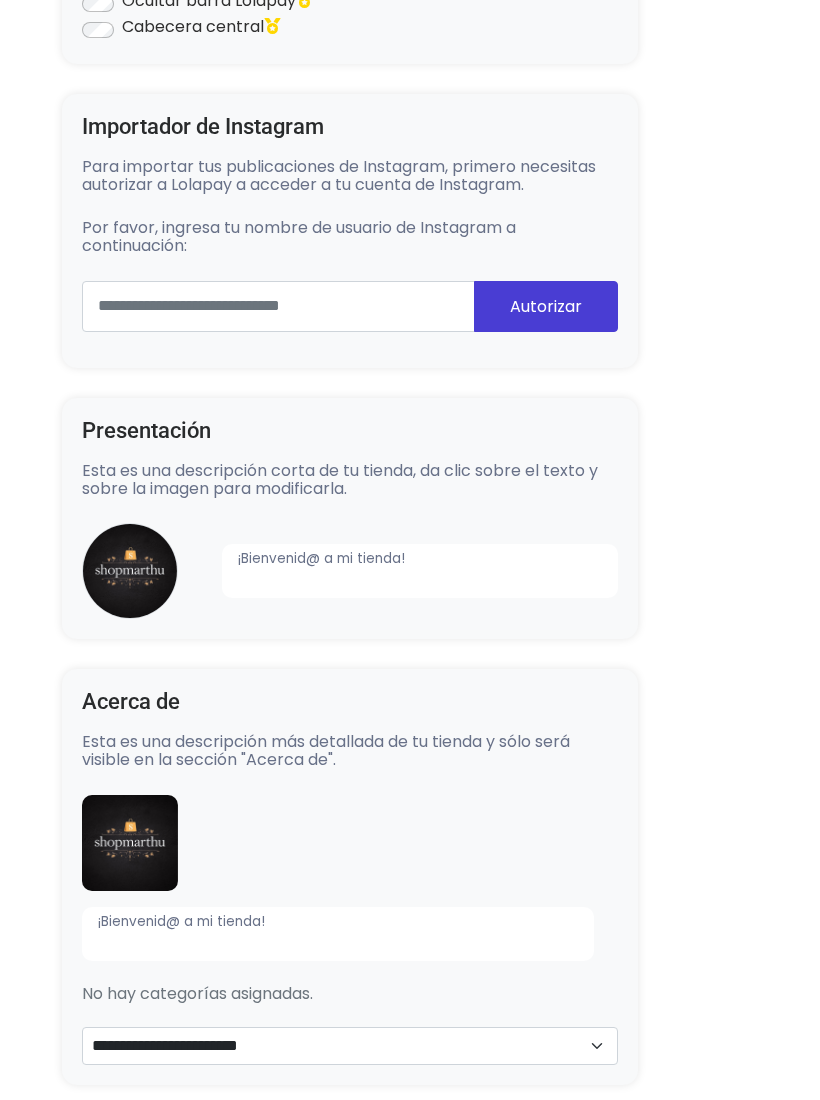 scroll, scrollTop: 366, scrollLeft: 0, axis: vertical 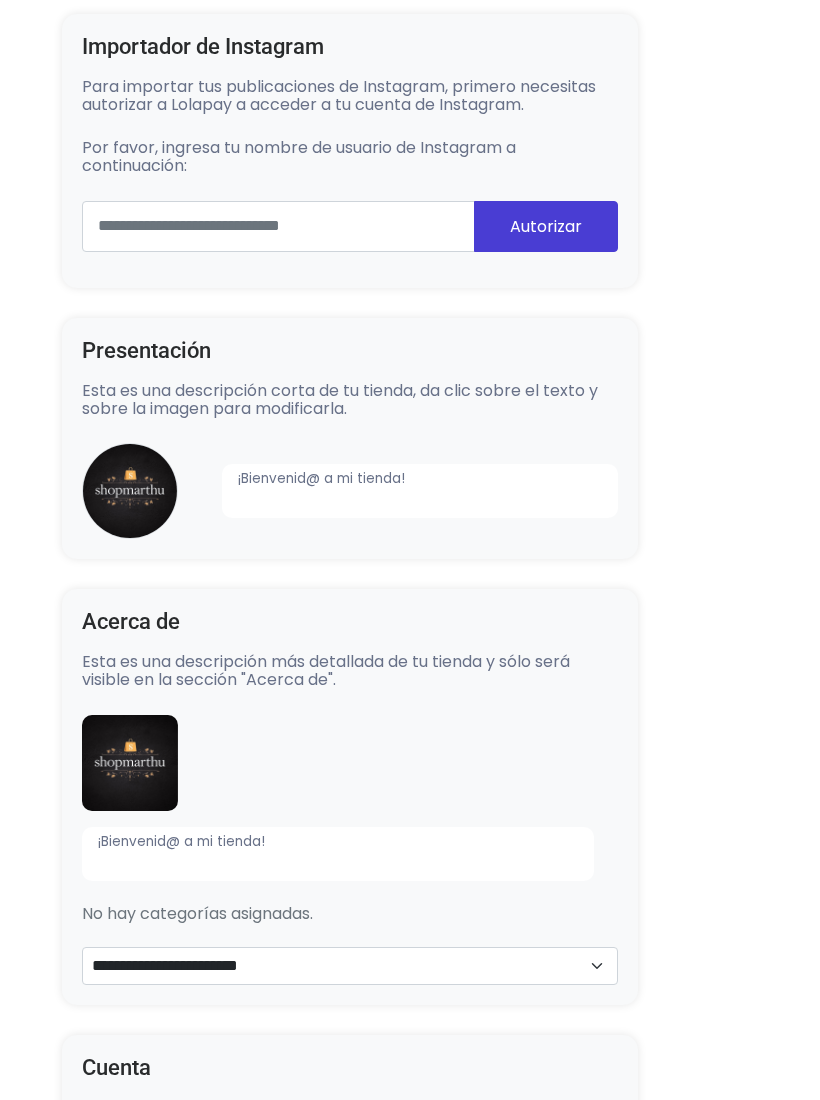 click on "¡Bienvenid@ a mi tienda!" at bounding box center (338, 854) 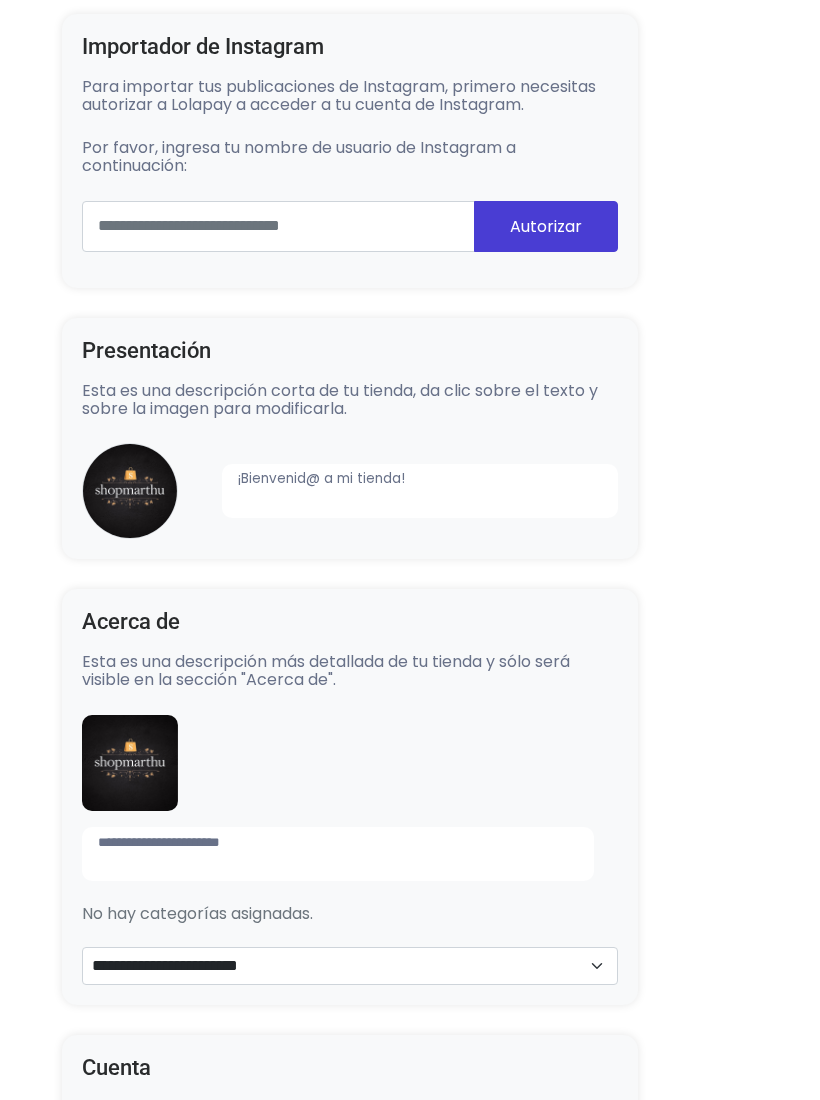 scroll, scrollTop: 520, scrollLeft: 0, axis: vertical 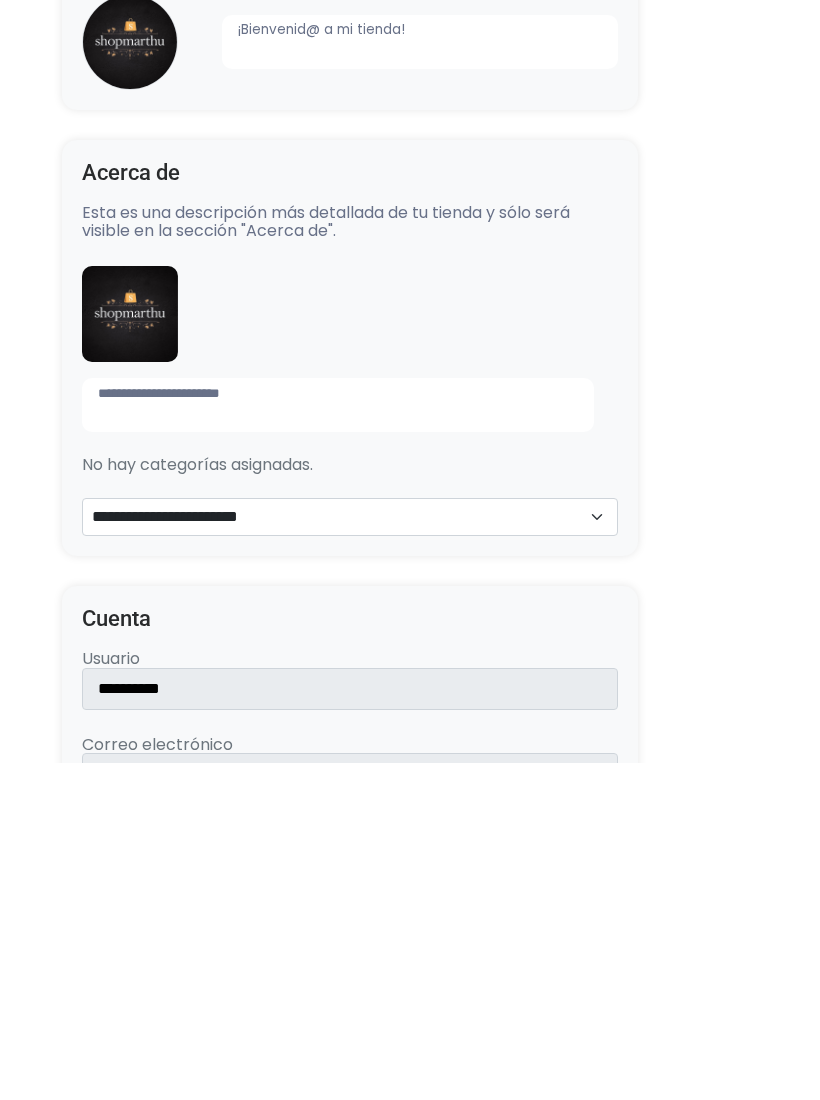 click on "**********" at bounding box center (338, 742) 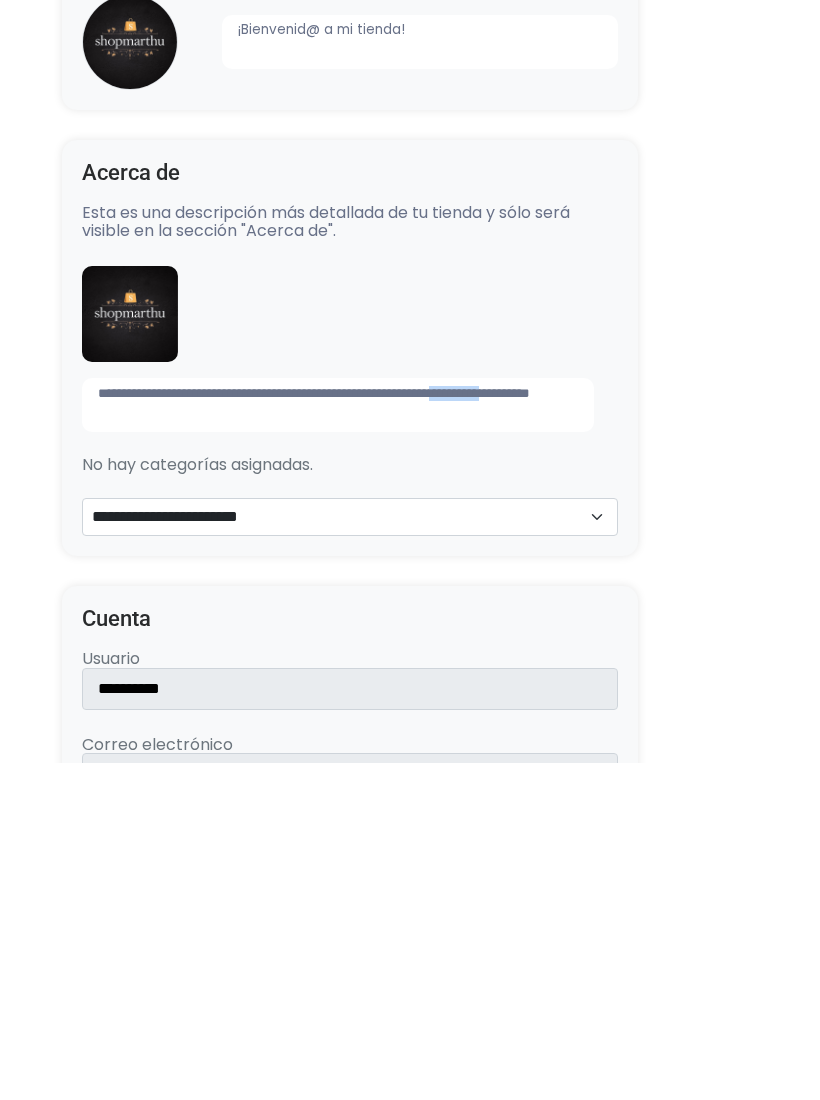 click on "**********" at bounding box center [338, 742] 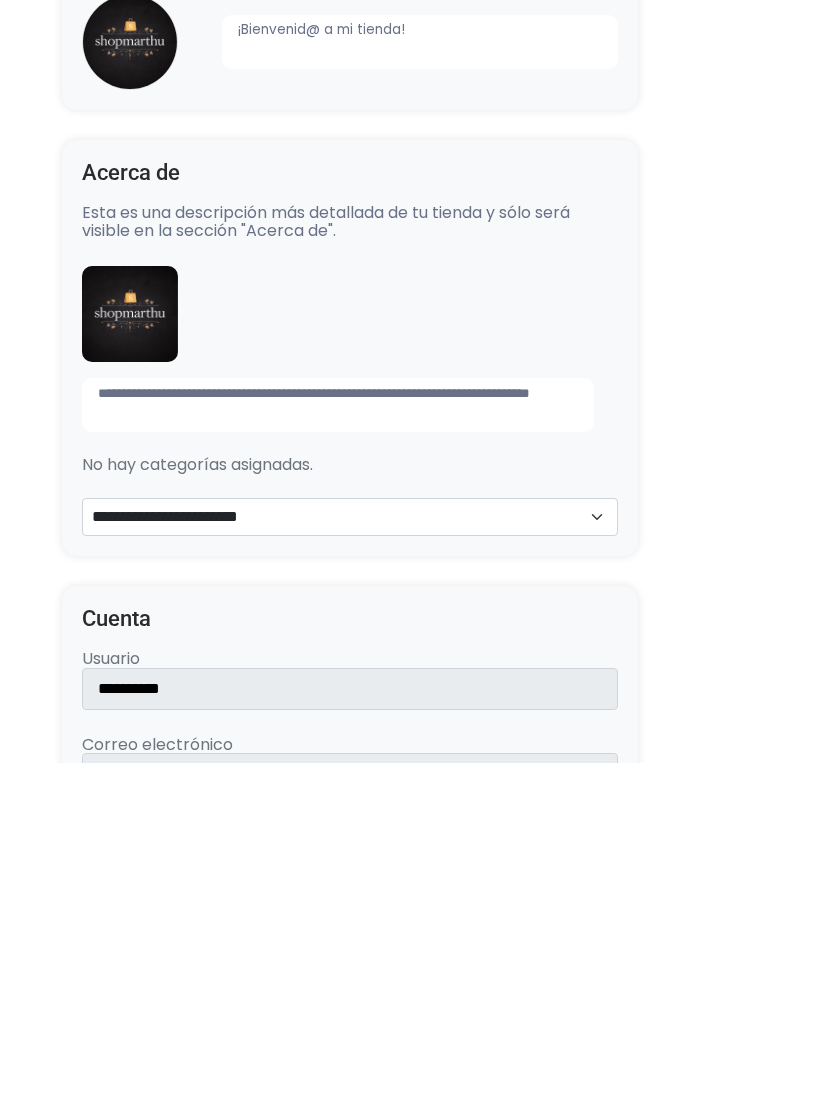 click on "**********" at bounding box center (338, 742) 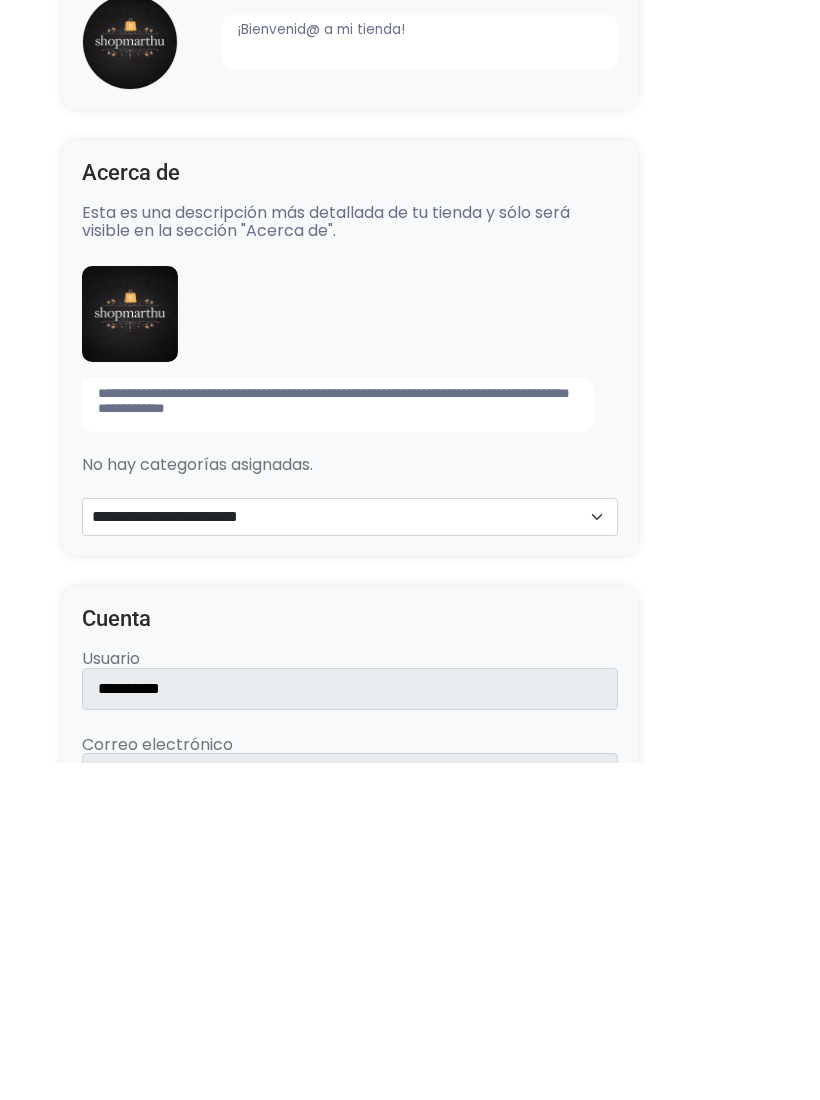 click on "**********" at bounding box center [338, 742] 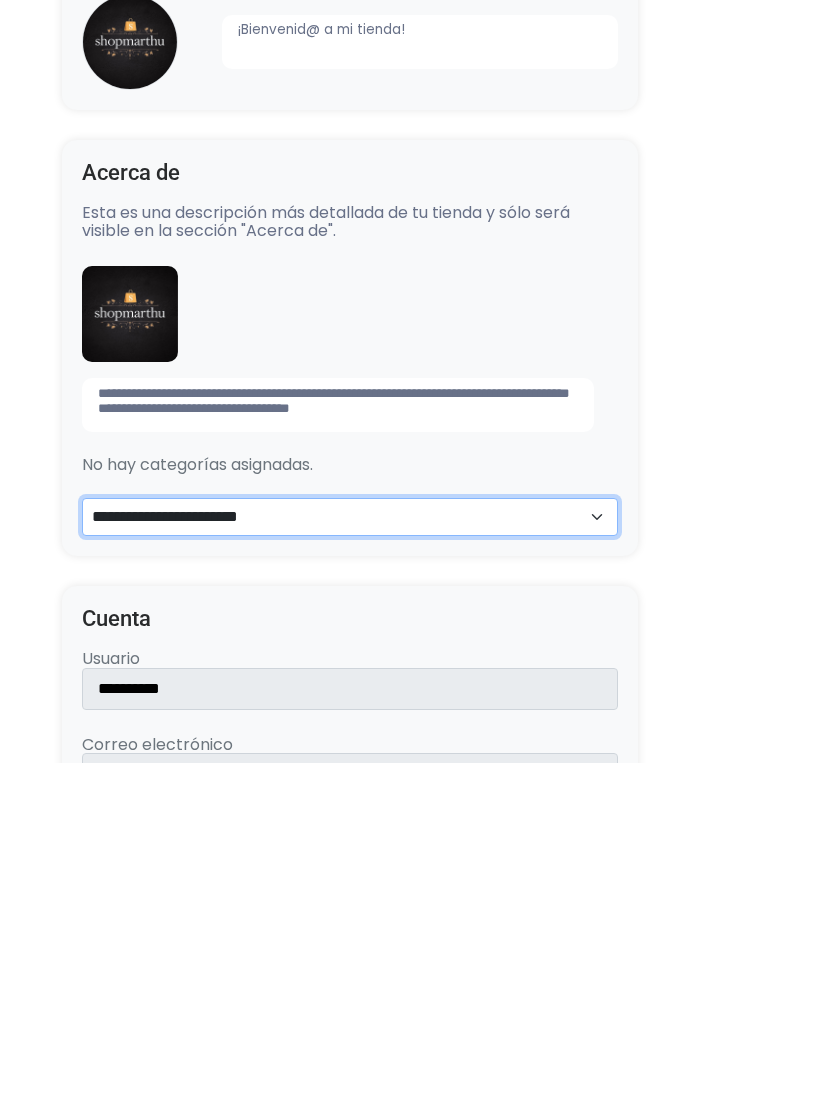 scroll, scrollTop: 858, scrollLeft: 0, axis: vertical 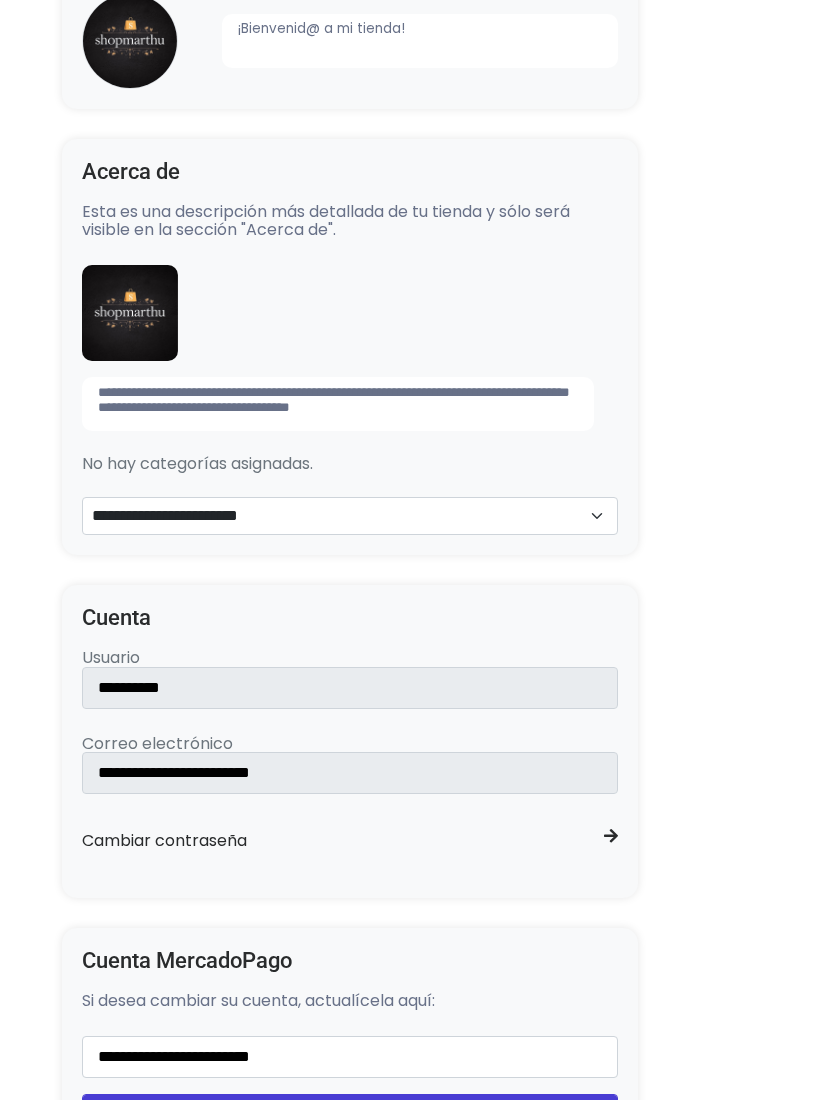 click on "**********" at bounding box center (338, 404) 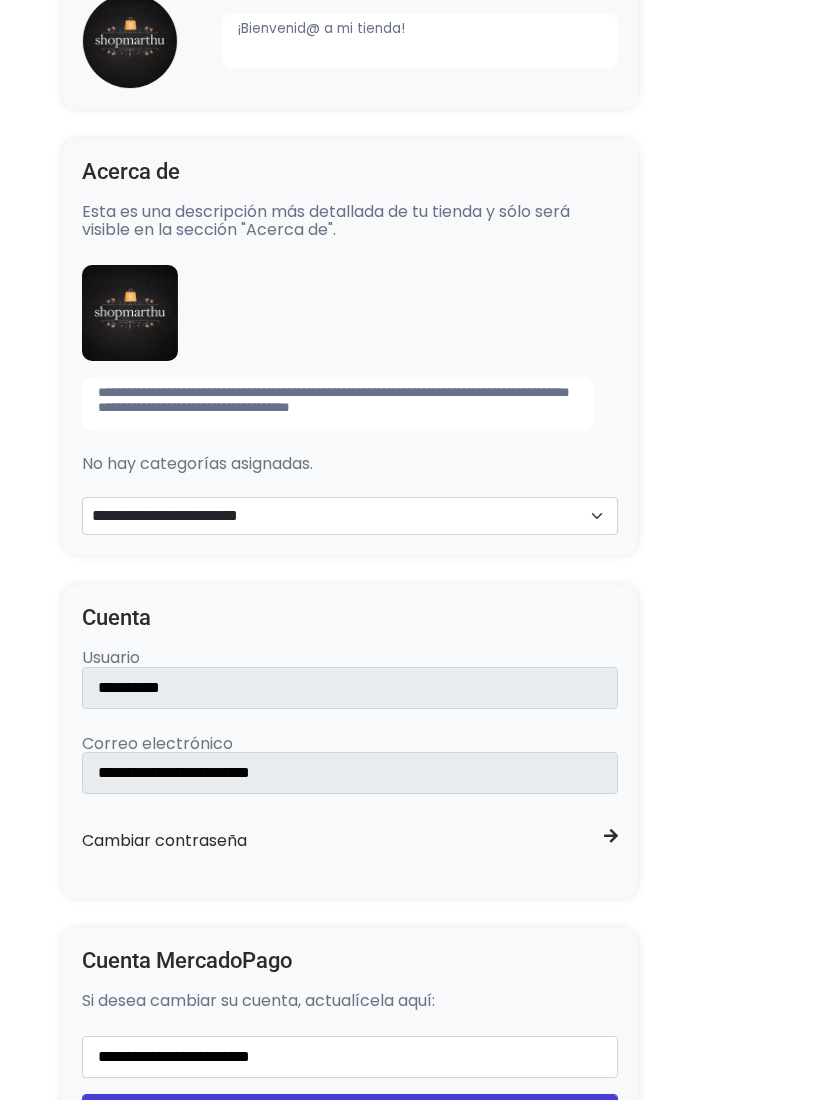 scroll, scrollTop: 857, scrollLeft: 0, axis: vertical 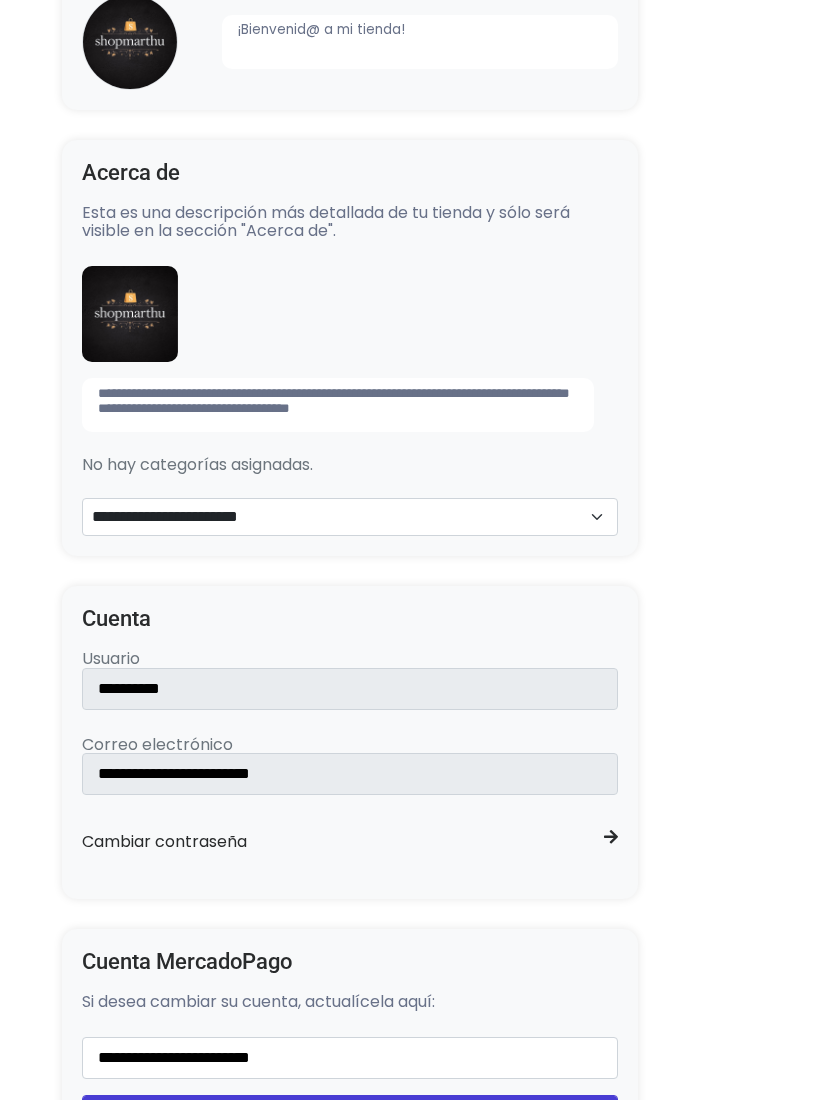 click on "**********" at bounding box center [338, 405] 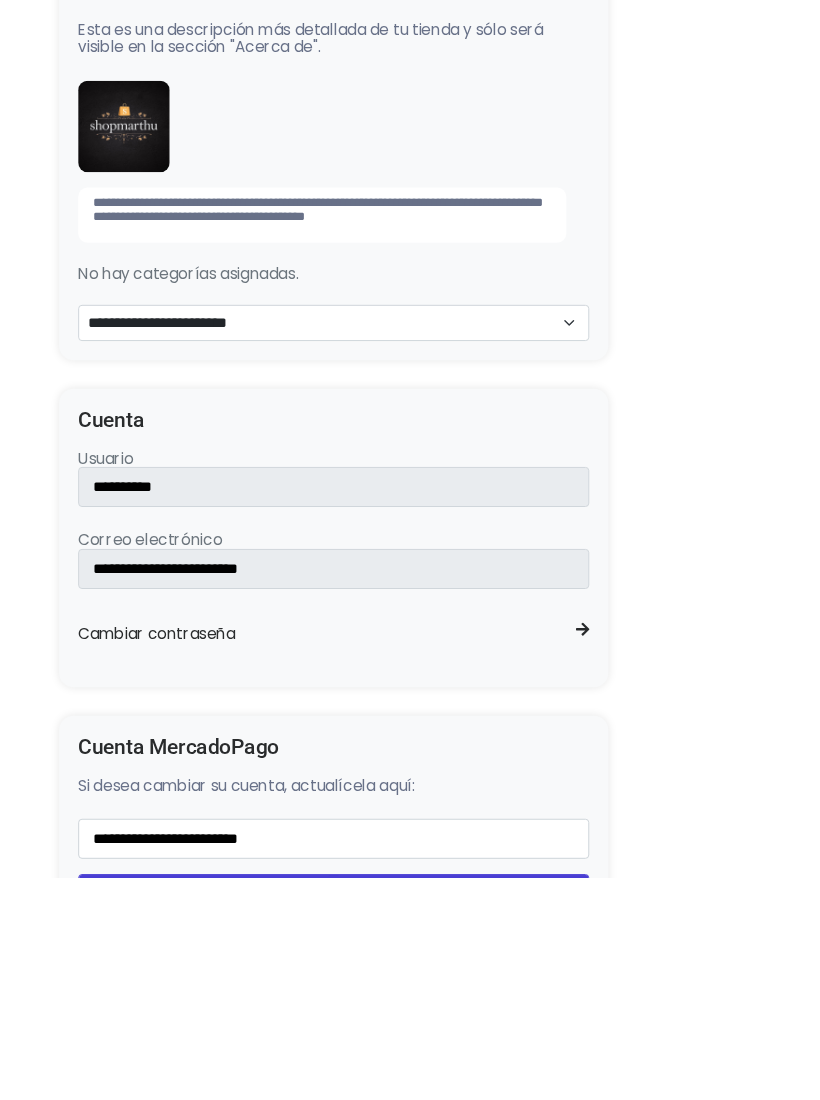 scroll, scrollTop: 857, scrollLeft: 0, axis: vertical 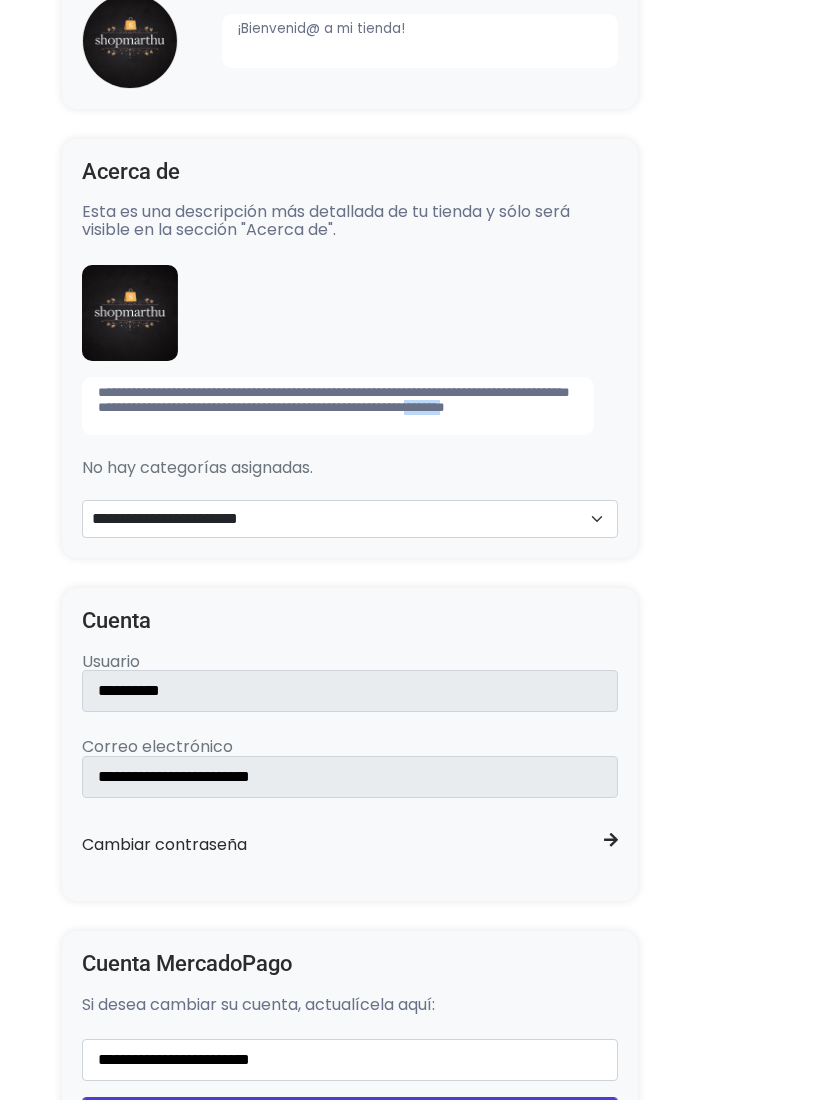 click on "**********" at bounding box center (338, 407) 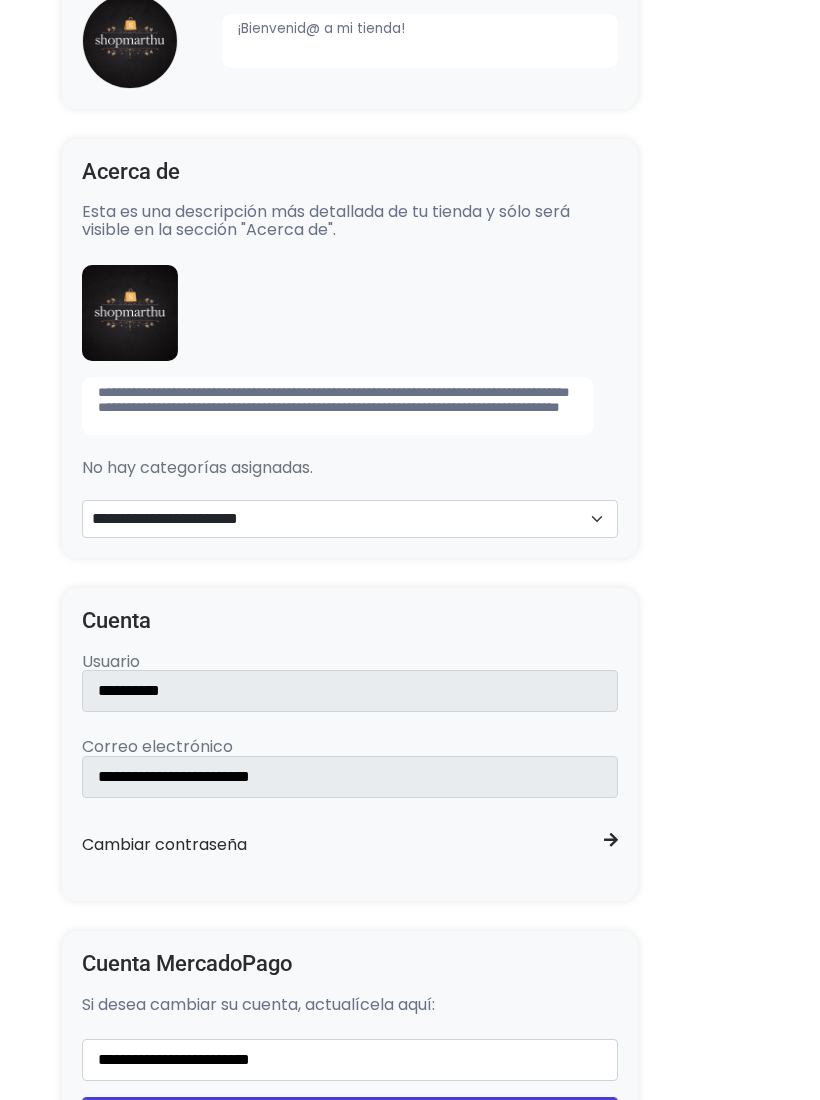 click on "**********" at bounding box center (338, 407) 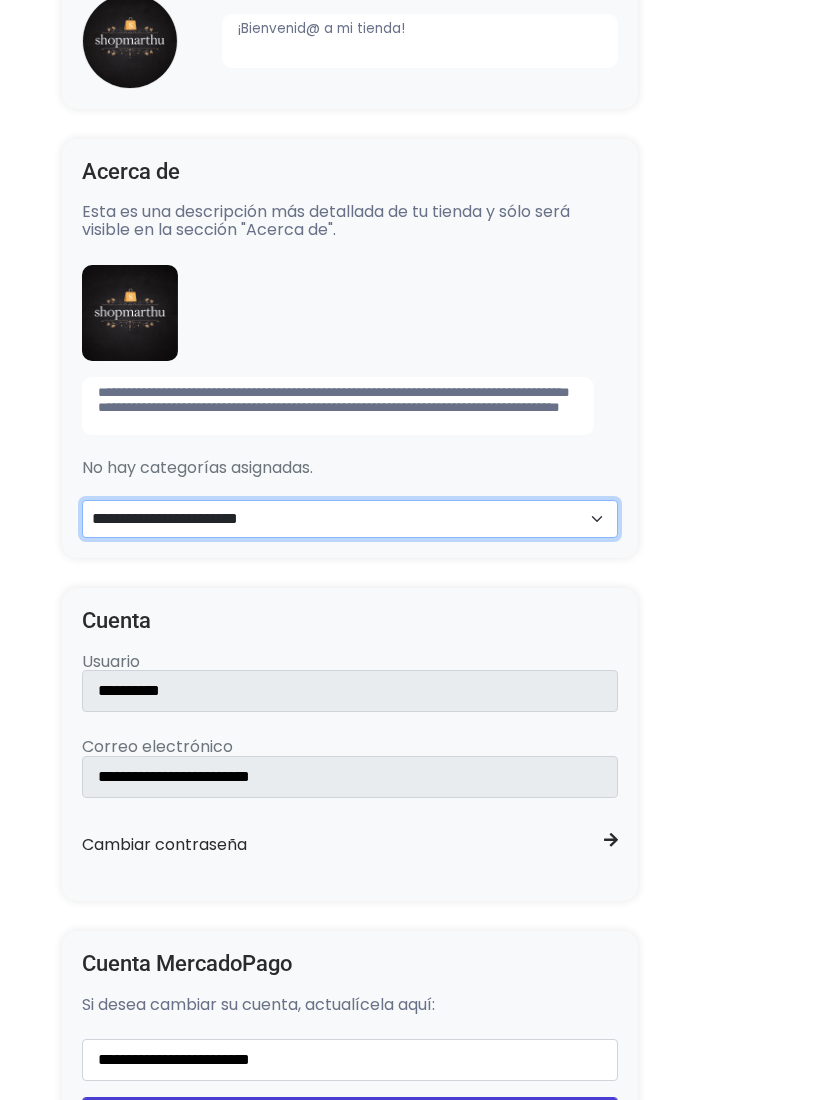 click on "**********" at bounding box center [350, 520] 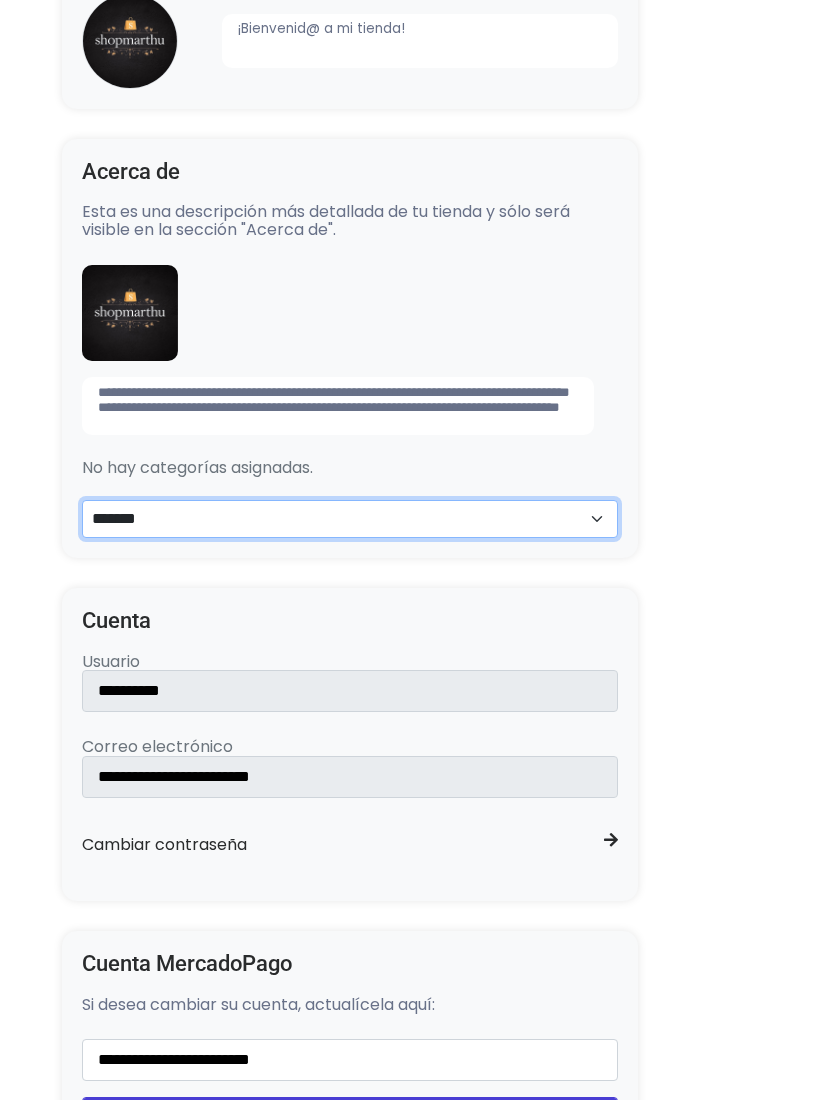 select 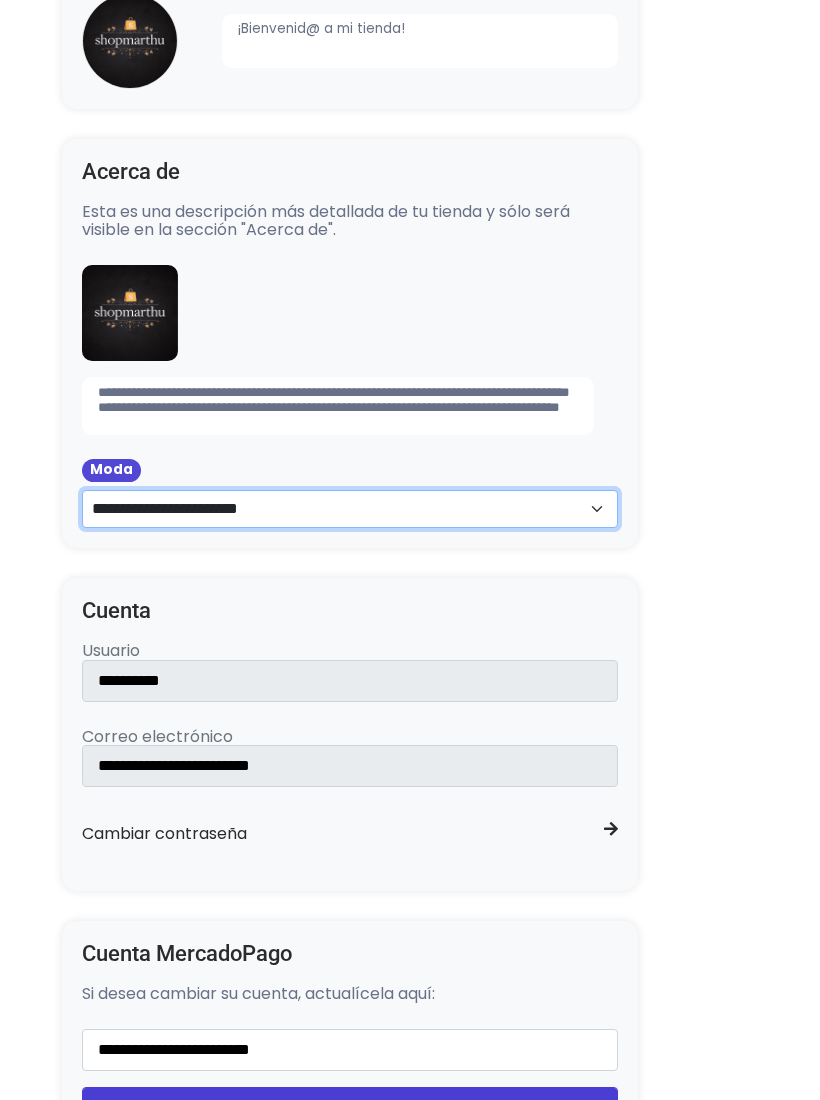 click on "**********" at bounding box center [350, 509] 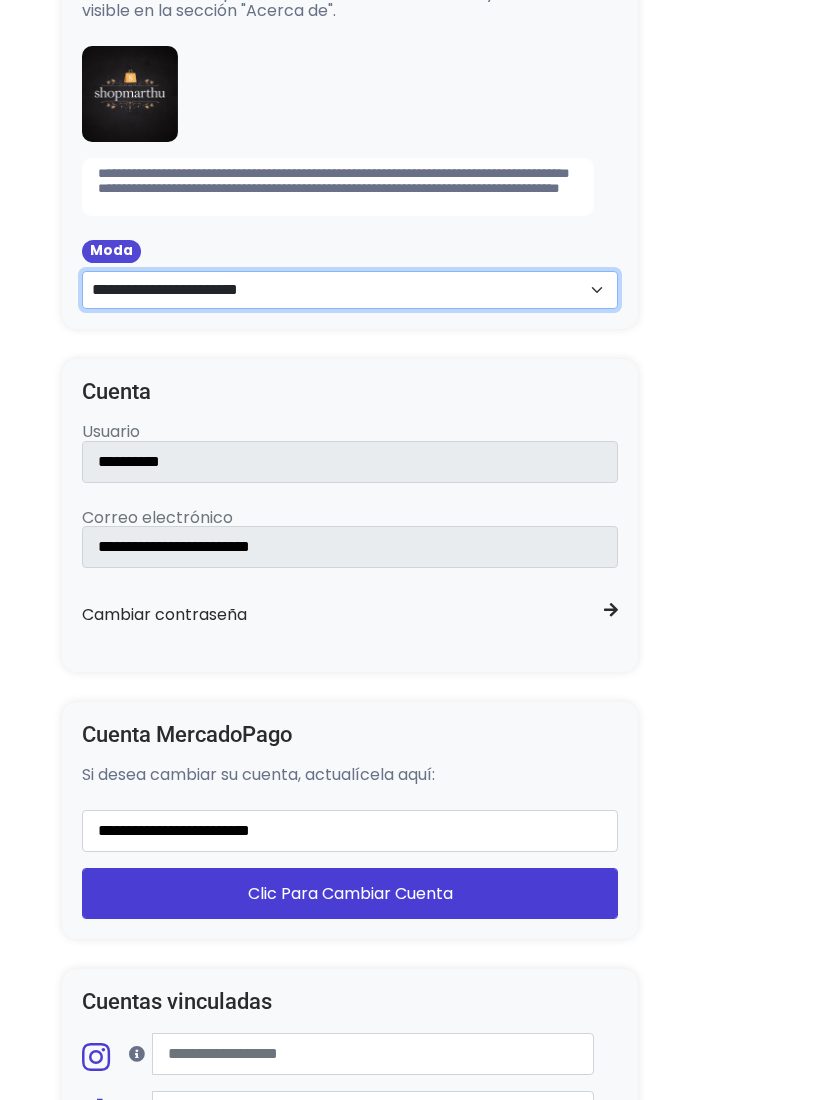 scroll, scrollTop: 1084, scrollLeft: 0, axis: vertical 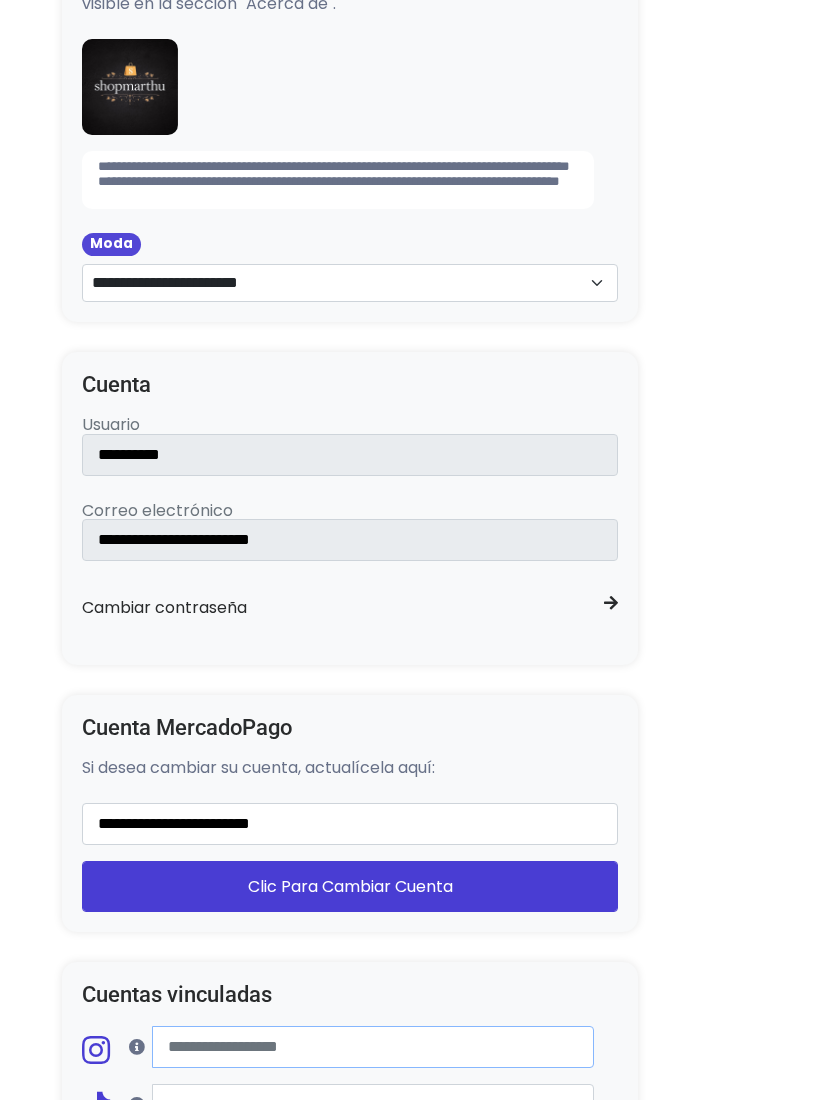 click at bounding box center [373, 1047] 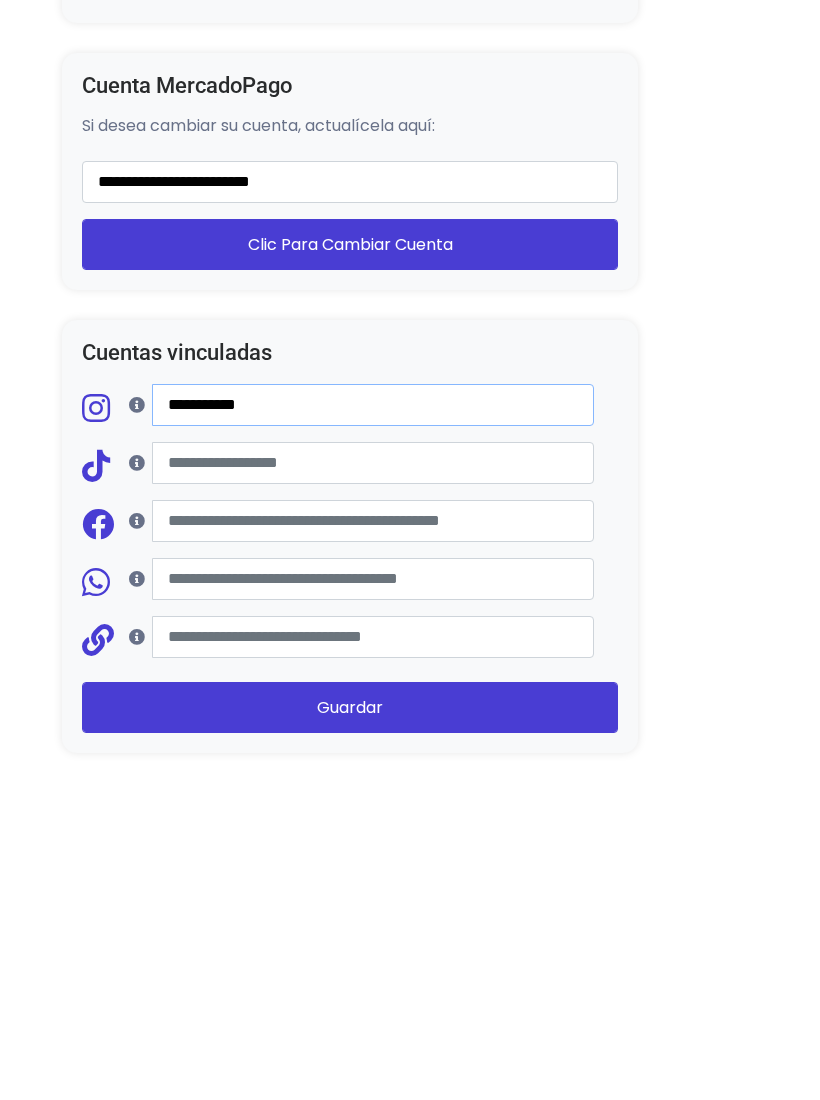 type on "**********" 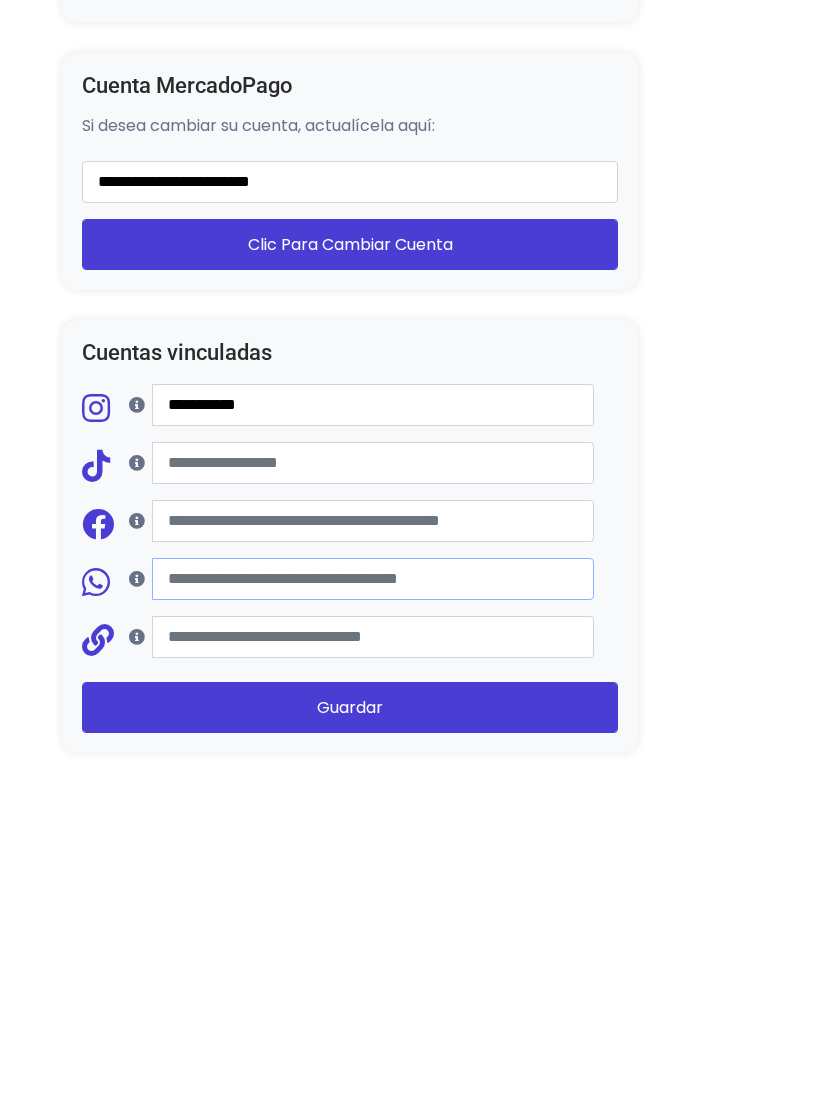 click at bounding box center (373, 916) 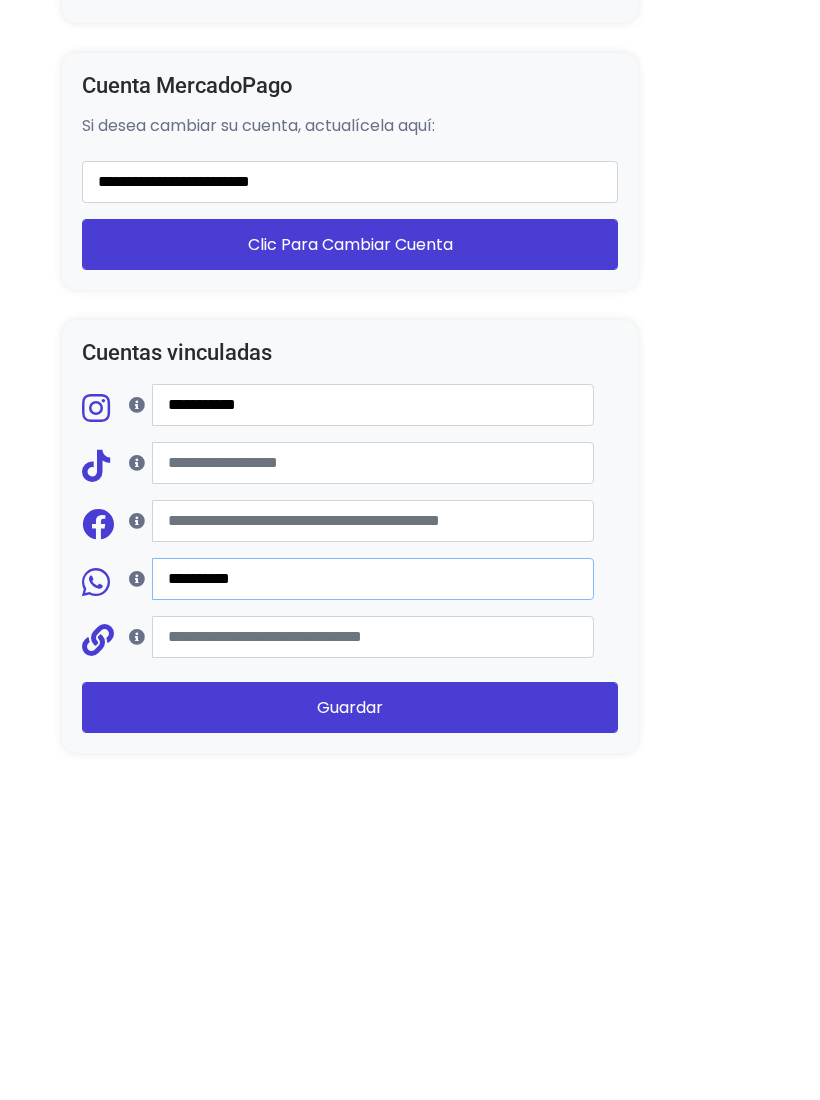 type on "**********" 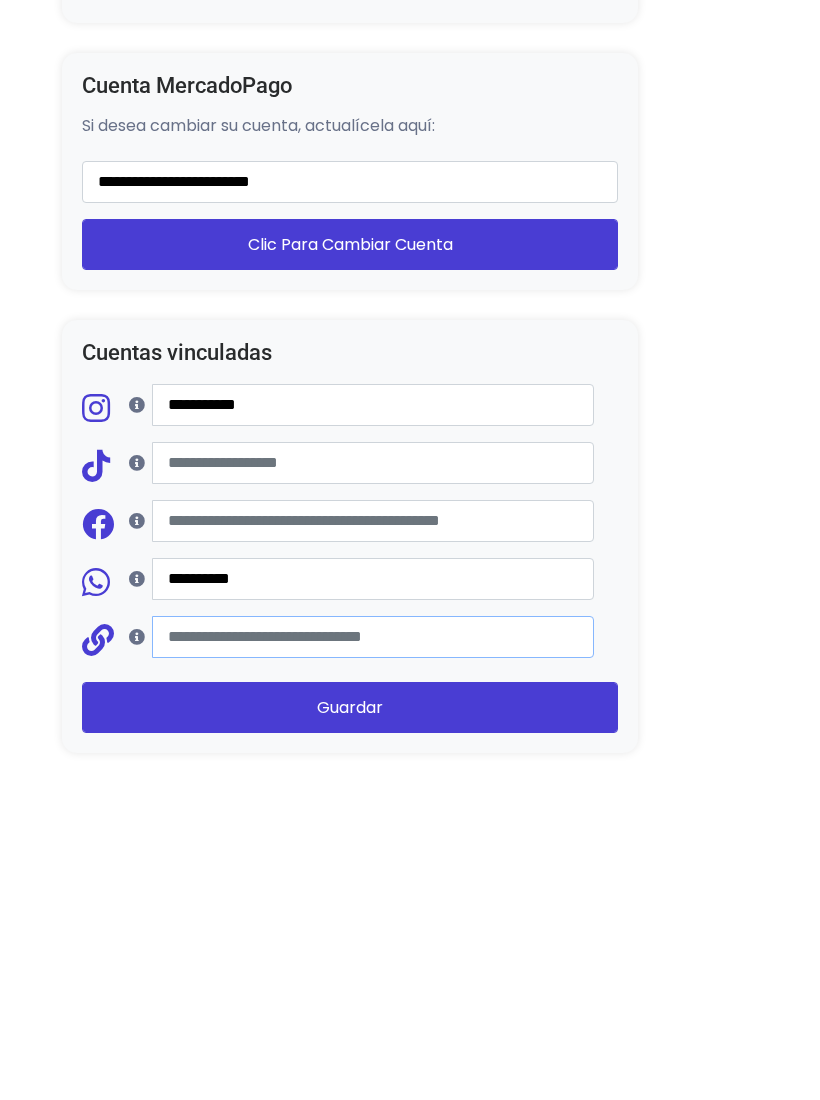 click at bounding box center (373, 974) 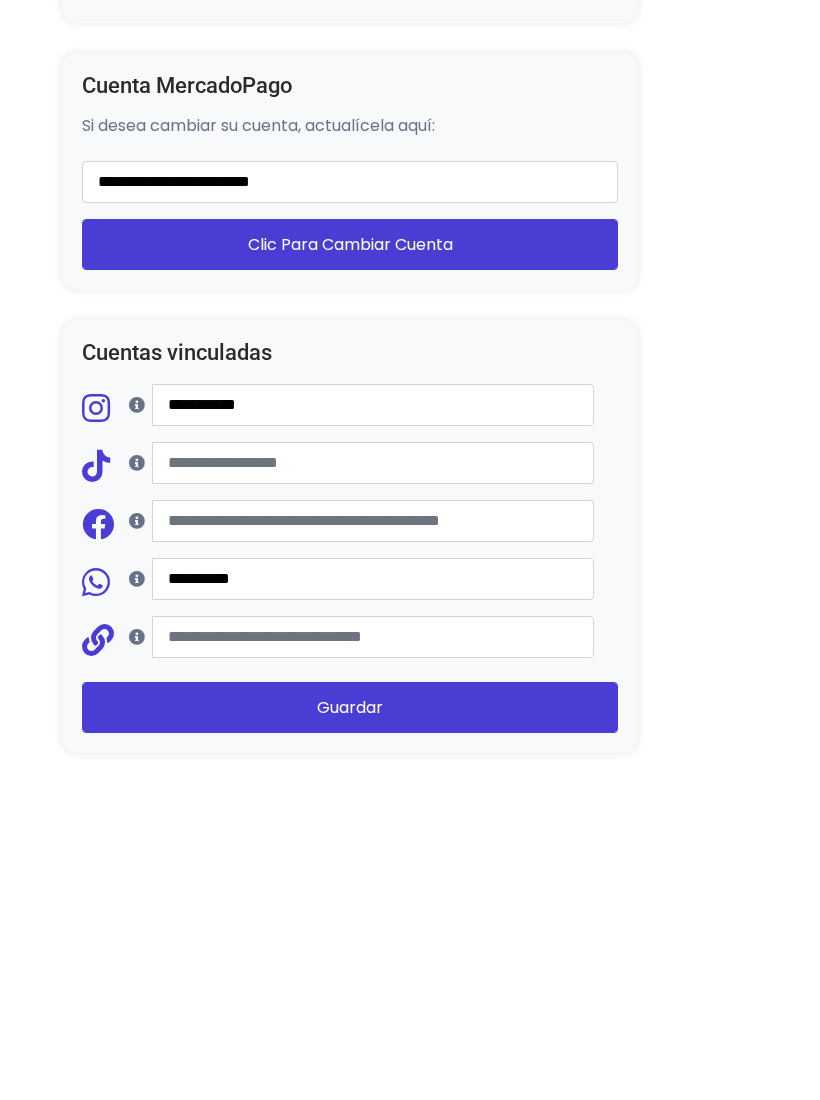 click on "Guardar" at bounding box center [350, 1044] 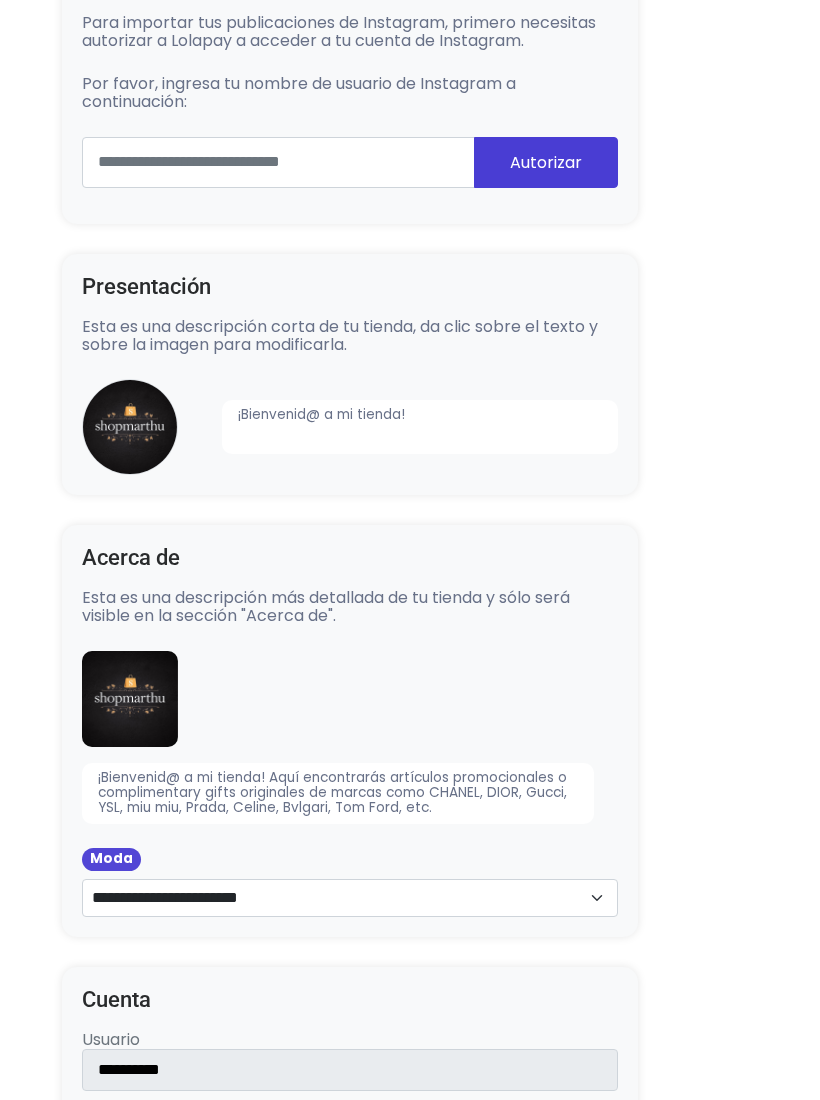 scroll, scrollTop: 467, scrollLeft: 0, axis: vertical 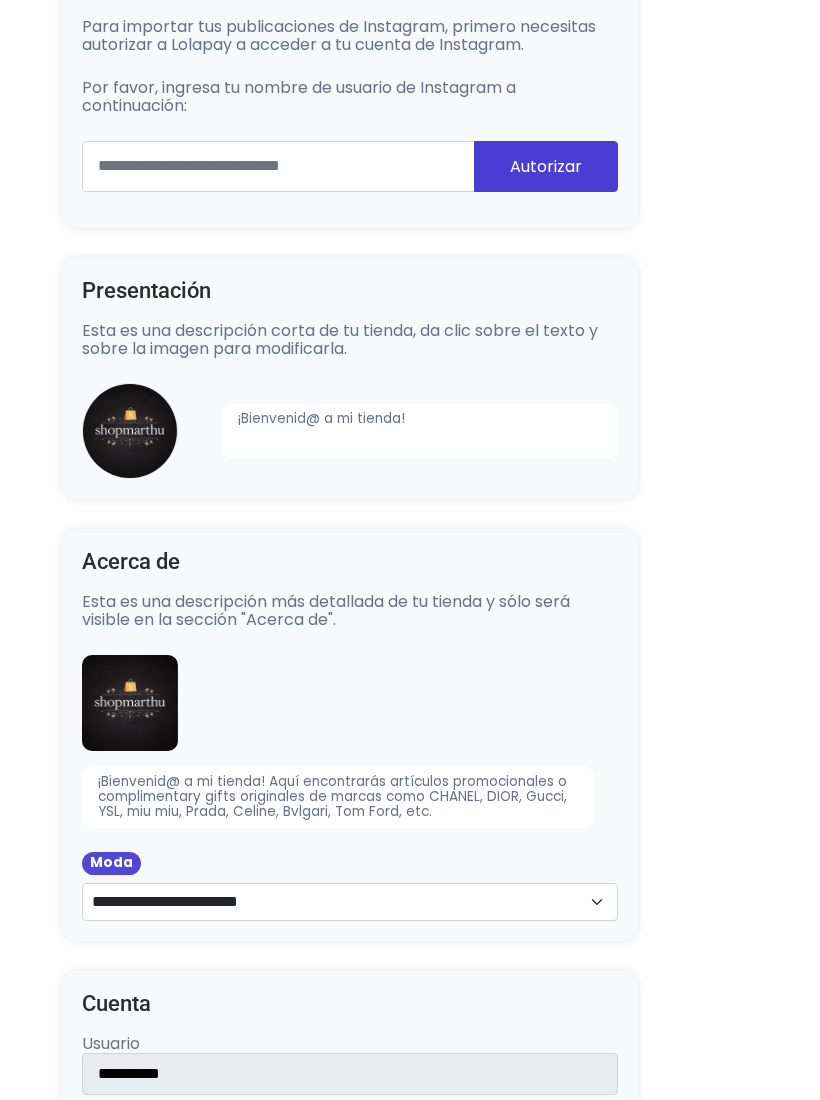 click on "¡Bienvenid@ a mi tienda!" at bounding box center (420, 432) 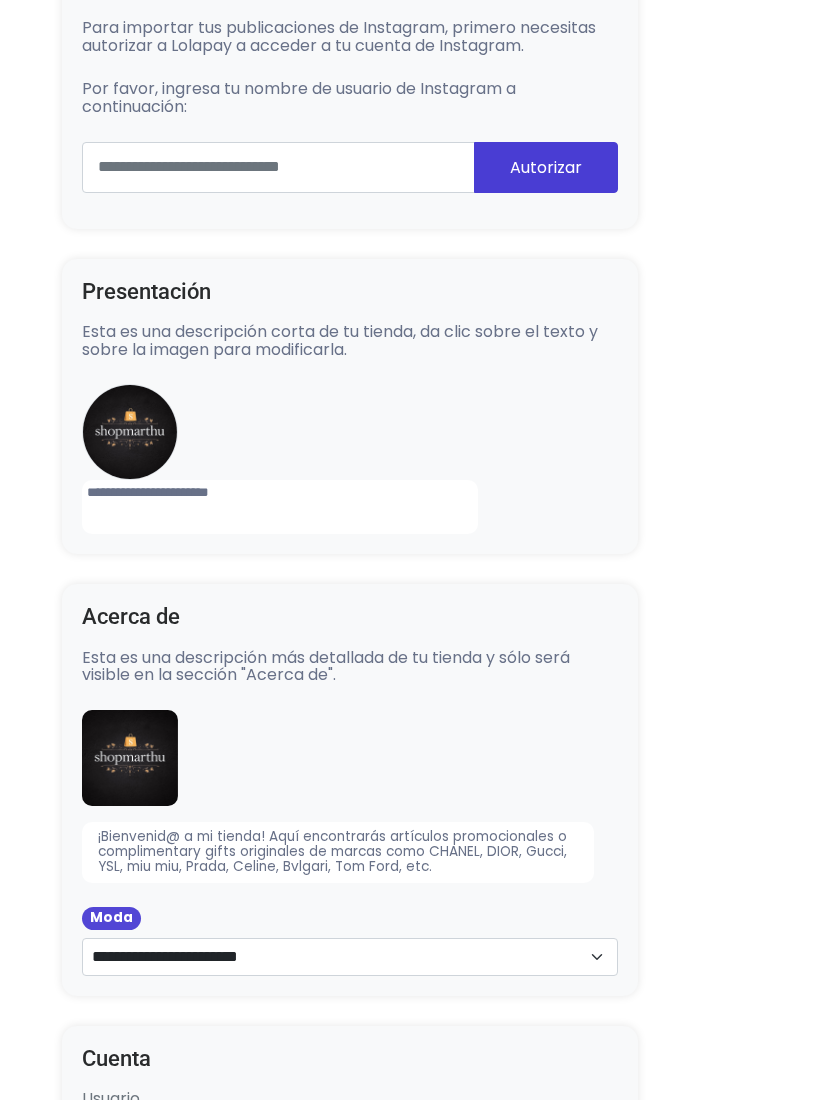 click on "**********" at bounding box center [280, 507] 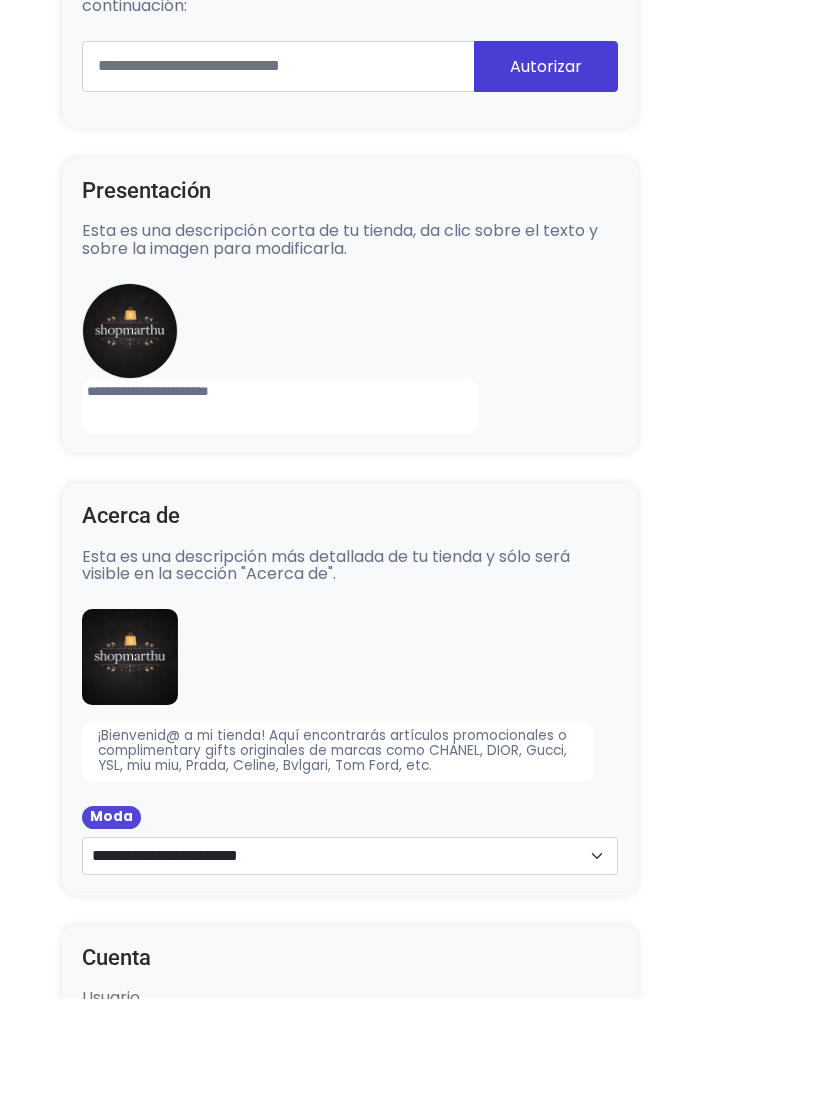 click on "¡Bienvenid@ a mi tienda! Aquí encontrarás artículos promocionales o complimentary gifts originales de marcas como CHANEL, DIOR, Gucci, YSL, miu miu, Prada, Celine, Bvlgari, Tom Ford, etc." at bounding box center [338, 852] 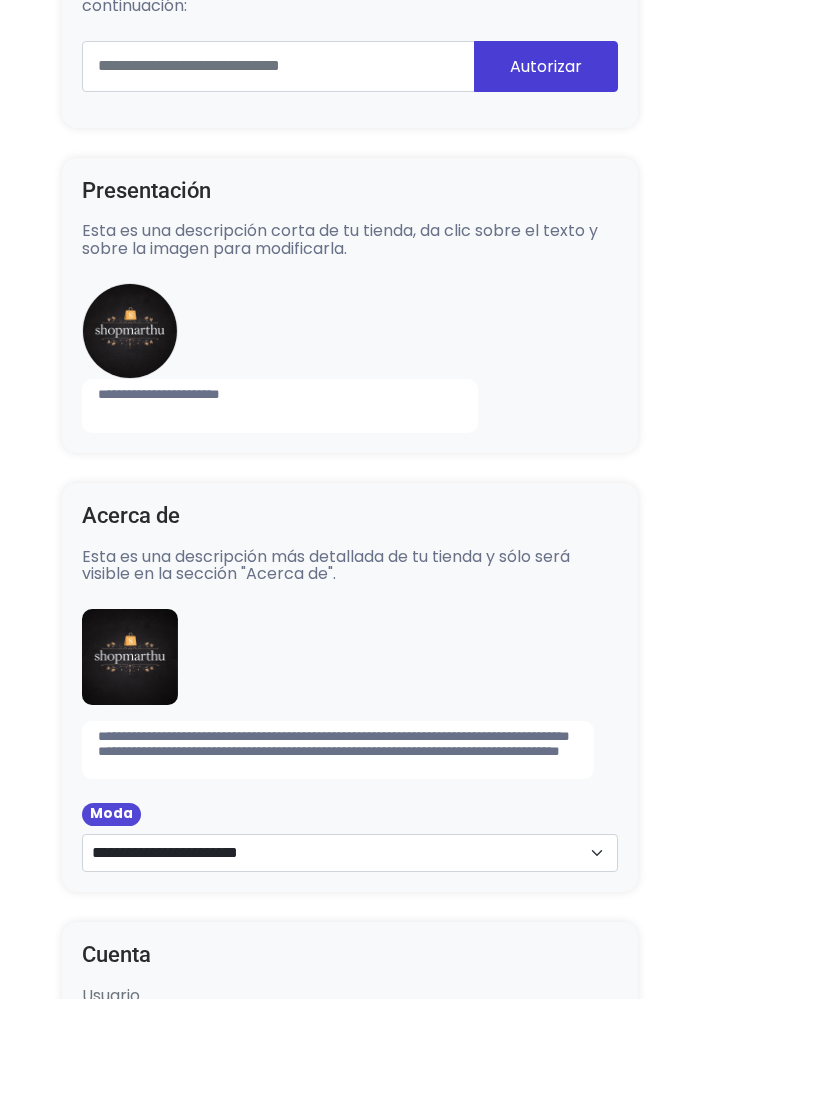 click on "**********" at bounding box center (338, 851) 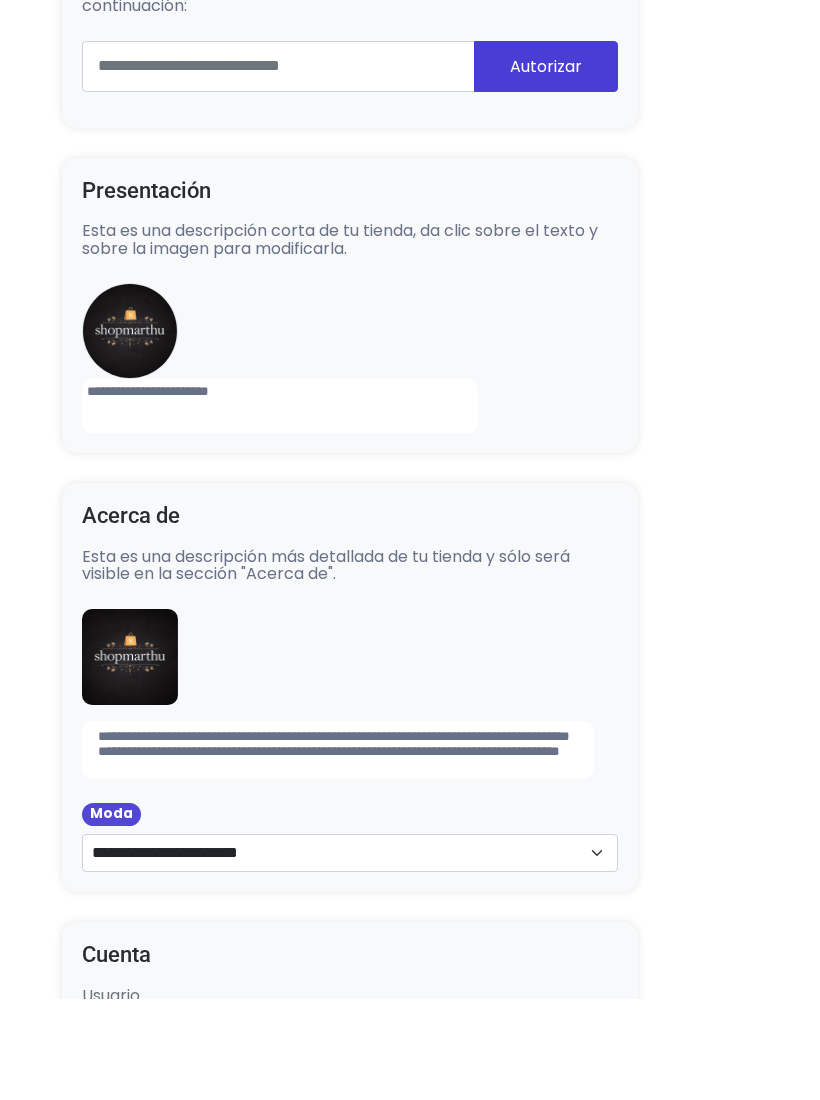click on "**********" at bounding box center [280, 507] 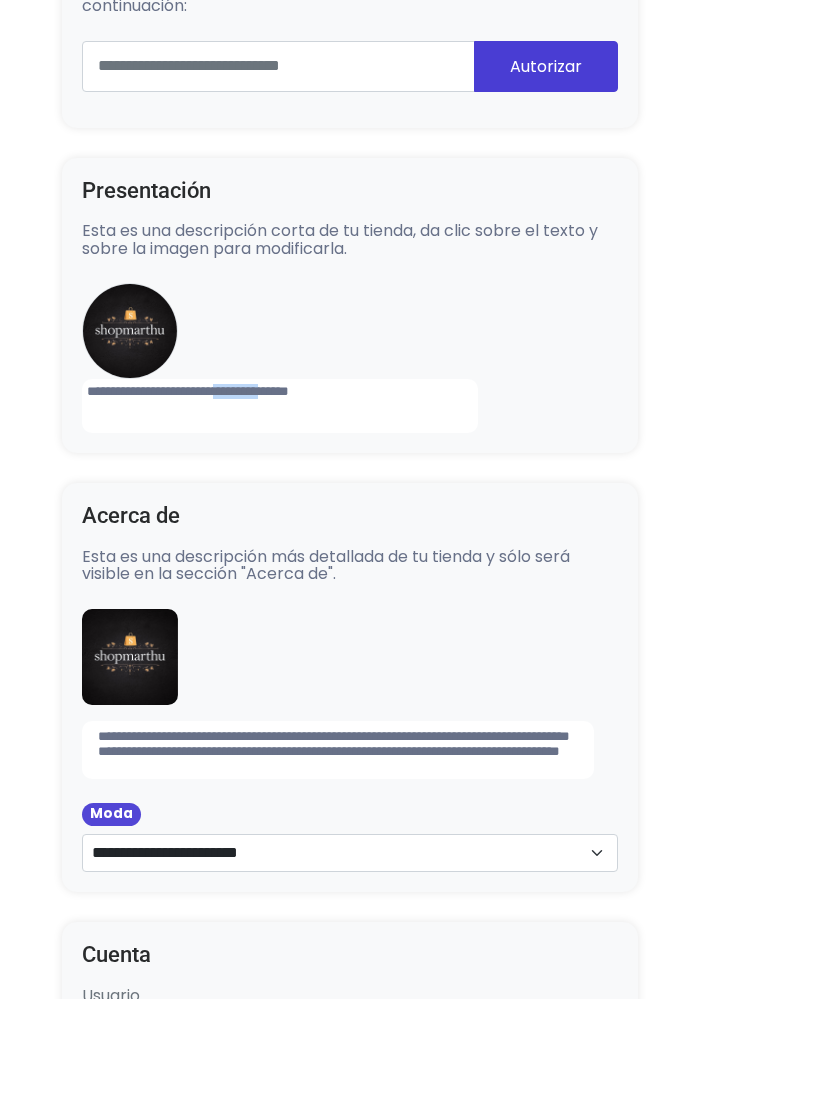 click on "**********" at bounding box center (280, 507) 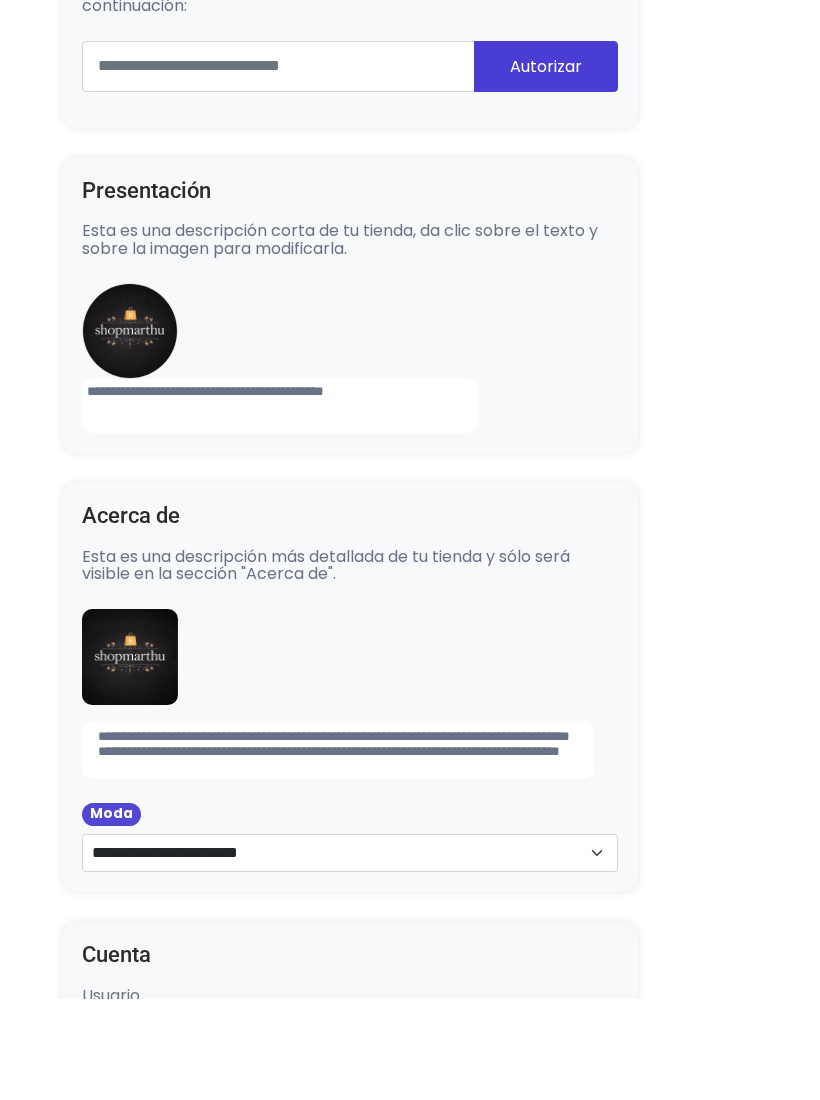 click on "**********" at bounding box center [280, 507] 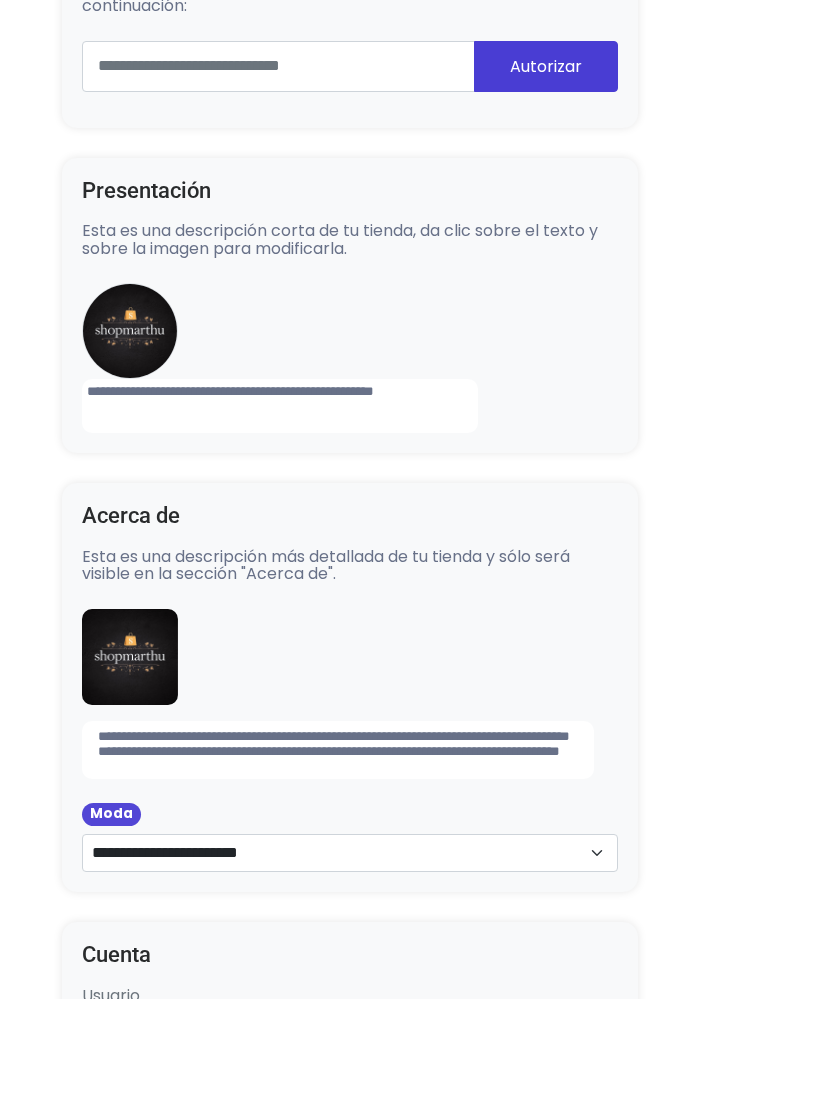 click on "**********" at bounding box center [280, 507] 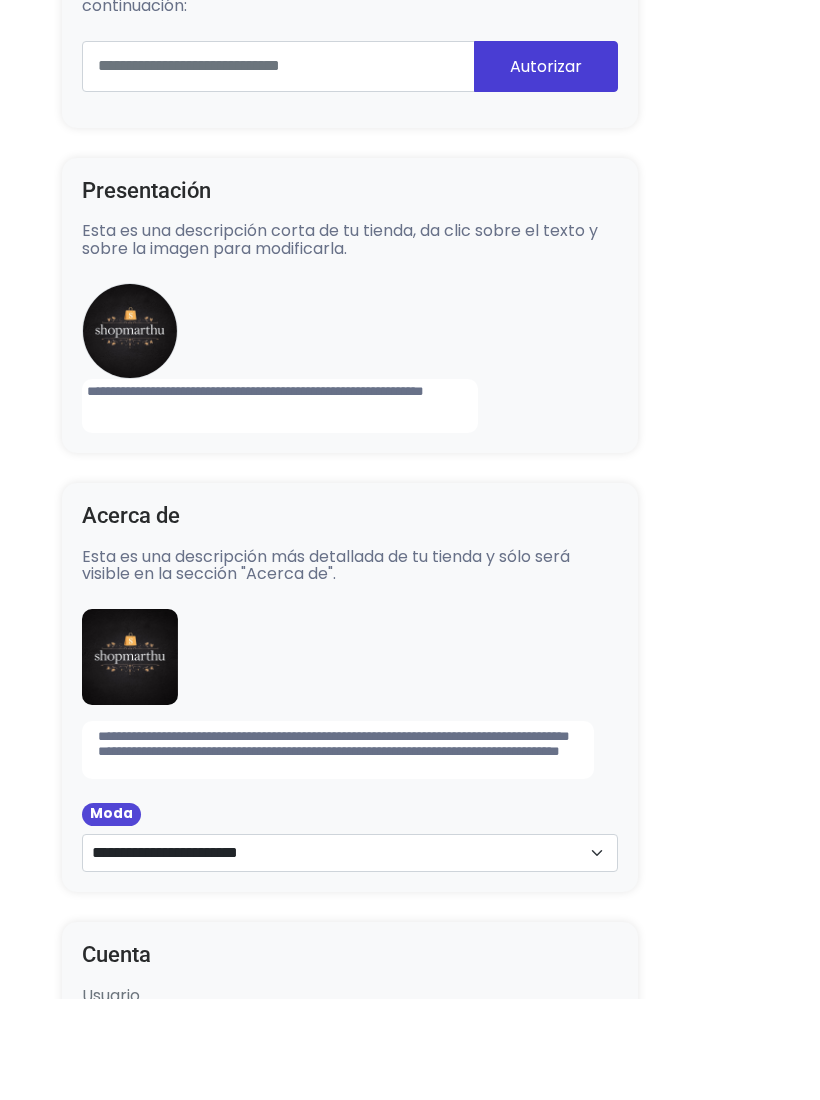 click on "**********" at bounding box center (280, 507) 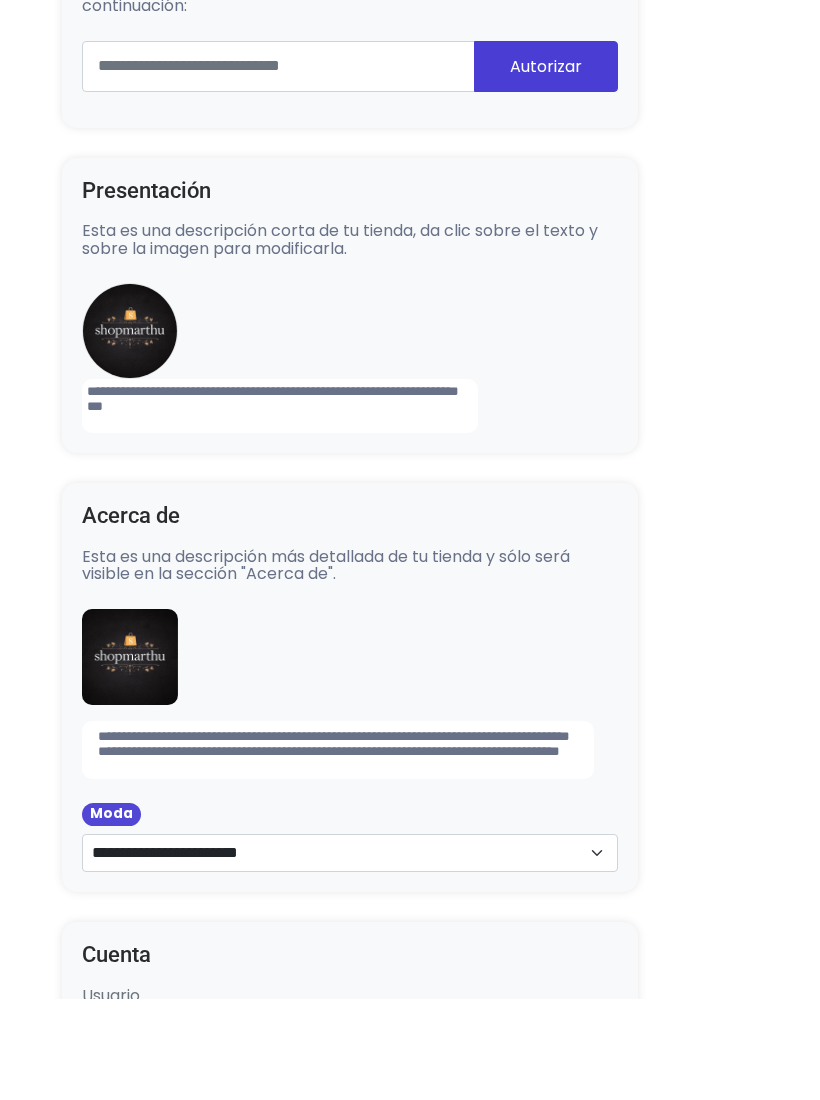 click on "**********" at bounding box center (280, 507) 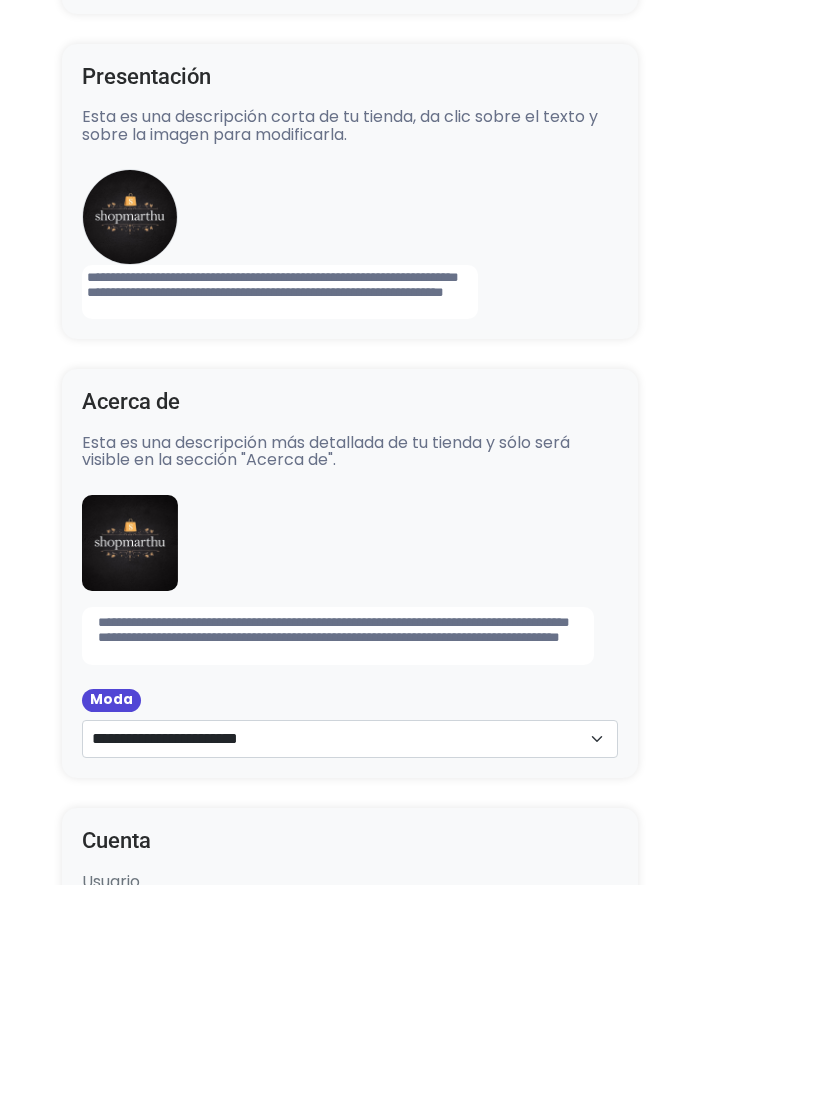 click on "**********" at bounding box center (338, 851) 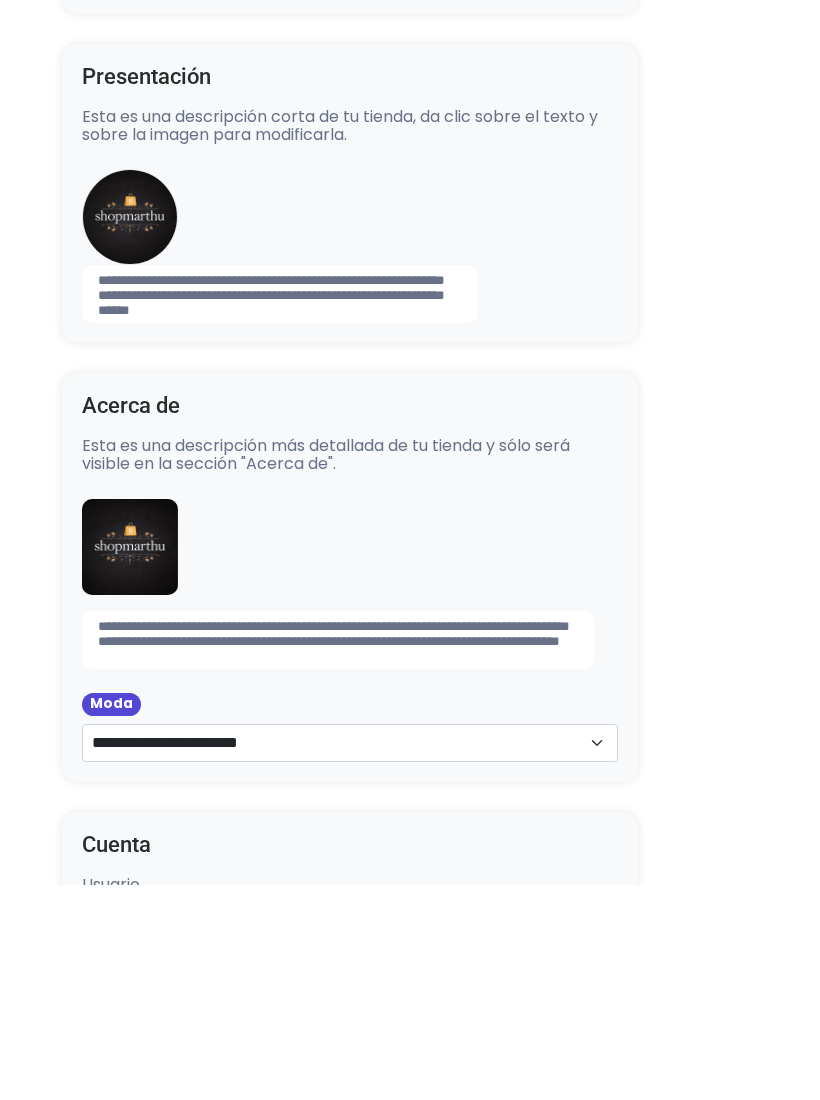 click on "**********" at bounding box center [338, 855] 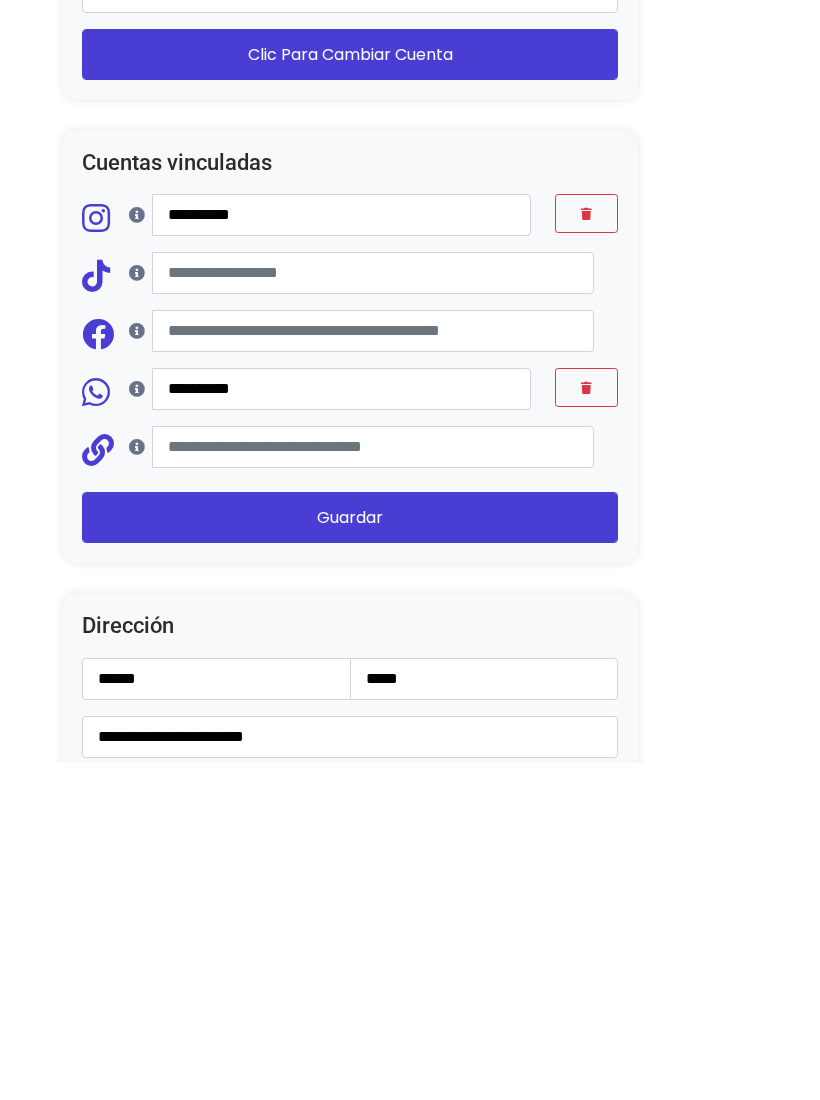 click on "Guardar" at bounding box center (350, 854) 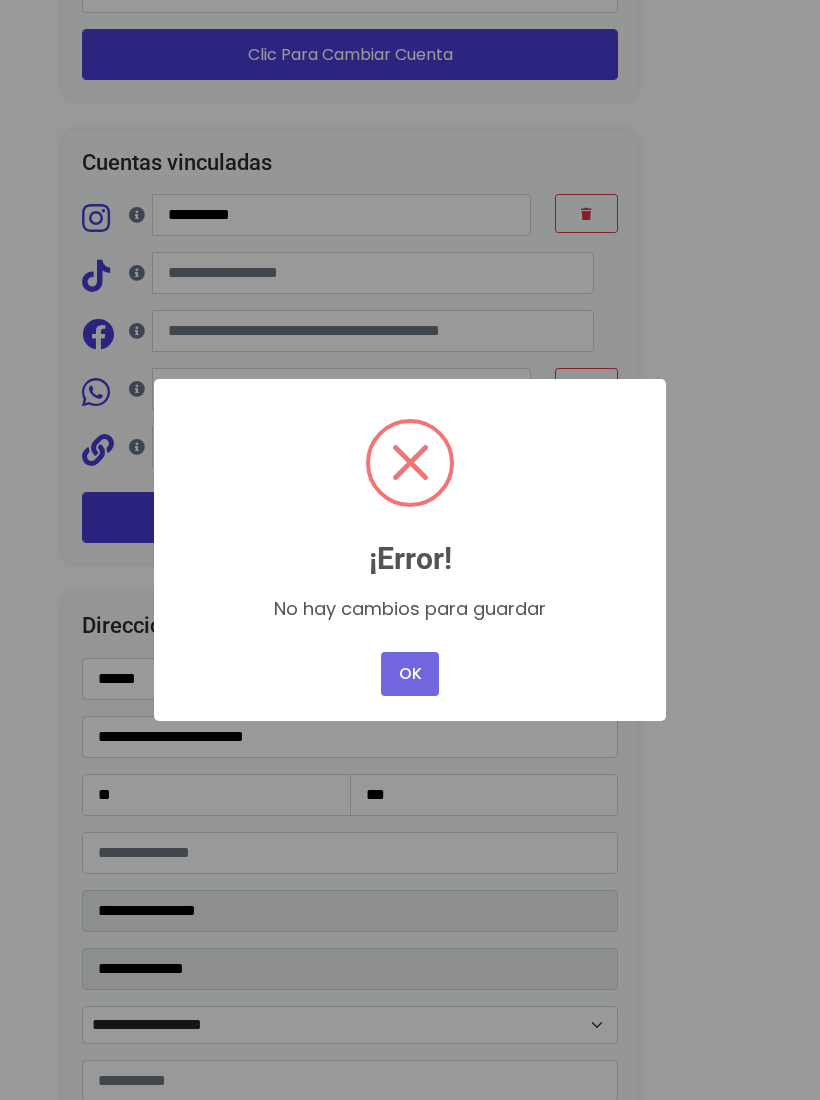 click on "OK" at bounding box center (410, 674) 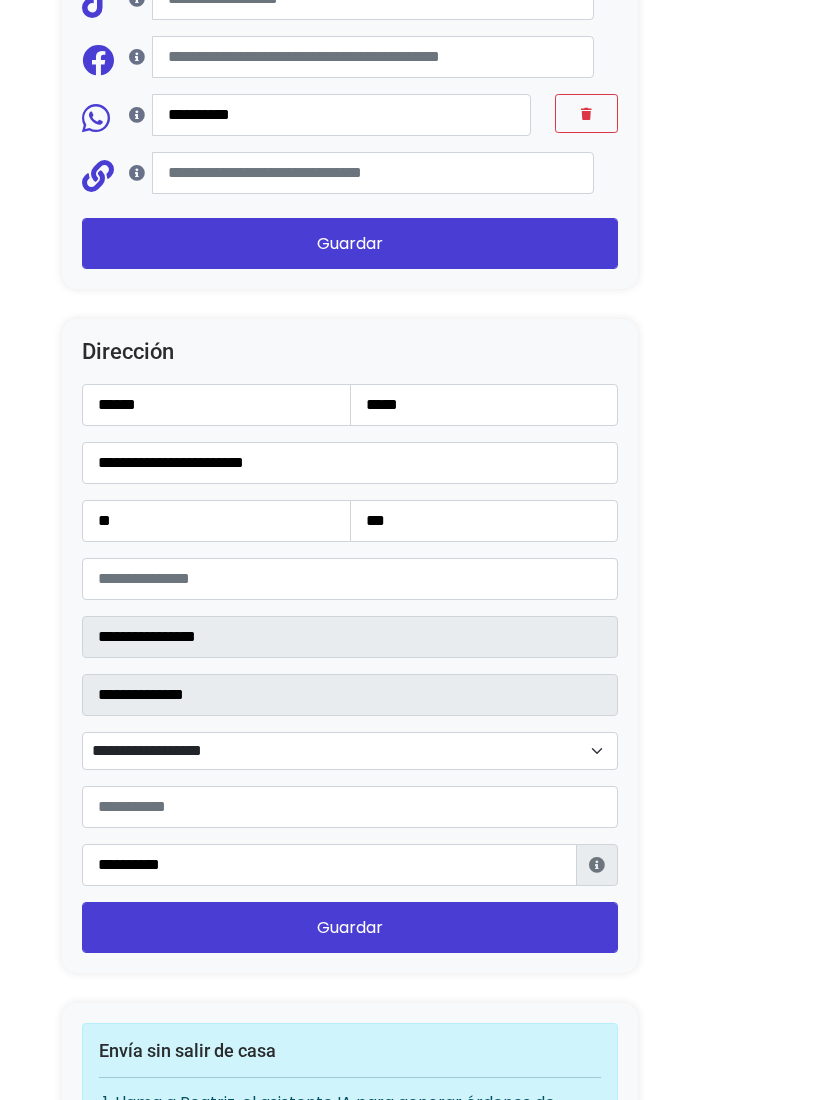 scroll, scrollTop: 2447, scrollLeft: 0, axis: vertical 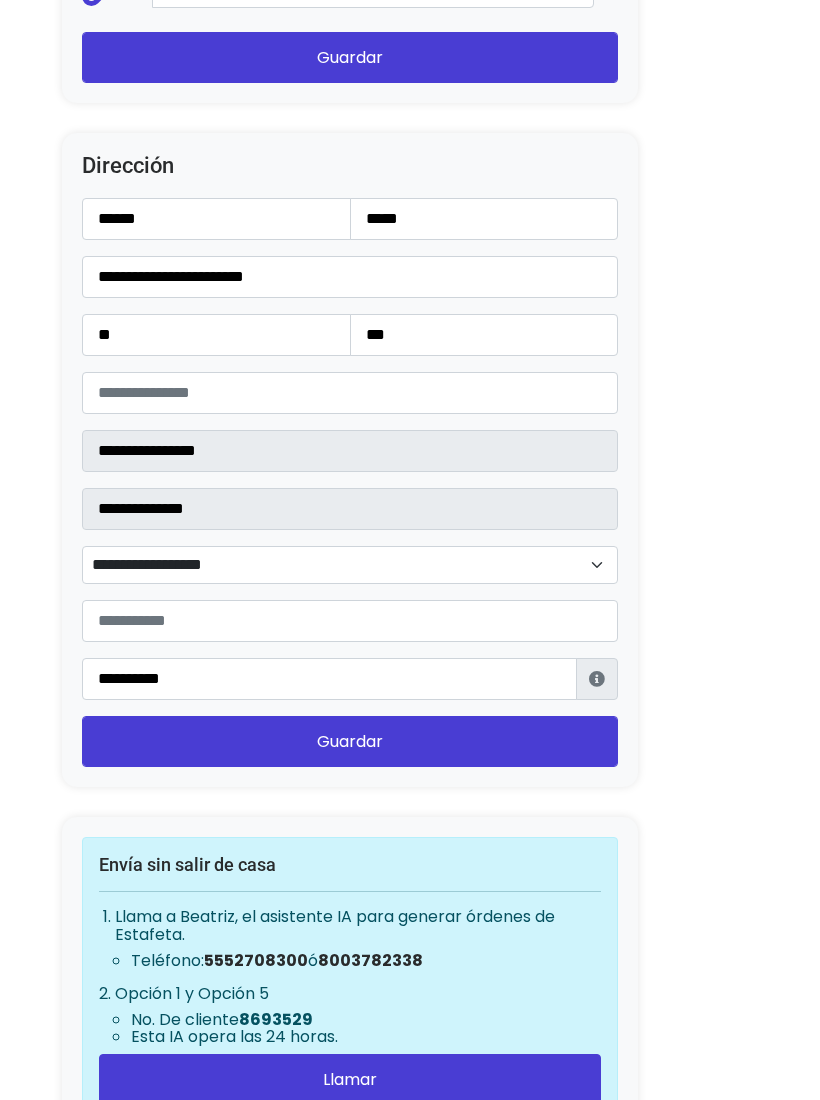 click on "Guardar" at bounding box center (350, 742) 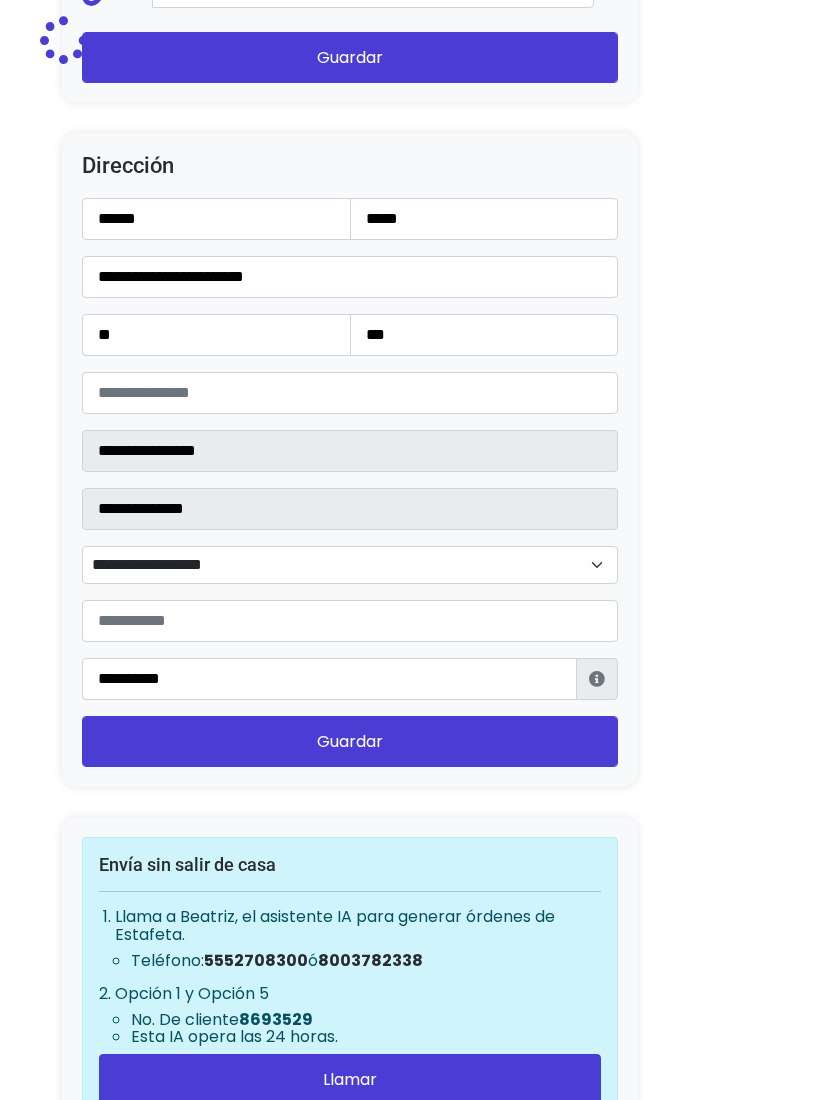 scroll, scrollTop: 2447, scrollLeft: 0, axis: vertical 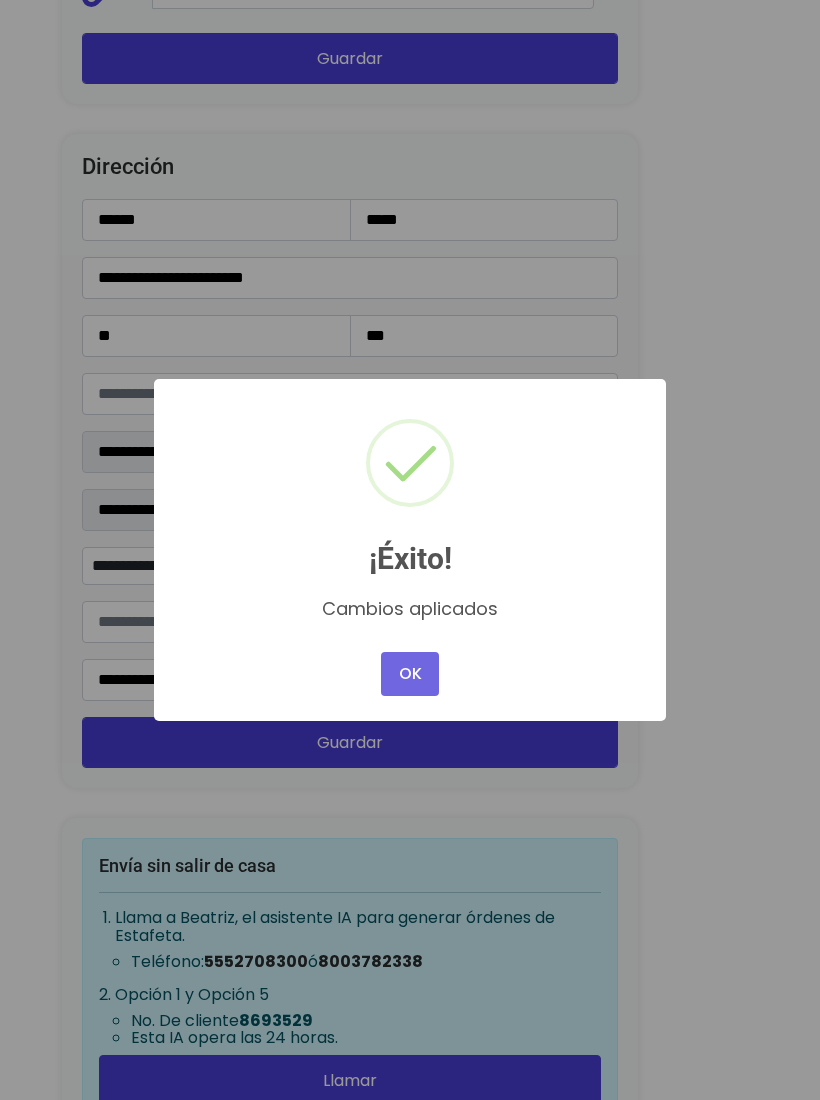 click on "OK" at bounding box center (410, 674) 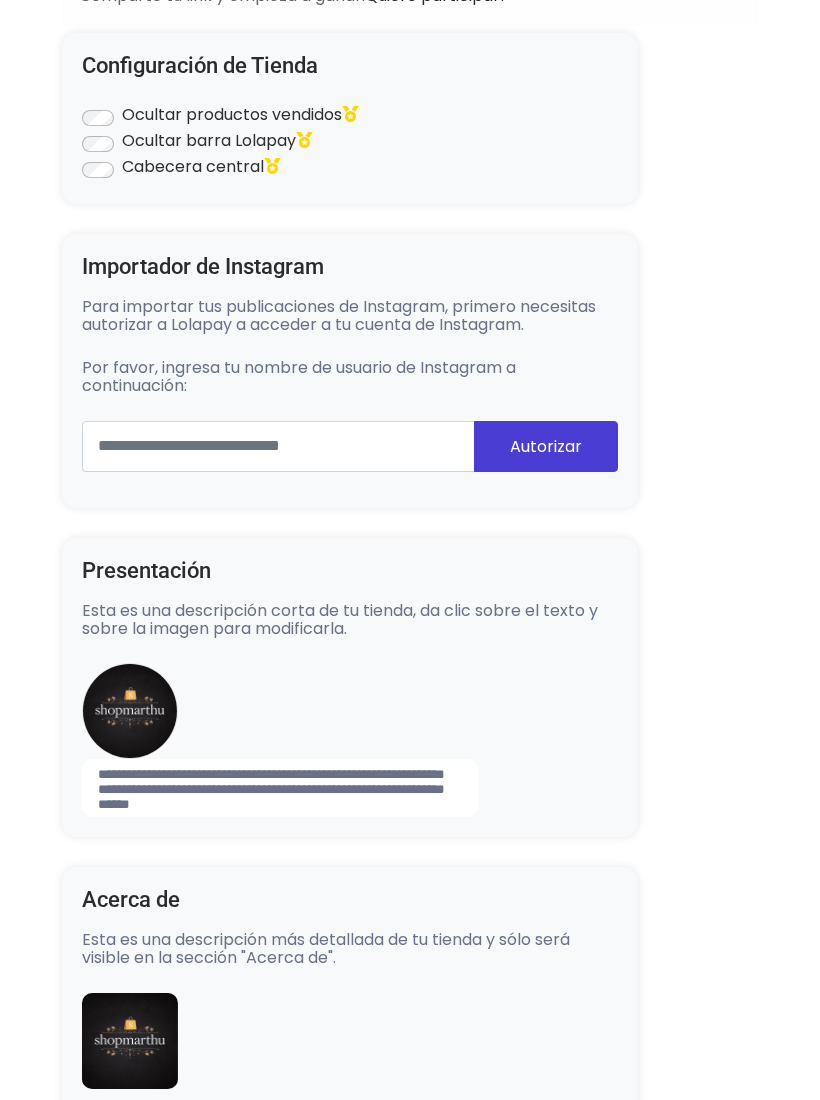 scroll, scrollTop: 0, scrollLeft: 0, axis: both 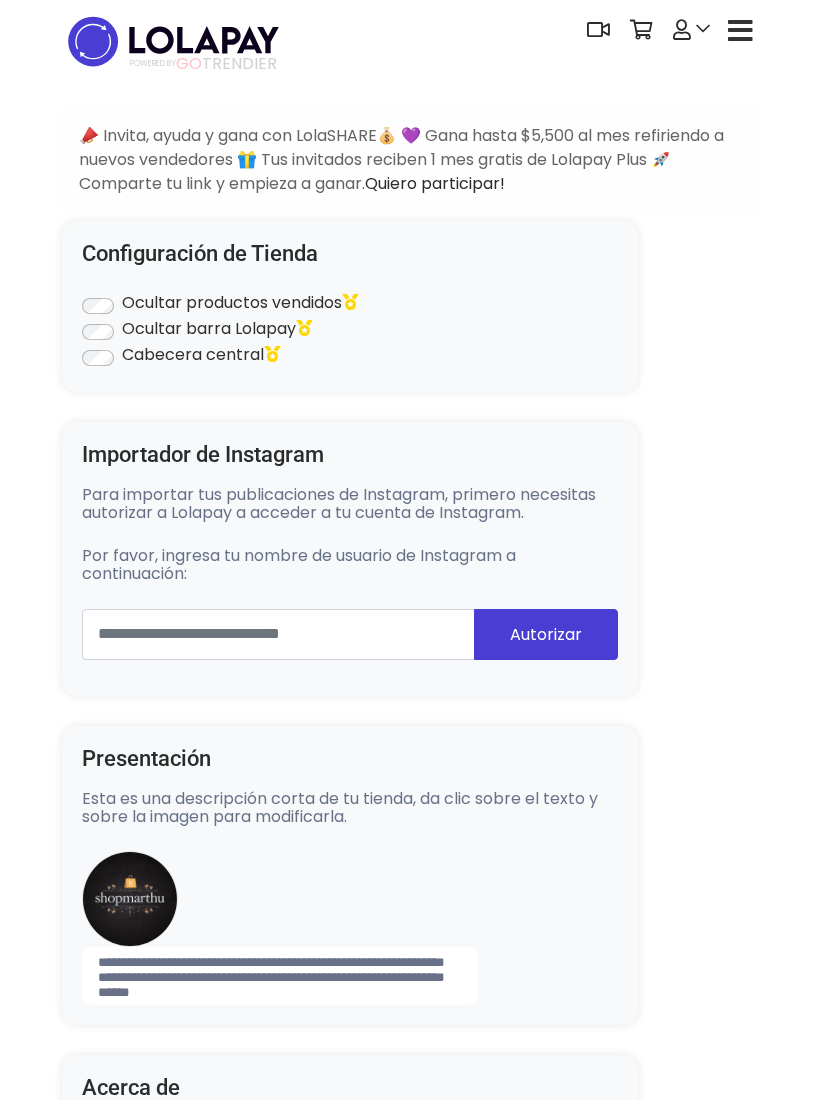 click at bounding box center (740, 31) 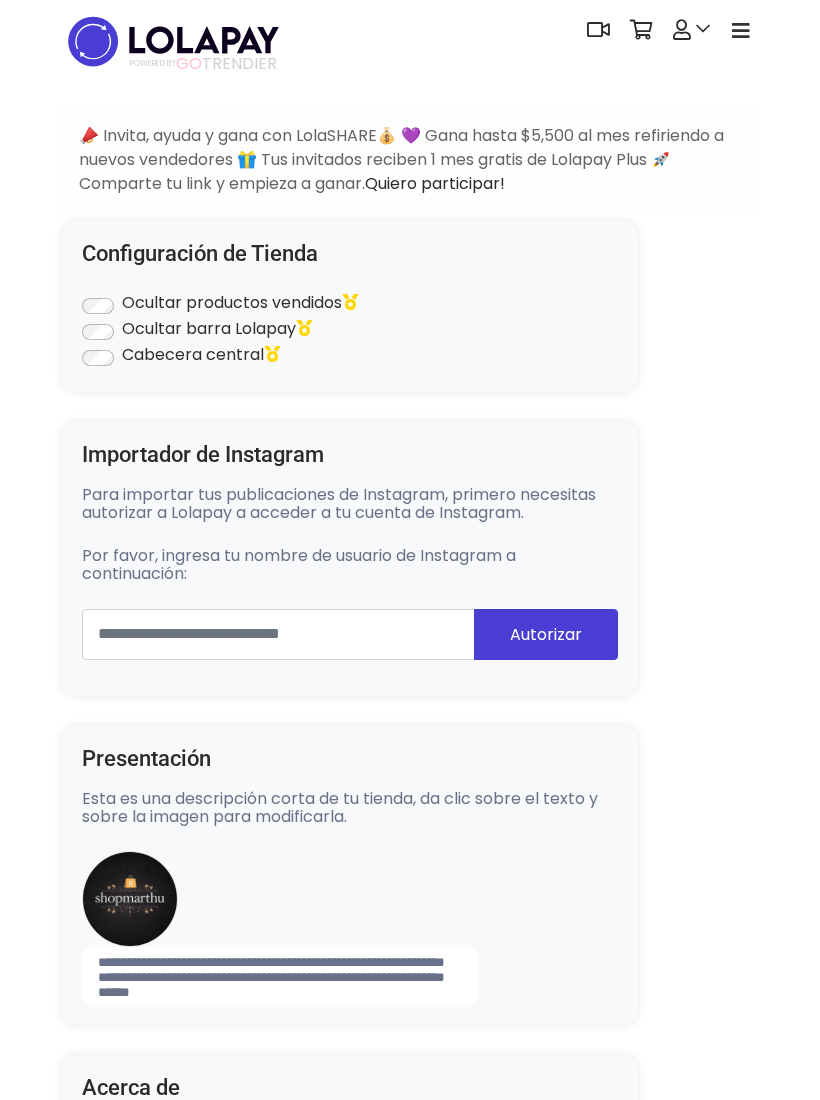 click at bounding box center [691, 30] 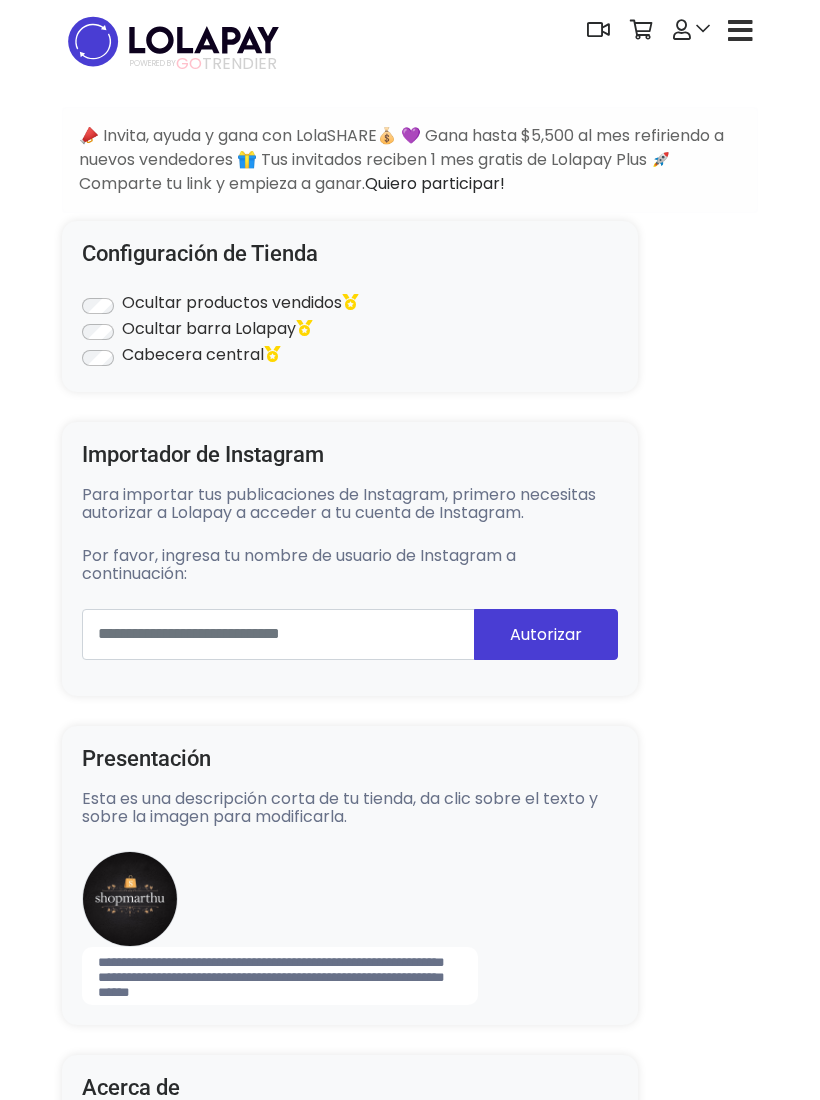 click at bounding box center (740, 31) 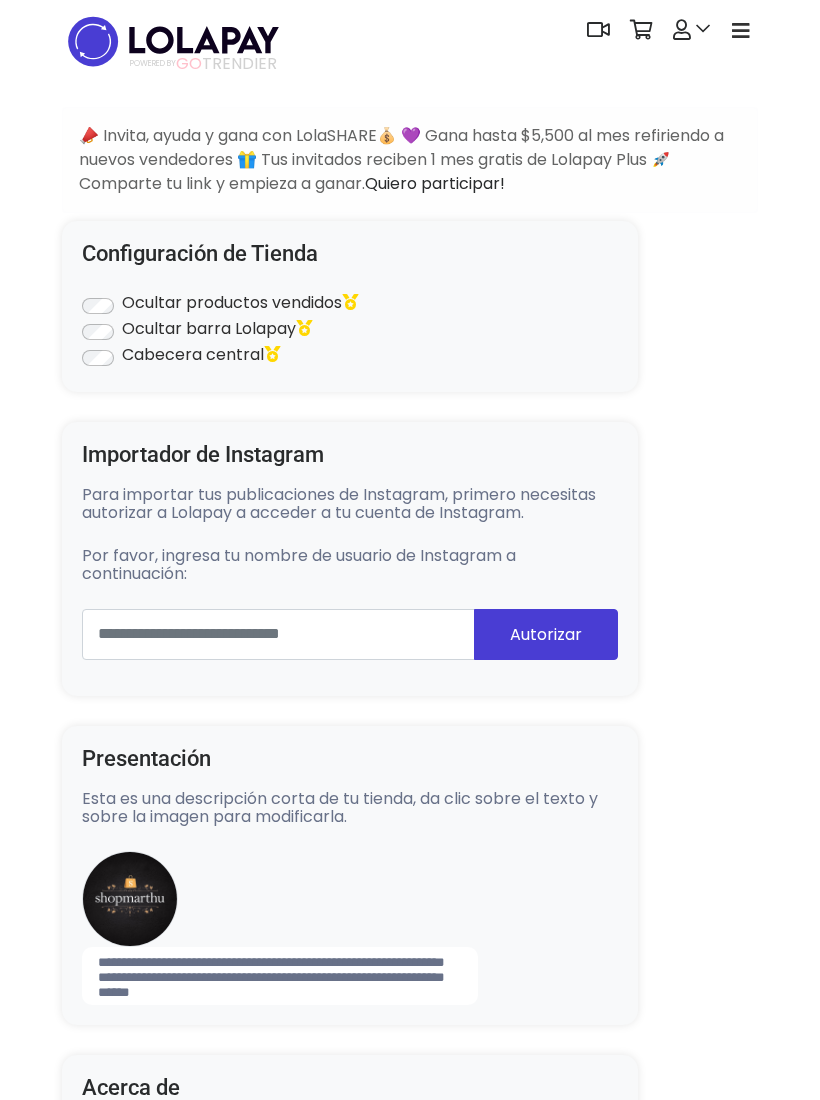 click on "Dashboard
Mi tienda
Editar Stock" at bounding box center (410, 633) 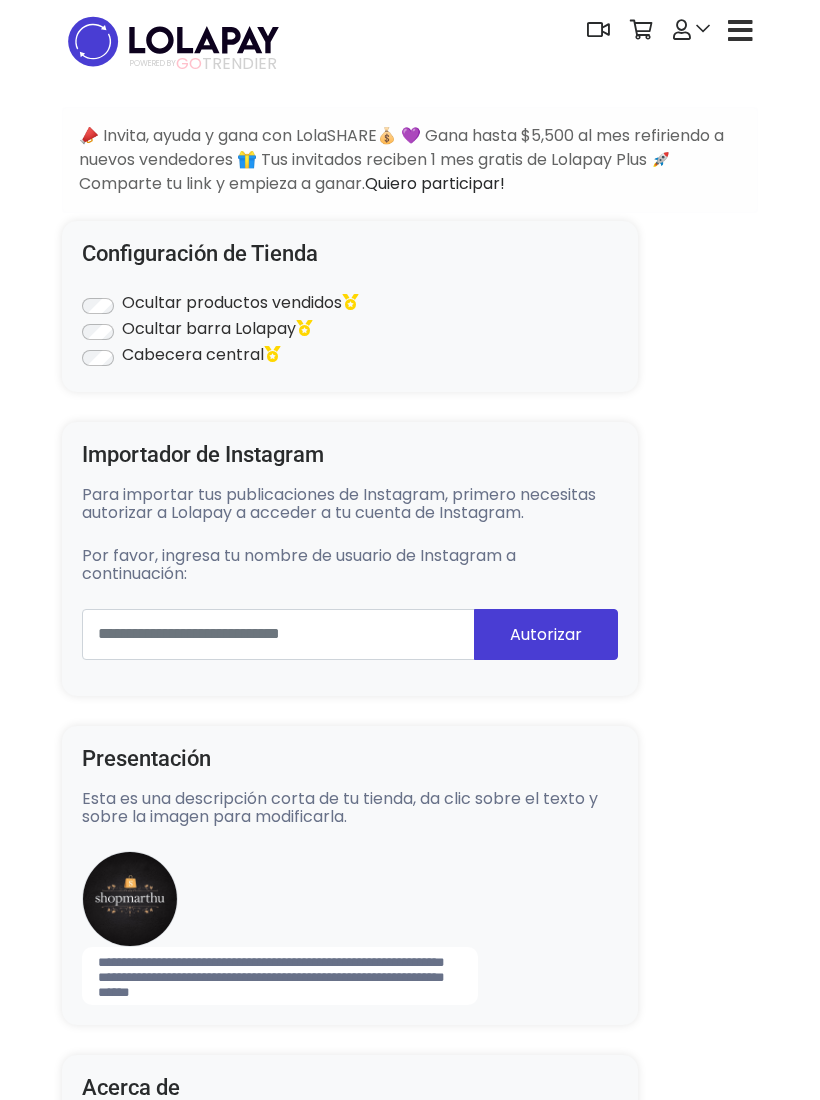 click at bounding box center [740, 31] 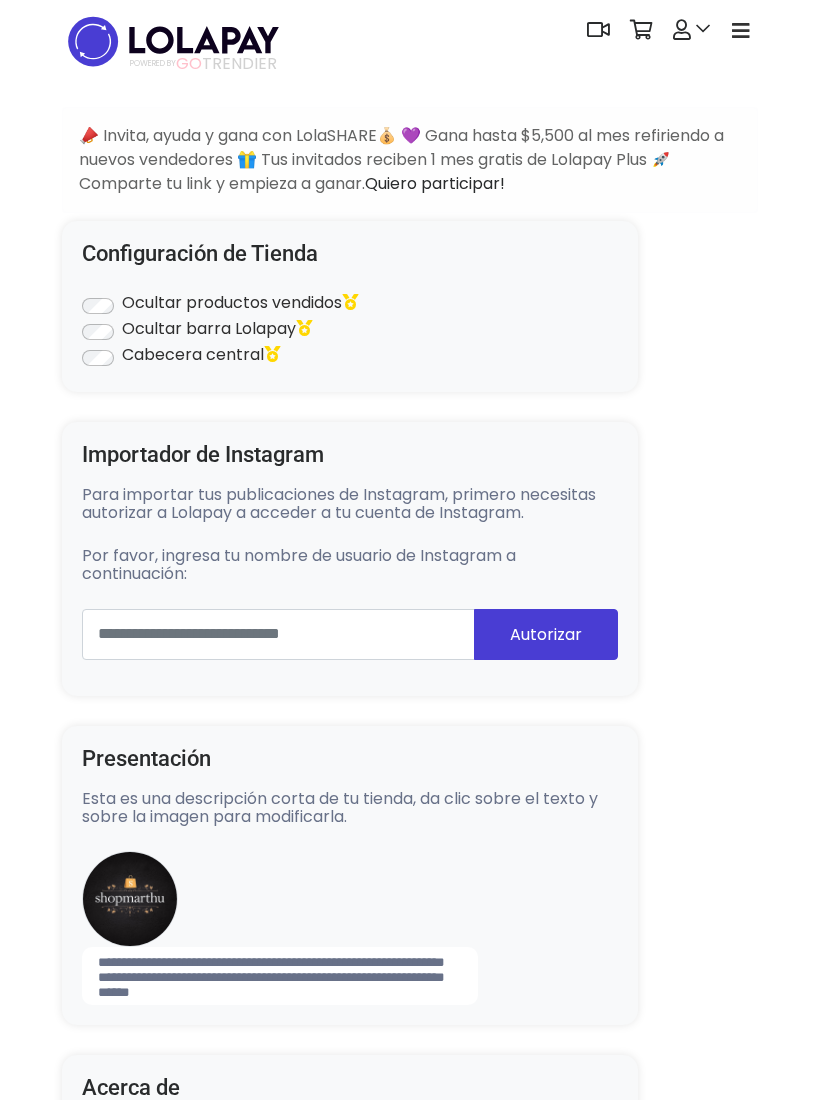 click at bounding box center (598, 30) 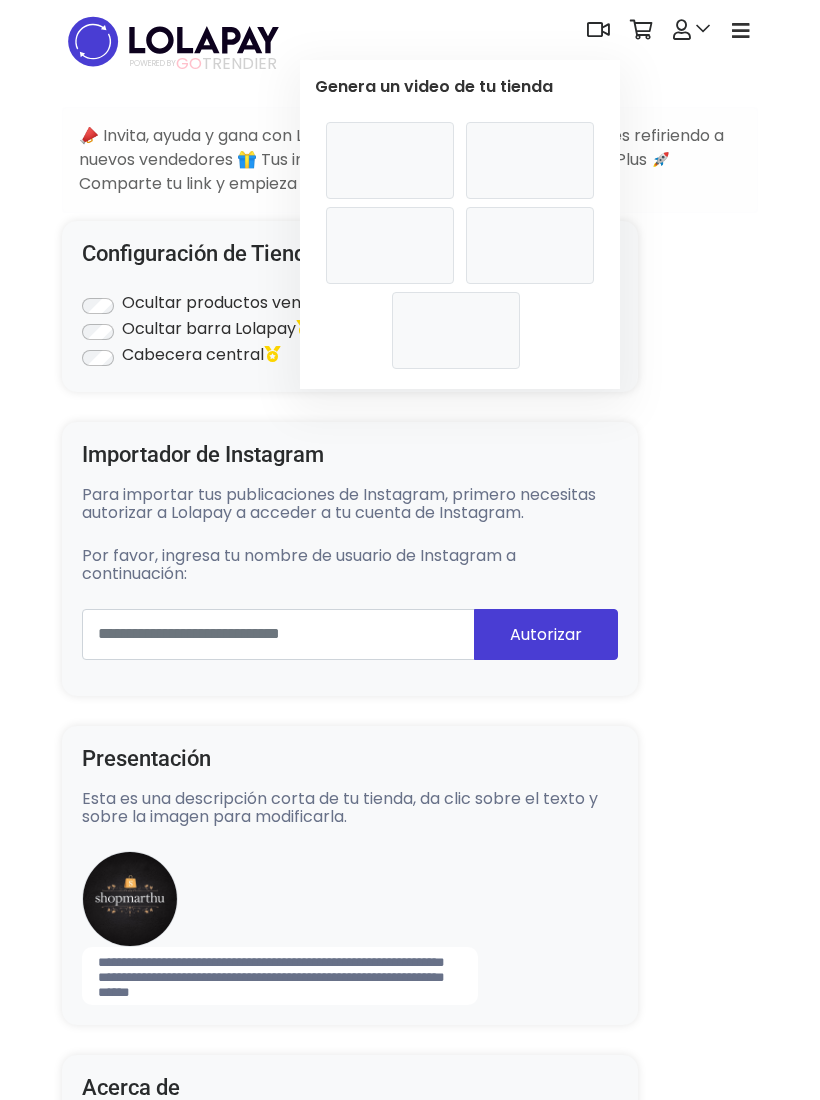 click at bounding box center (390, 160) 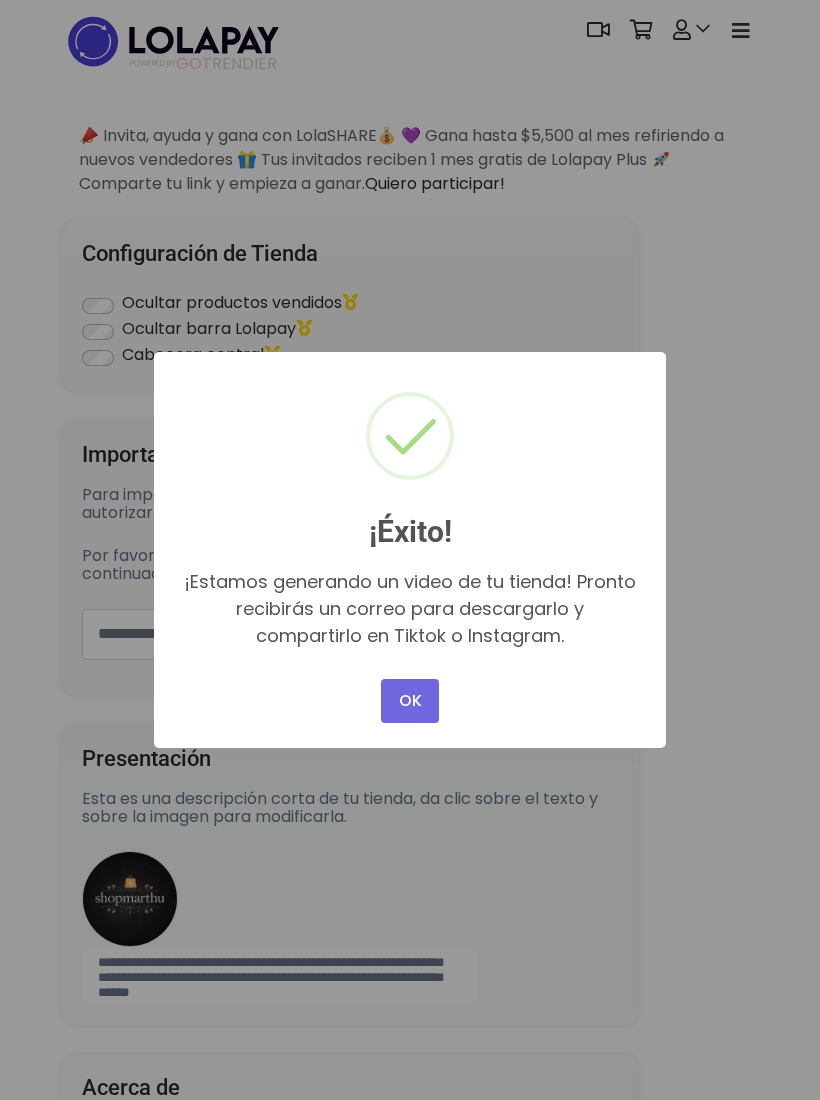 click on "OK" at bounding box center (410, 701) 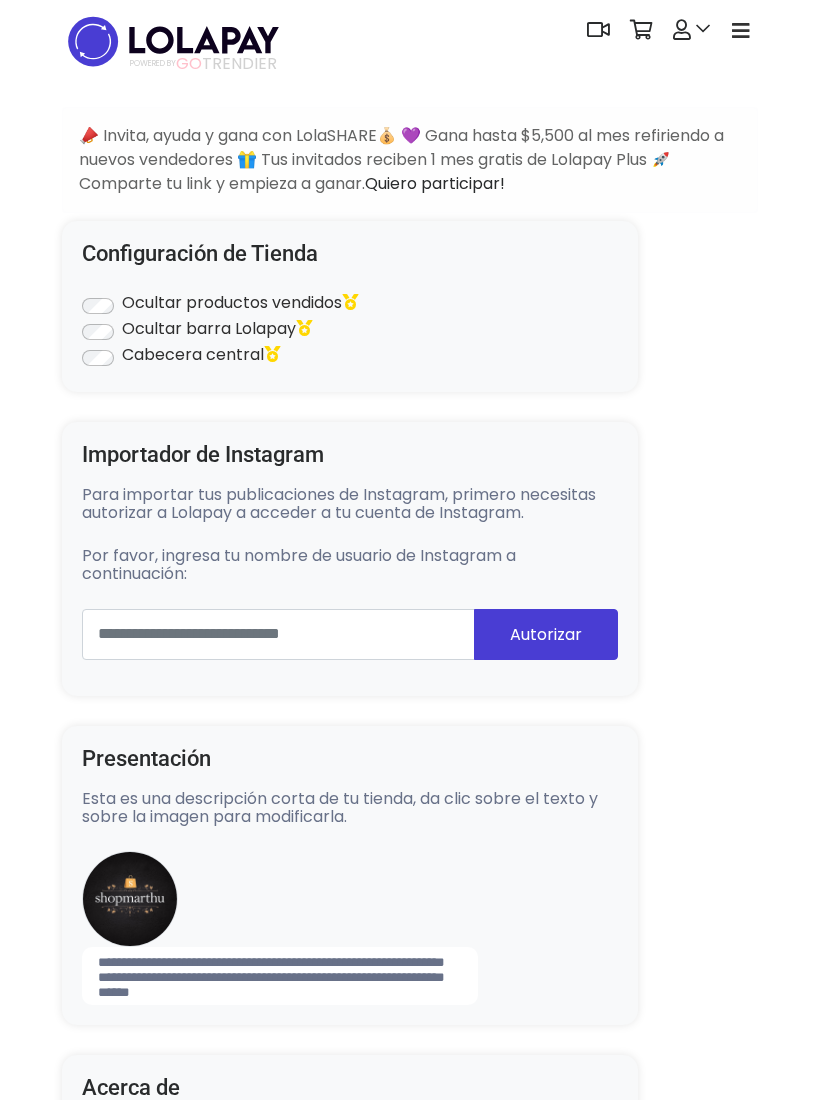 click at bounding box center (691, 30) 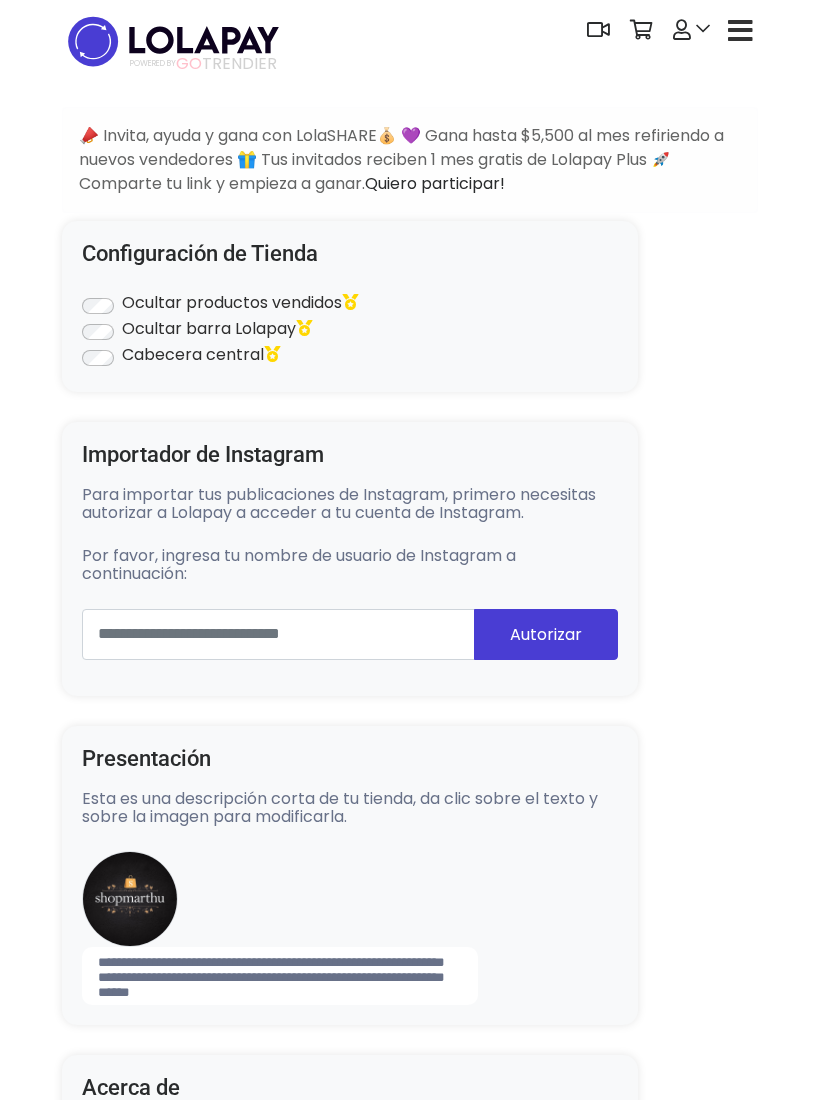 click at bounding box center [740, 31] 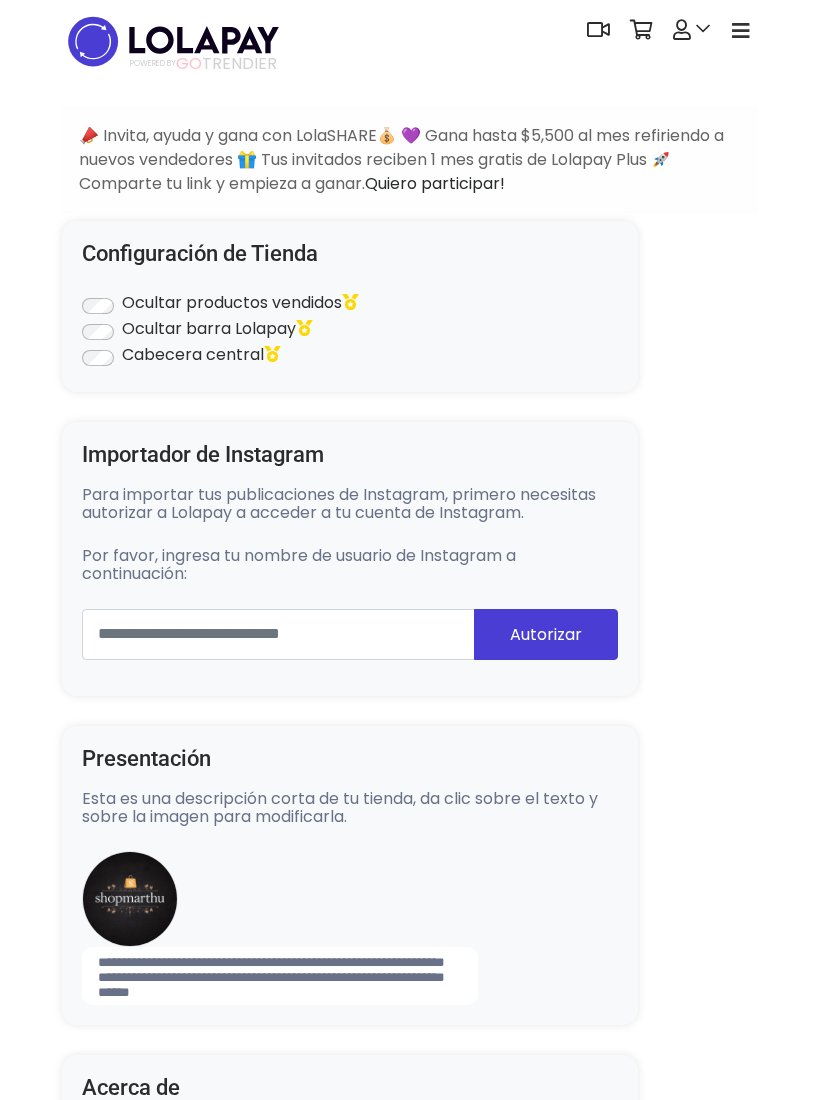 click at bounding box center (741, 31) 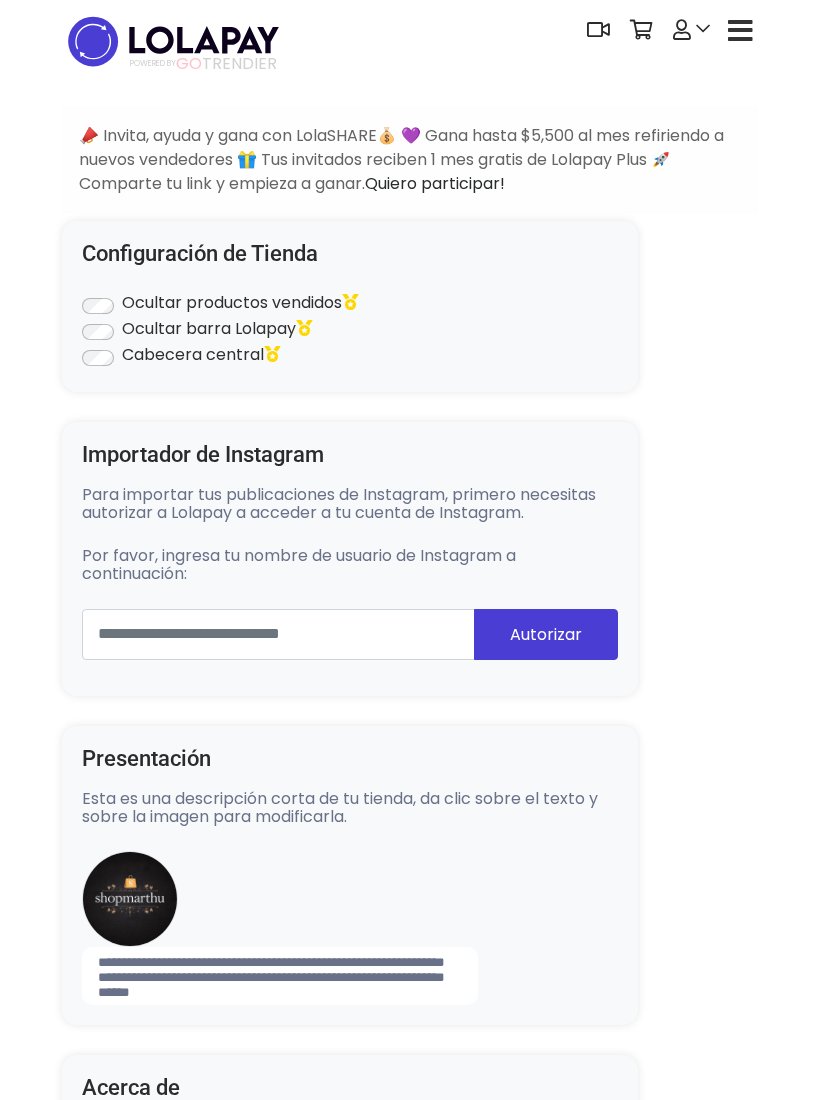 click on "📣 Invita, ayuda y gana con LolaSHARE💰 💜 Gana hasta $5,500 al mes refiriendo a nuevos
vendedores
🎁 Tus invitados reciben 1 mes gratis de Lolapay Plus
🚀 Comparte tu link y empieza a ganar.
Quiero participar!
Configuración de Tienda
Ocultar productos vendidos
Ocultar barra Lolapay
Cabecera central
Importador de Instagram
Para importar tus publicaciones de Instagram, primero necesitas autorizar a Lolapay a acceder a tu cuenta de Instagram.
Por favor, ingresa tu nombre de usuario de Instagram a continuación:" at bounding box center [410, 1859] 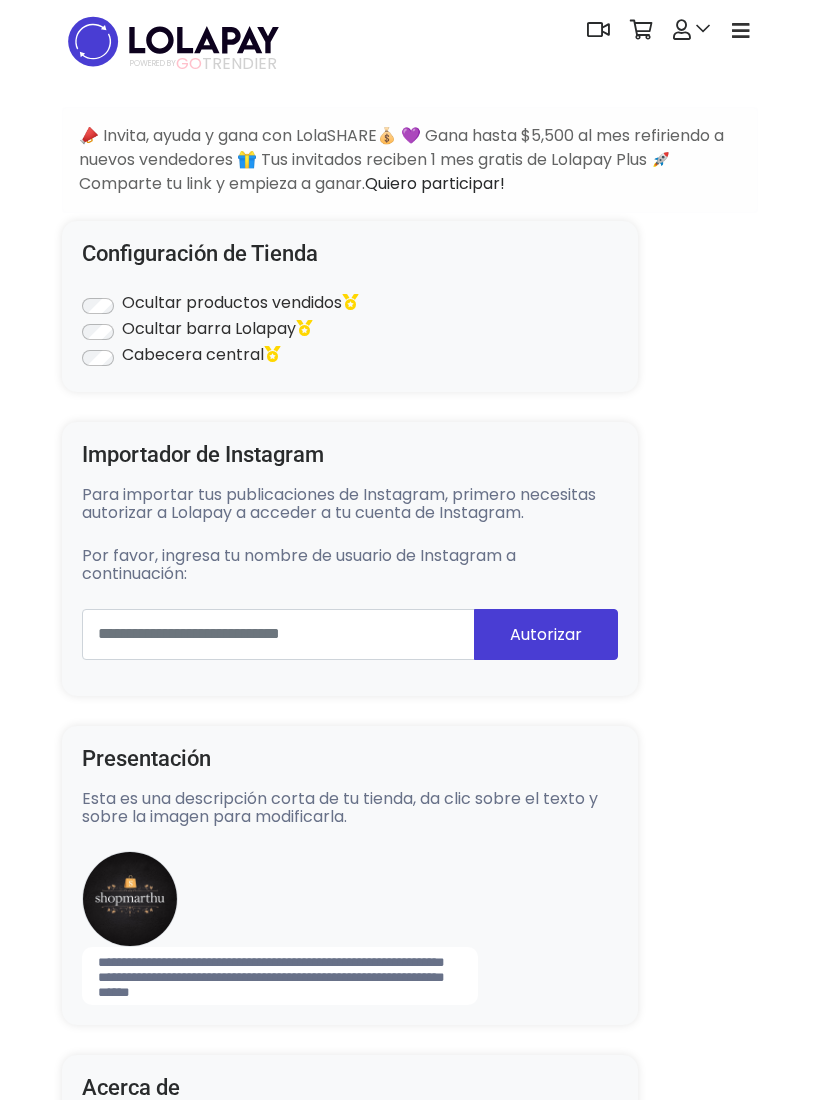 click at bounding box center [741, 31] 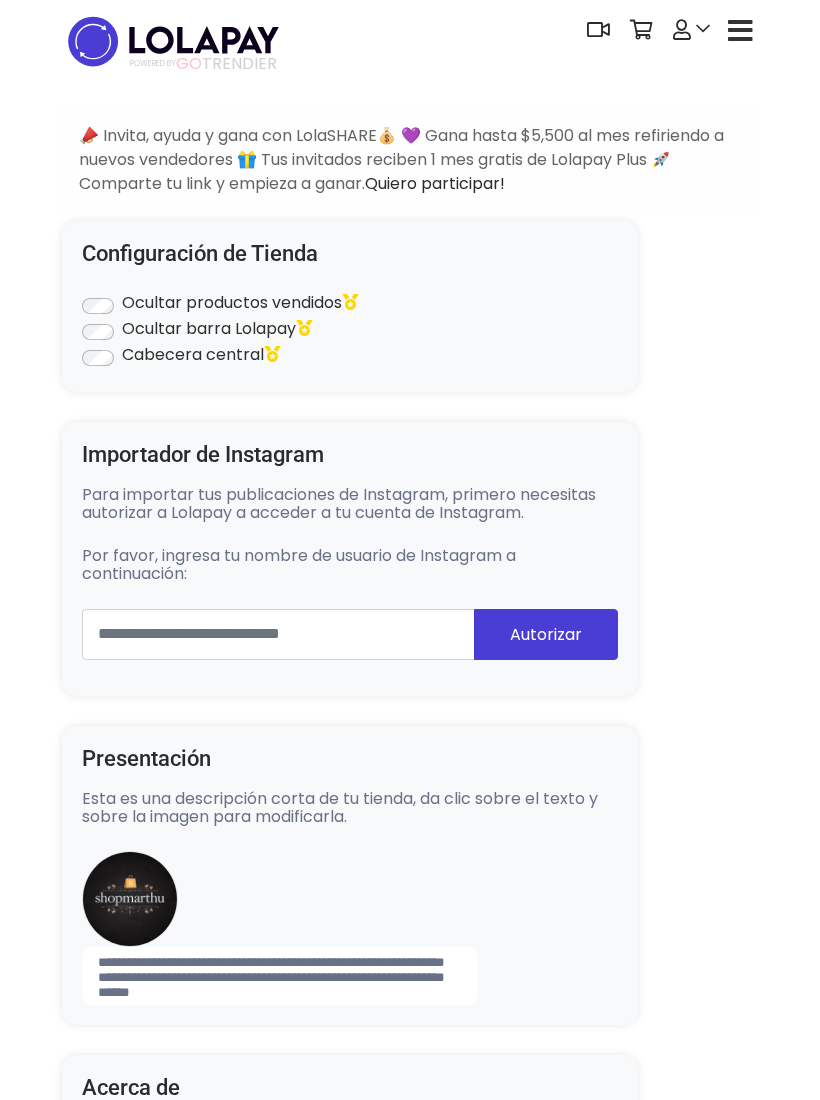 click at bounding box center (740, 31) 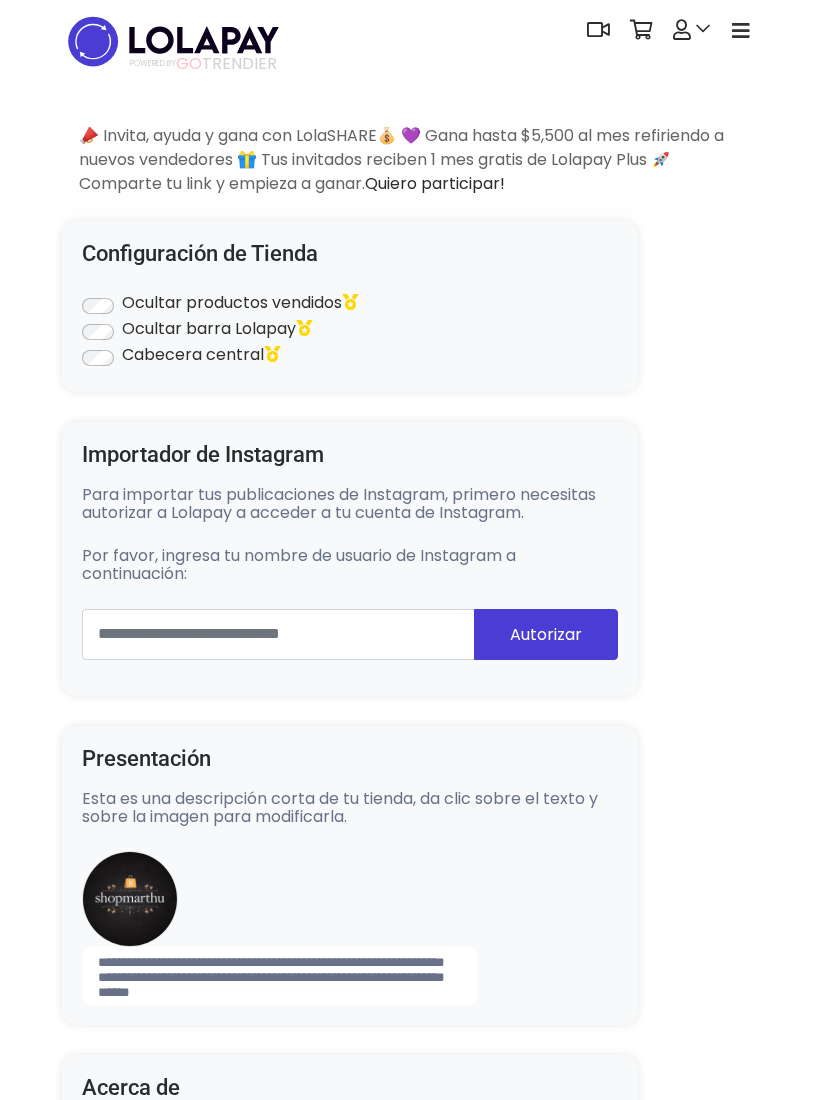 click on "POWERED BY  GO TRENDIER" at bounding box center [203, 64] 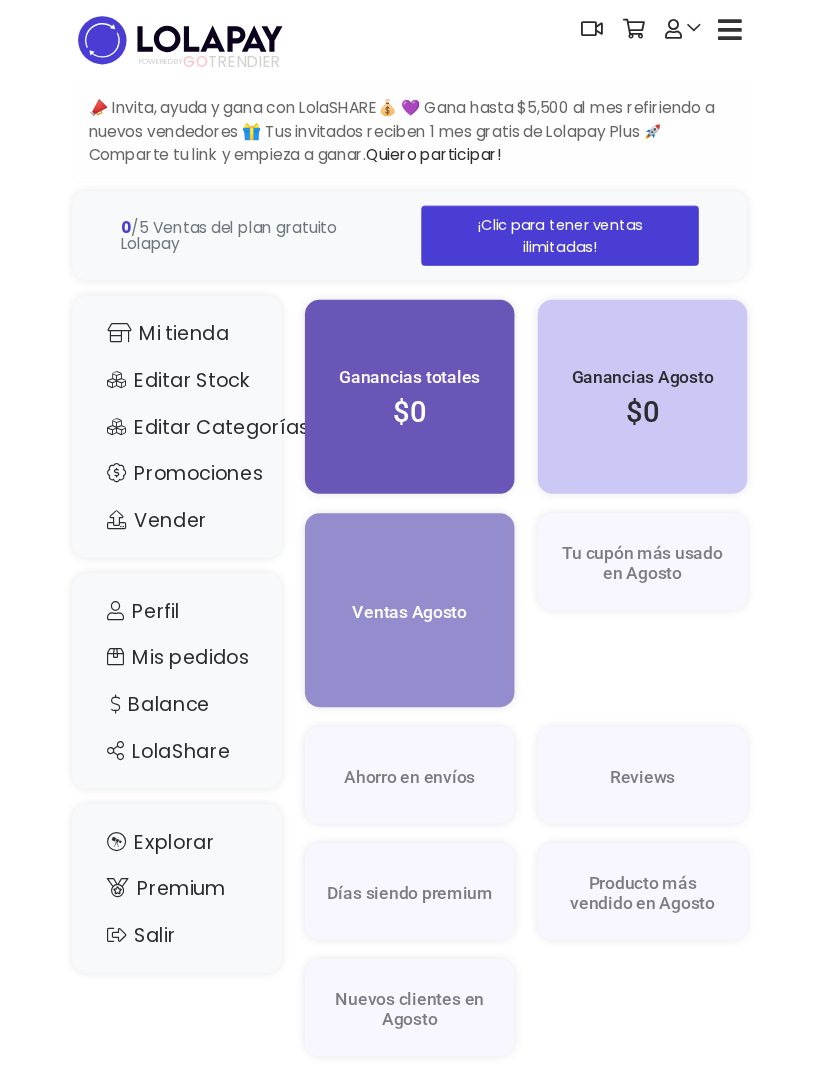 scroll, scrollTop: 0, scrollLeft: 0, axis: both 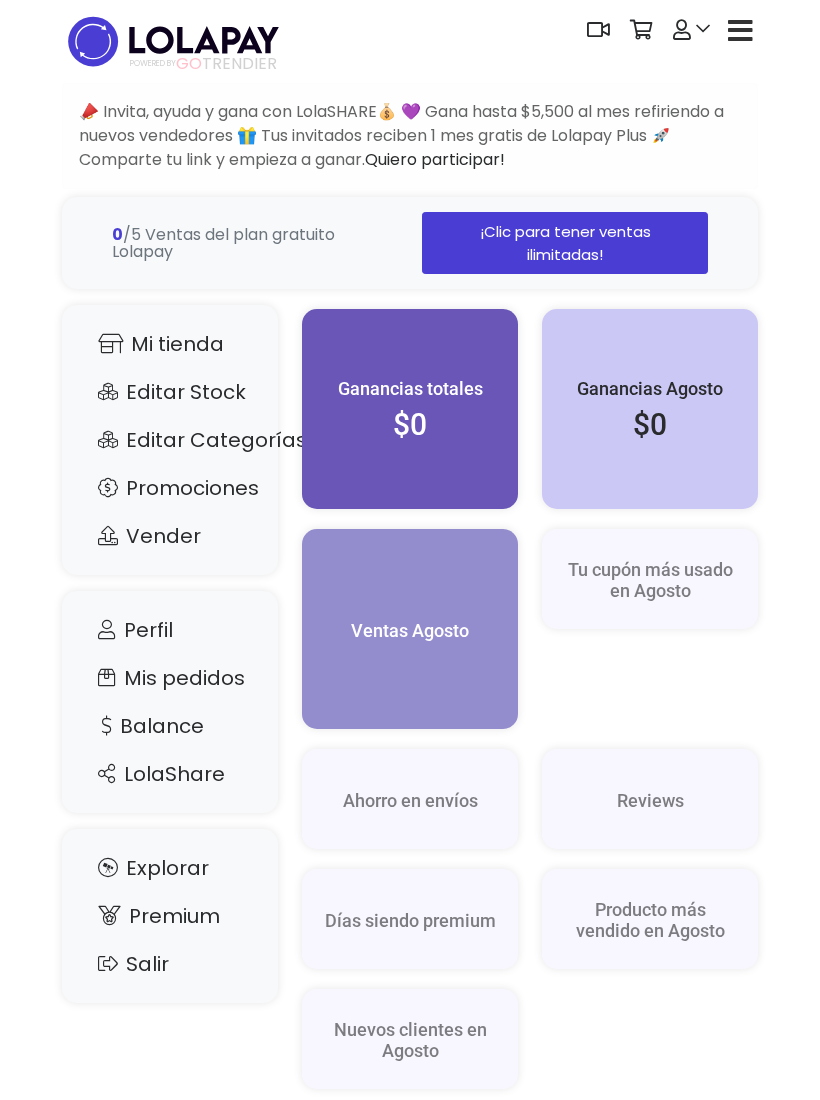 click on "Perfil" at bounding box center [170, 630] 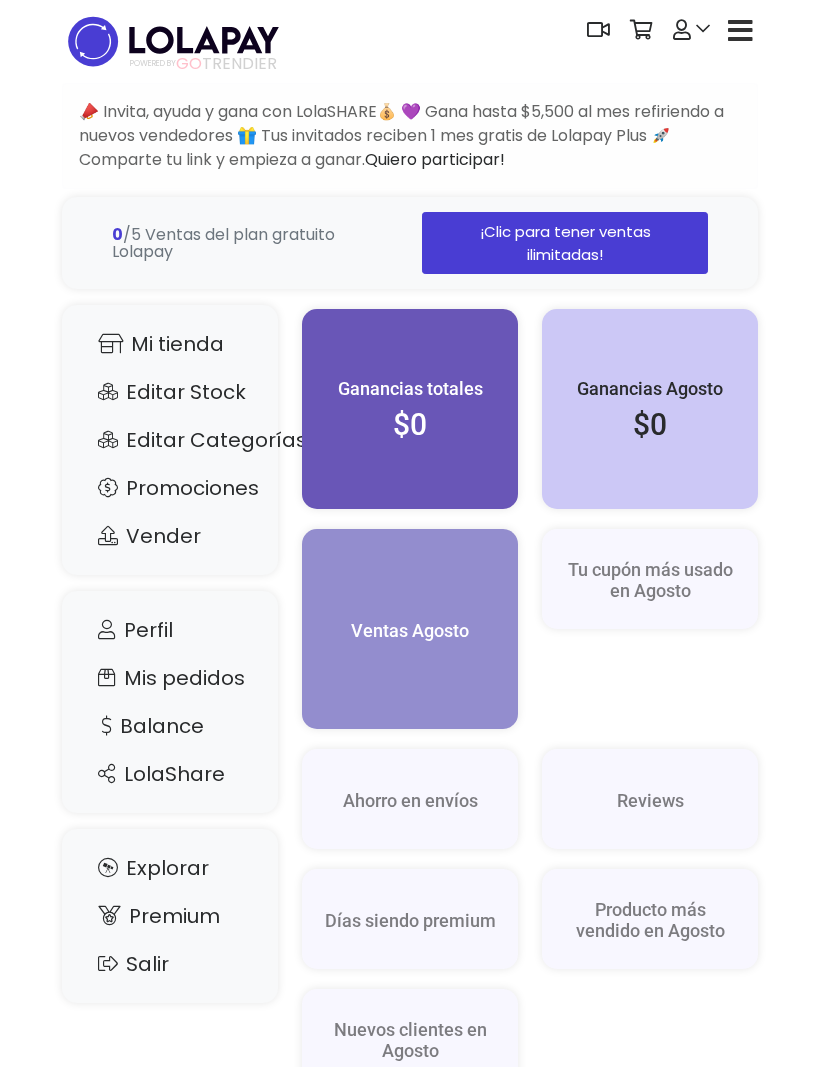 scroll, scrollTop: 16, scrollLeft: 0, axis: vertical 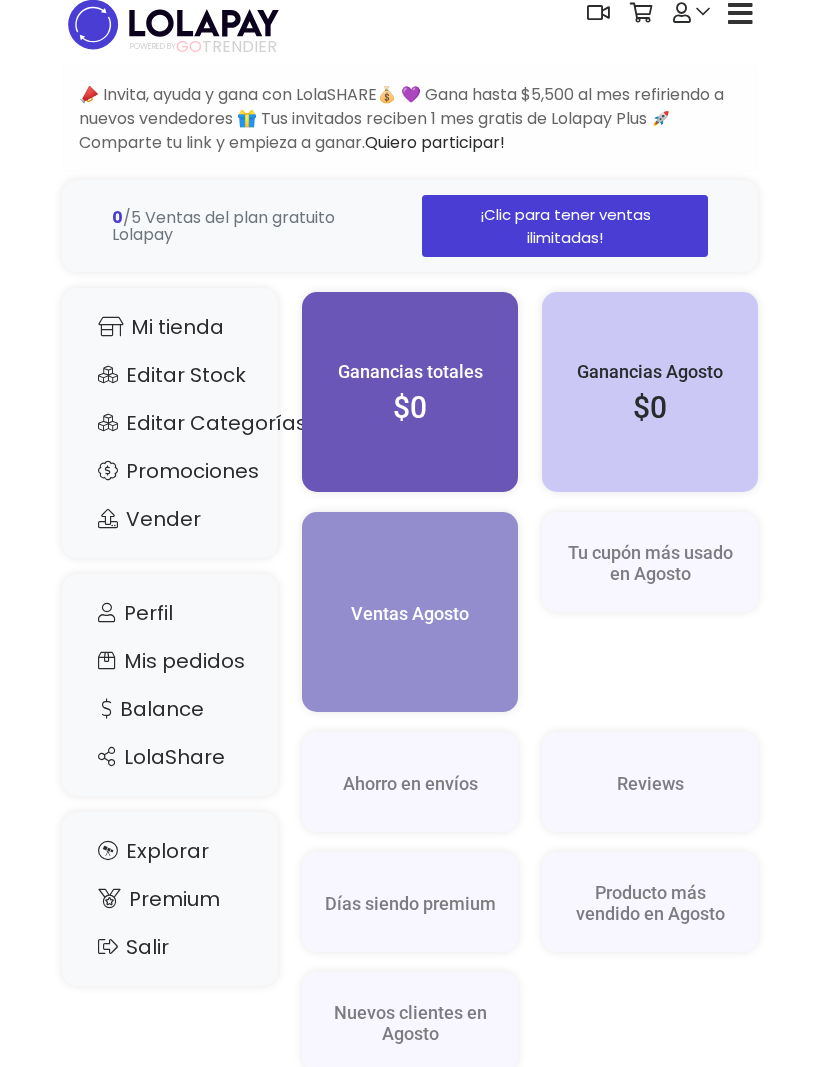 click on "Editar Stock" at bounding box center [170, 376] 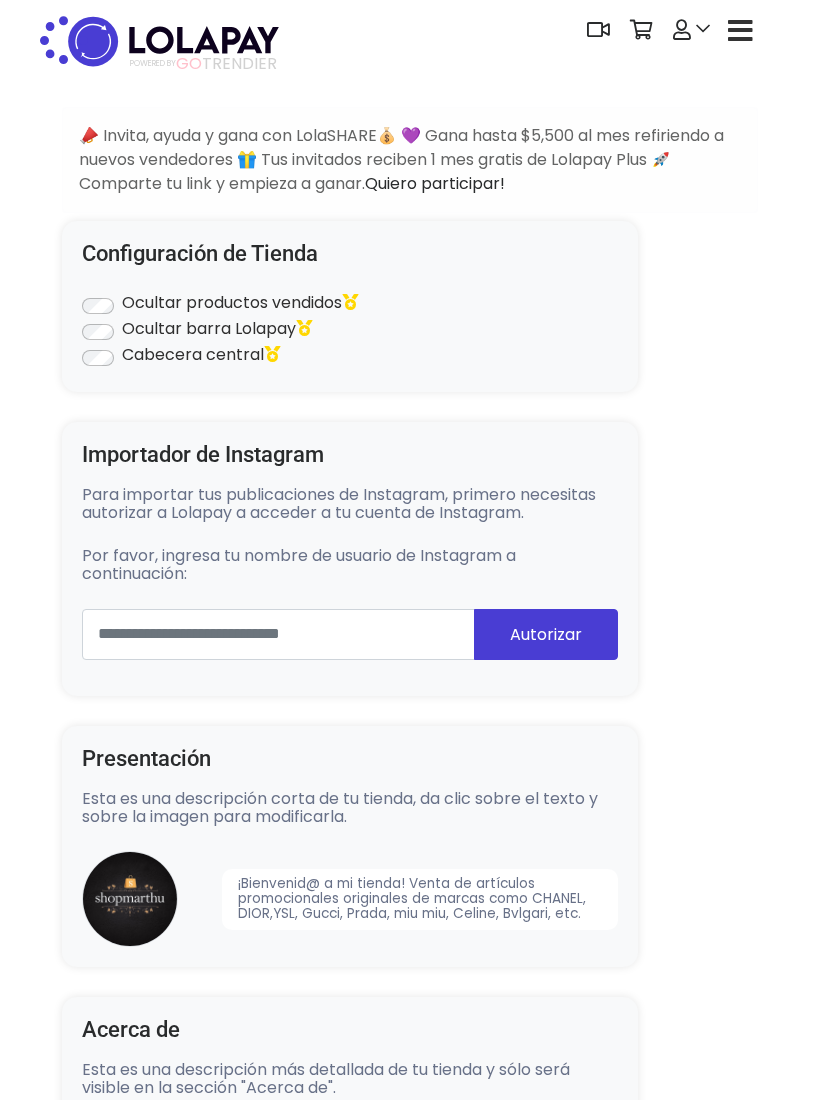 scroll, scrollTop: 0, scrollLeft: 0, axis: both 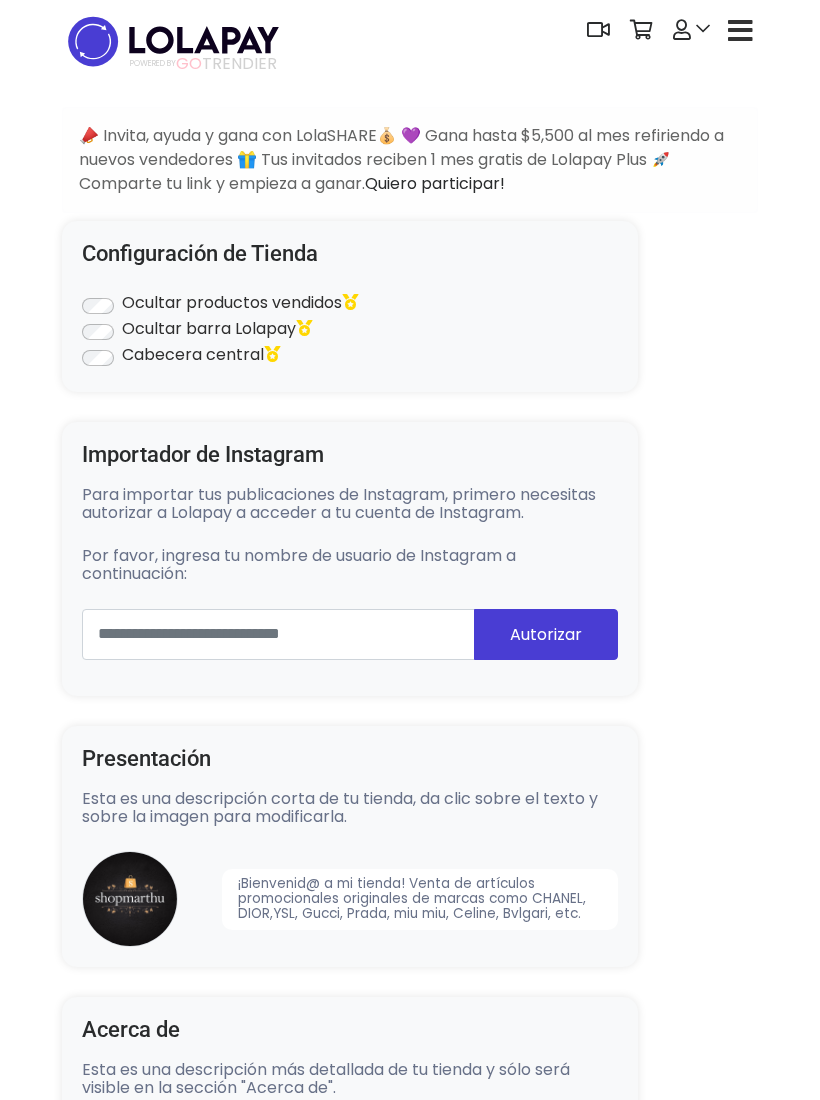 click at bounding box center (740, 31) 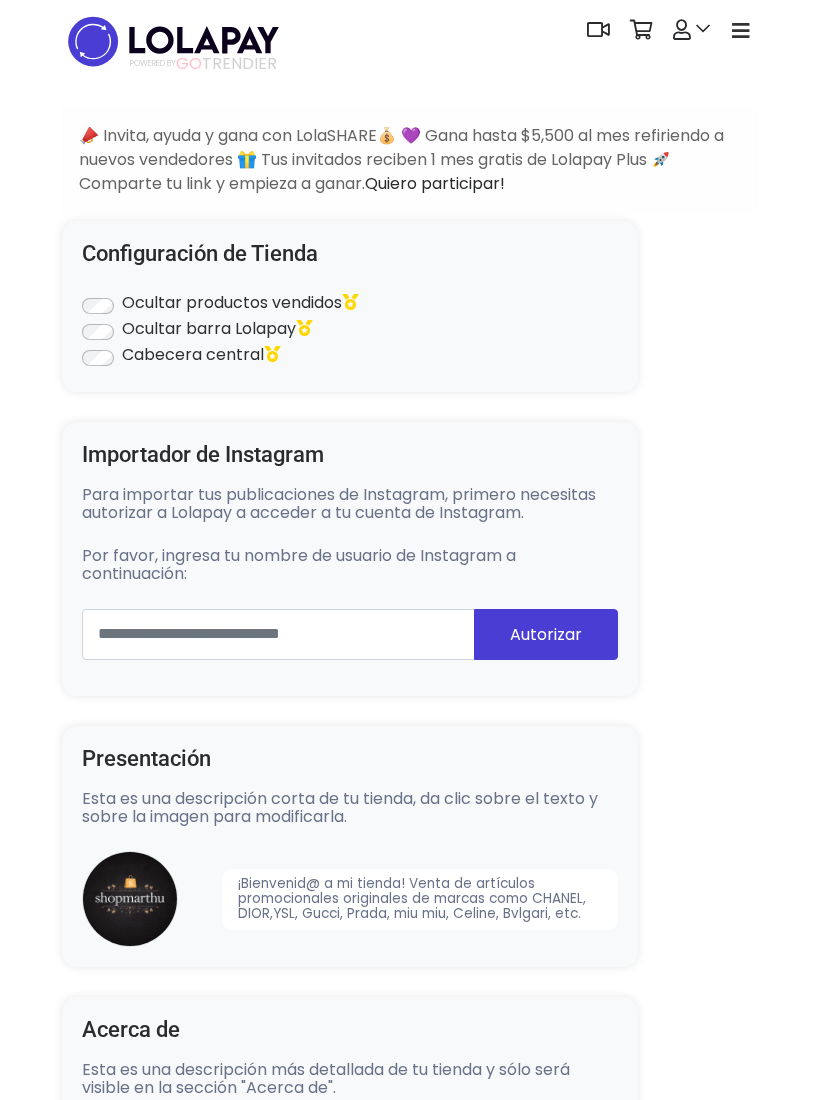 click at bounding box center [691, 30] 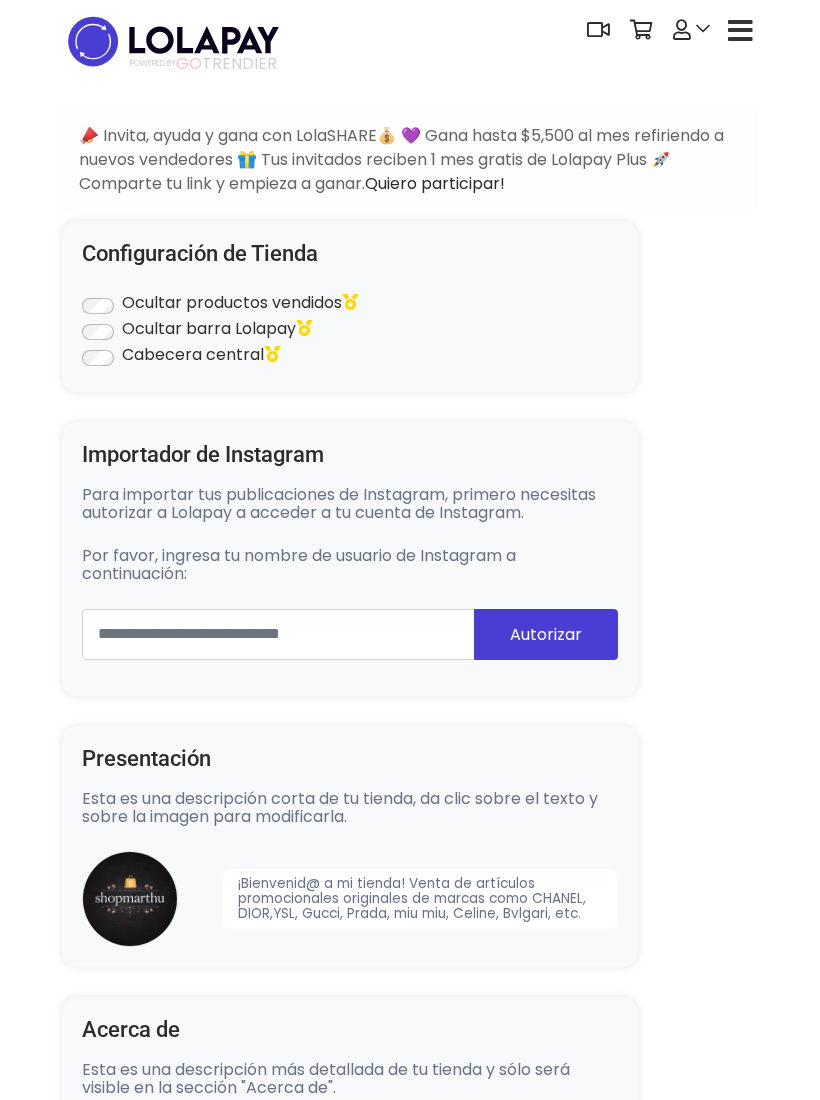 click at bounding box center (740, 31) 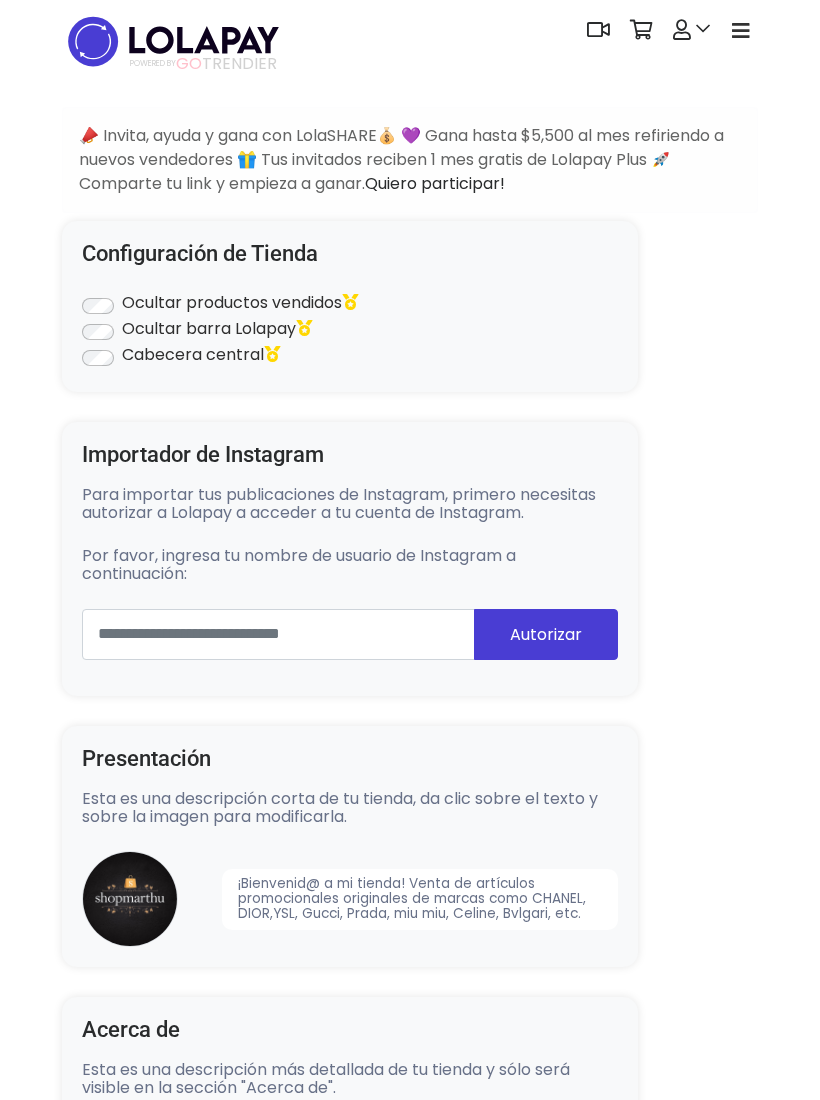 click at bounding box center [741, 31] 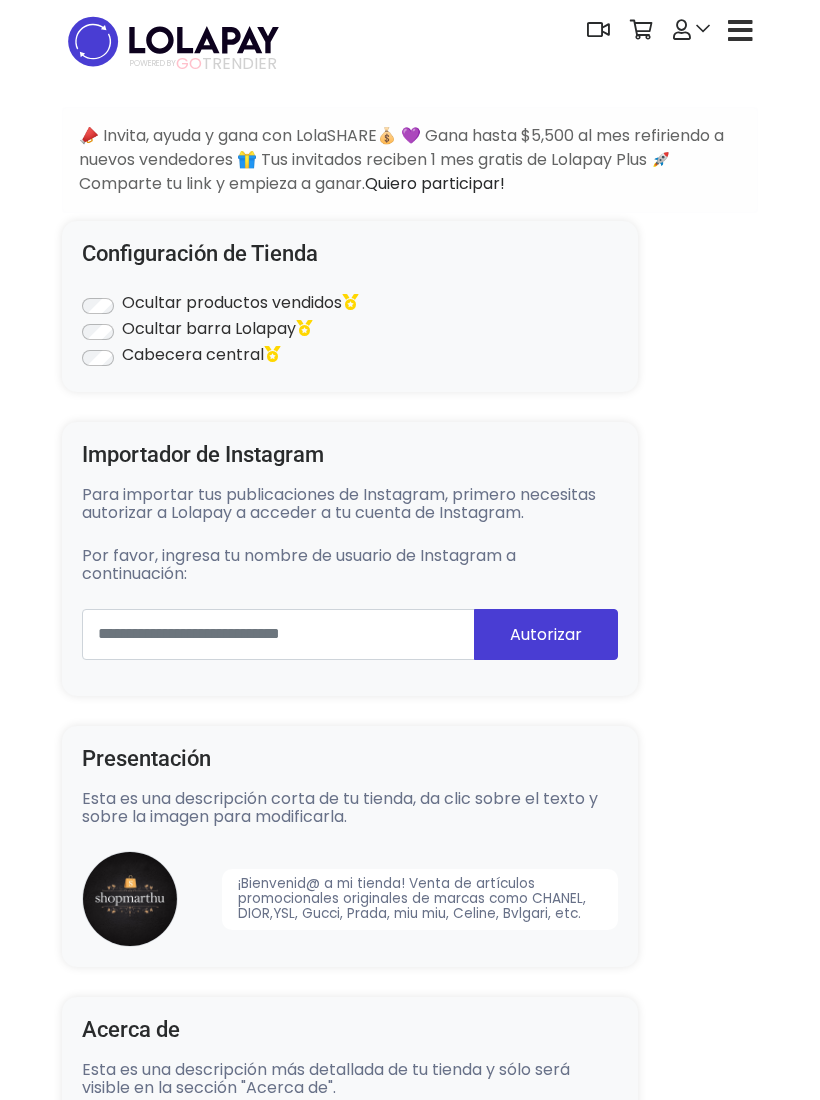 click at bounding box center [682, 30] 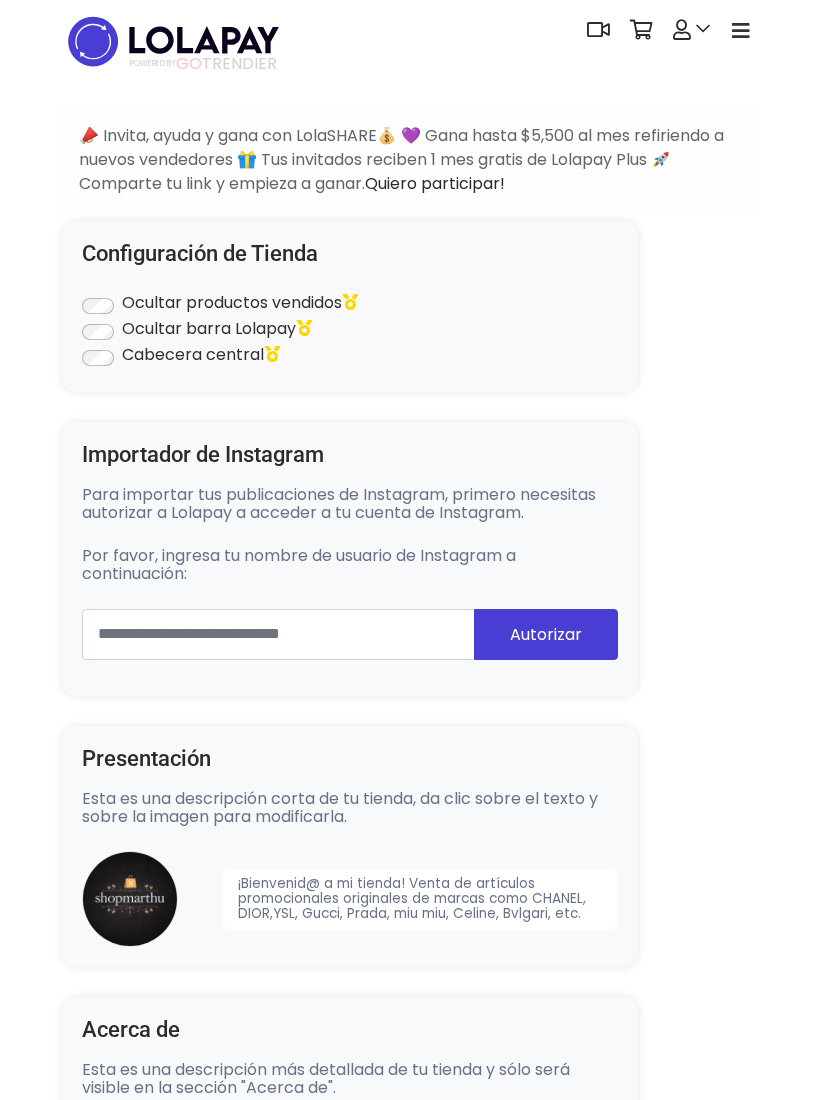 click on "POWERED BY  GO TRENDIER
Dashboard" at bounding box center [410, 41] 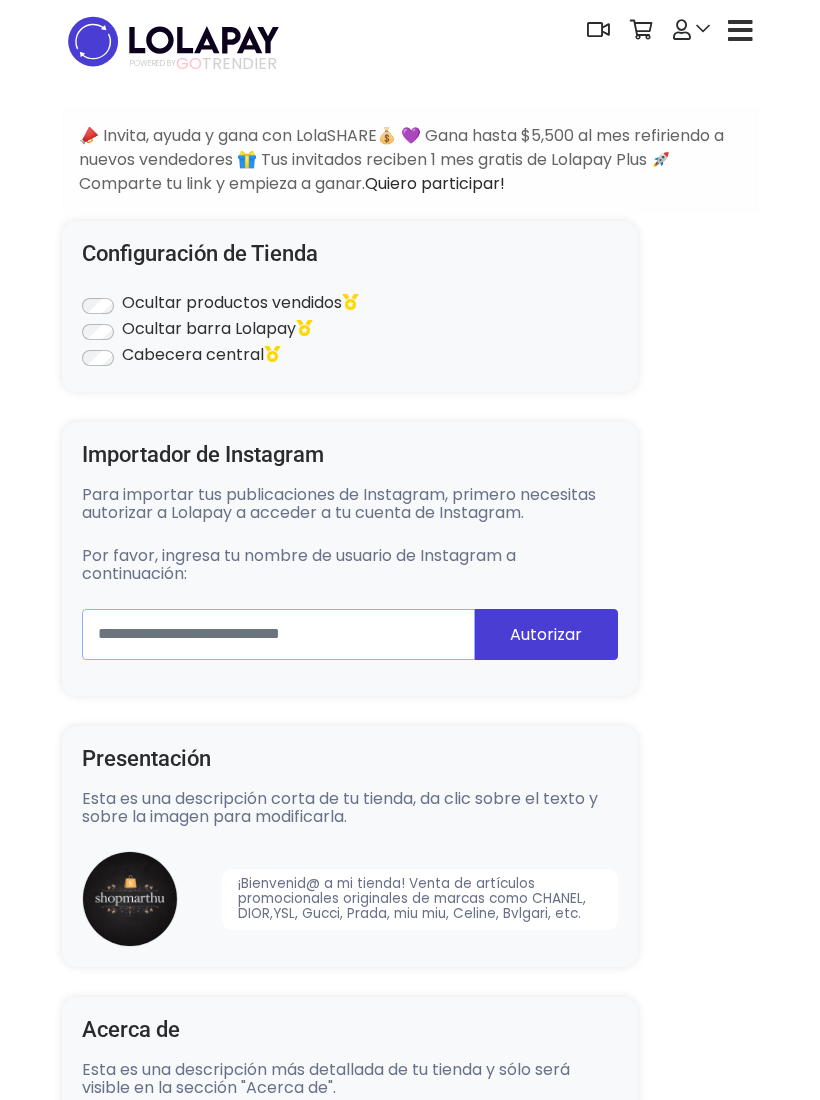 click at bounding box center [278, 634] 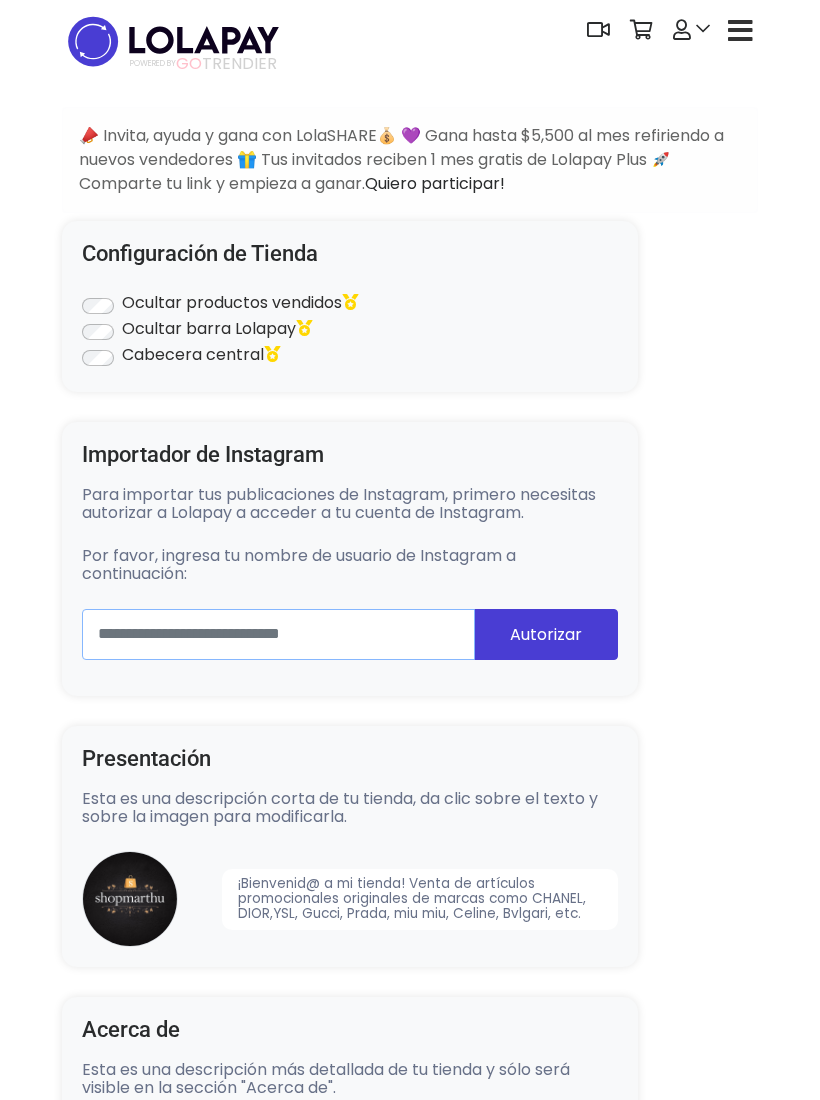 type on "*" 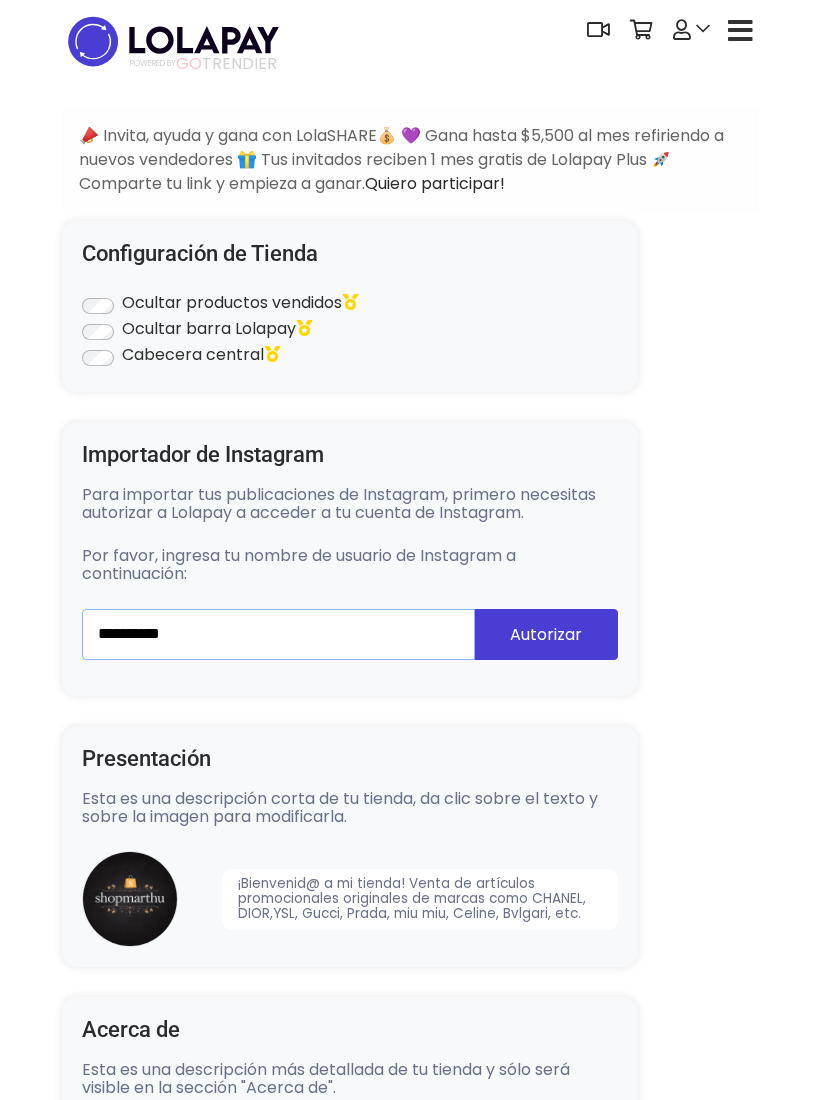 type on "**********" 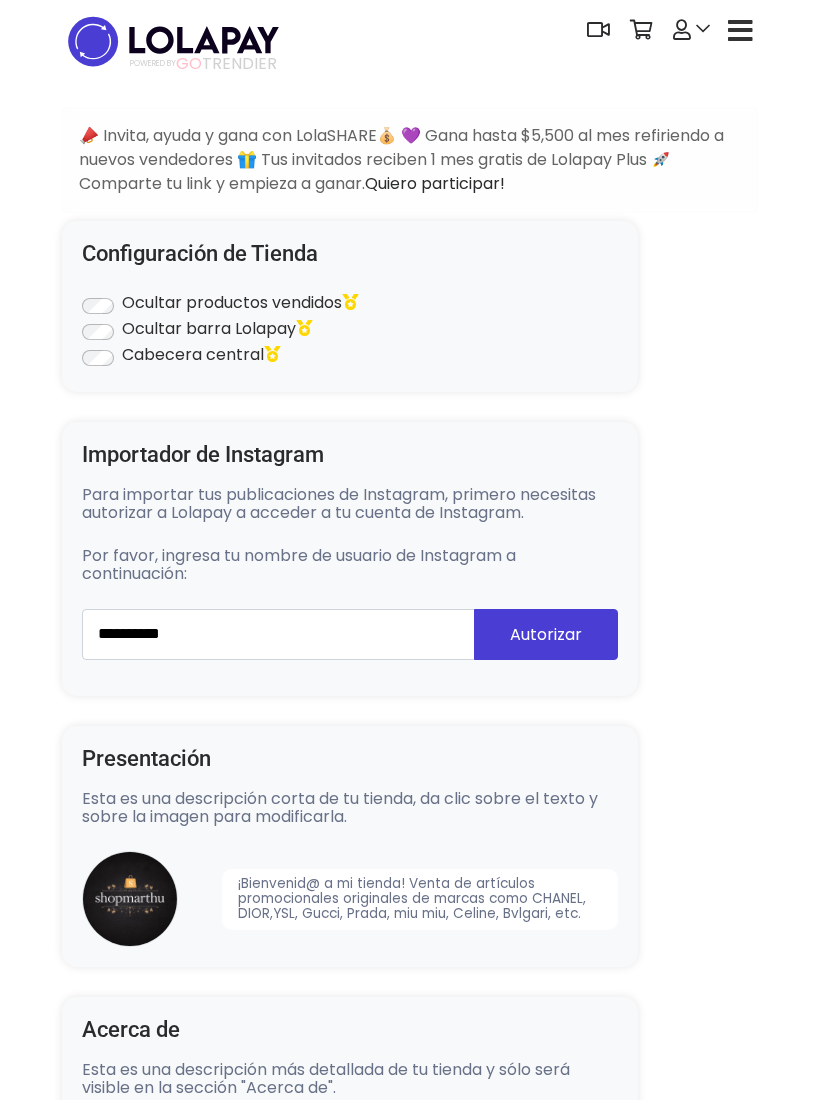 click on "Autorizar" at bounding box center [546, 634] 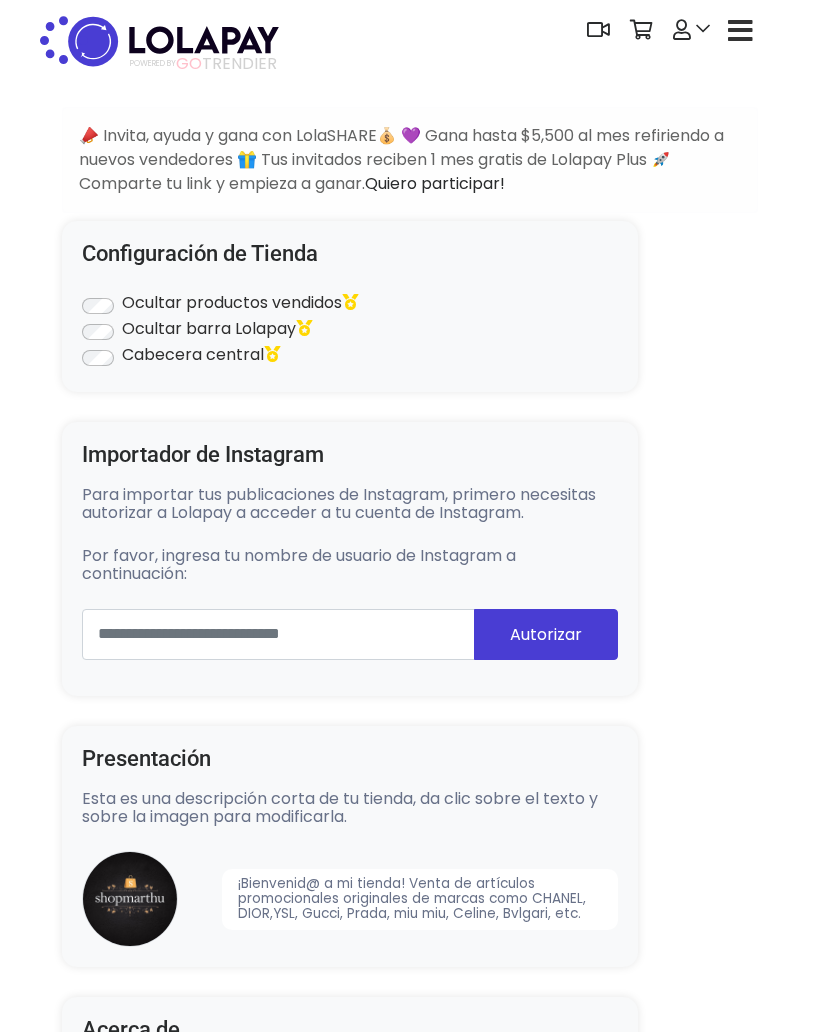 scroll, scrollTop: 0, scrollLeft: 0, axis: both 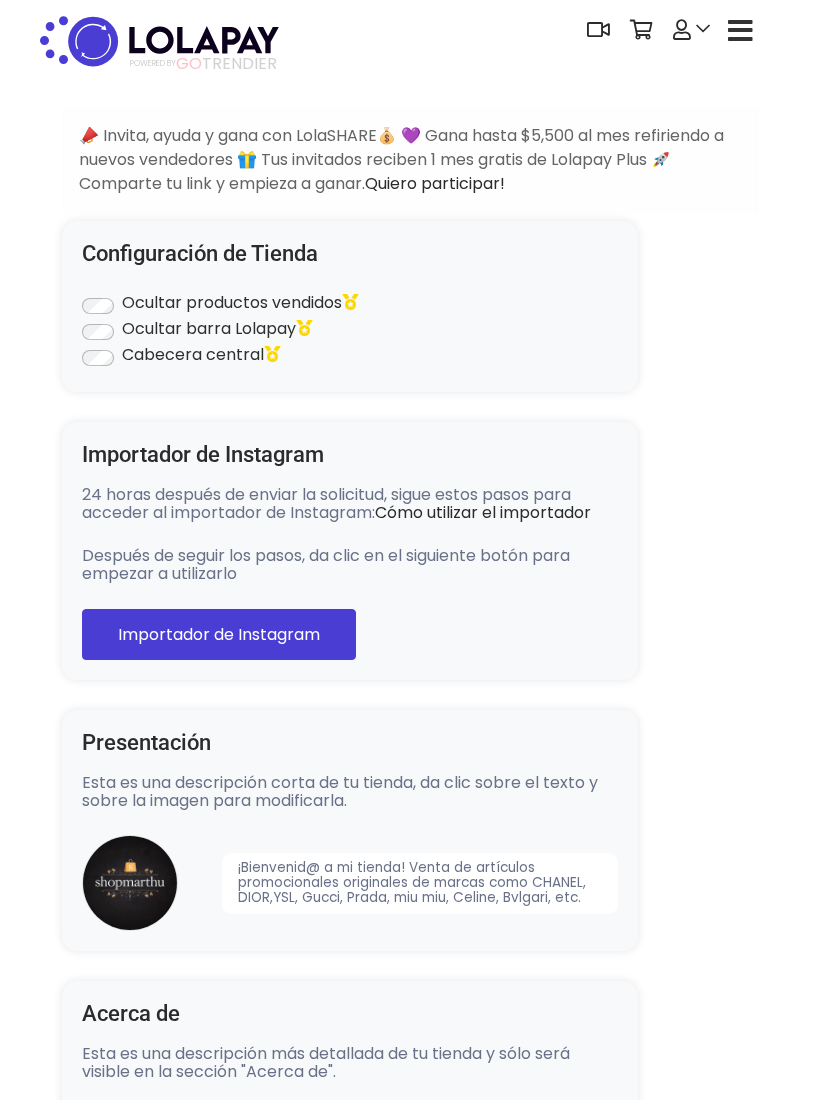 type on "**********" 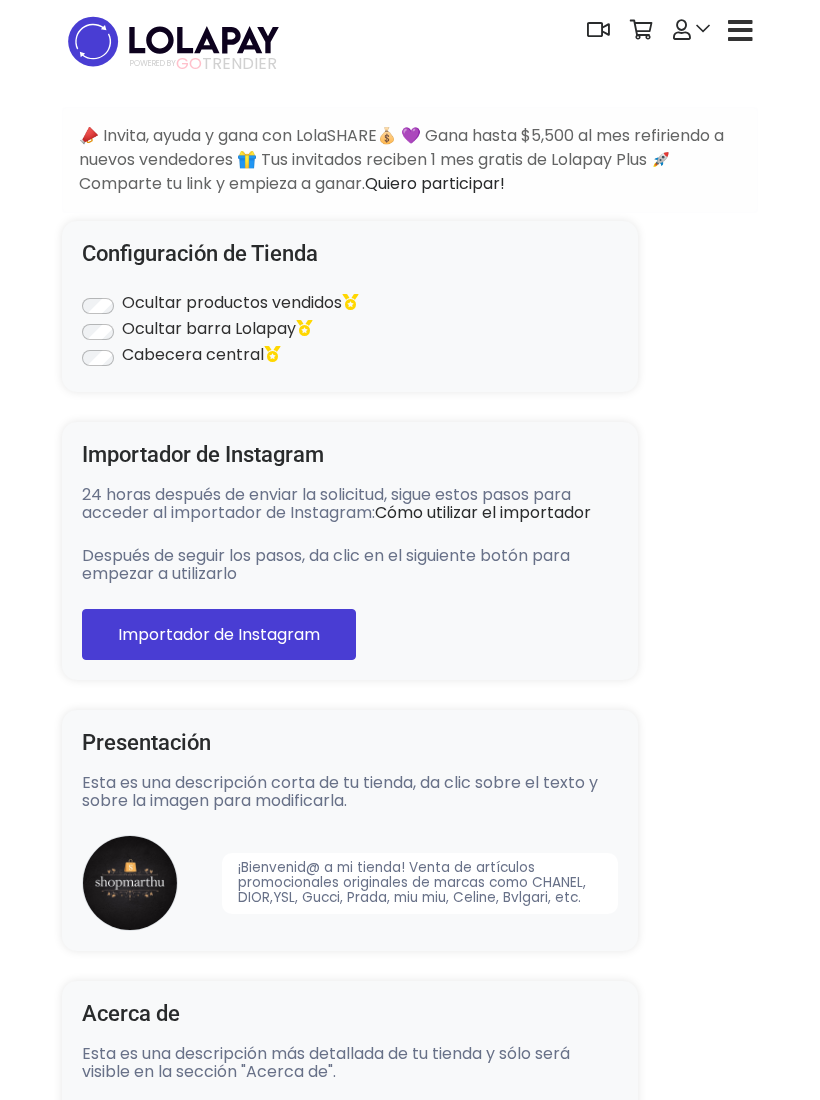 click on "Cómo utilizar el importador" at bounding box center (483, 512) 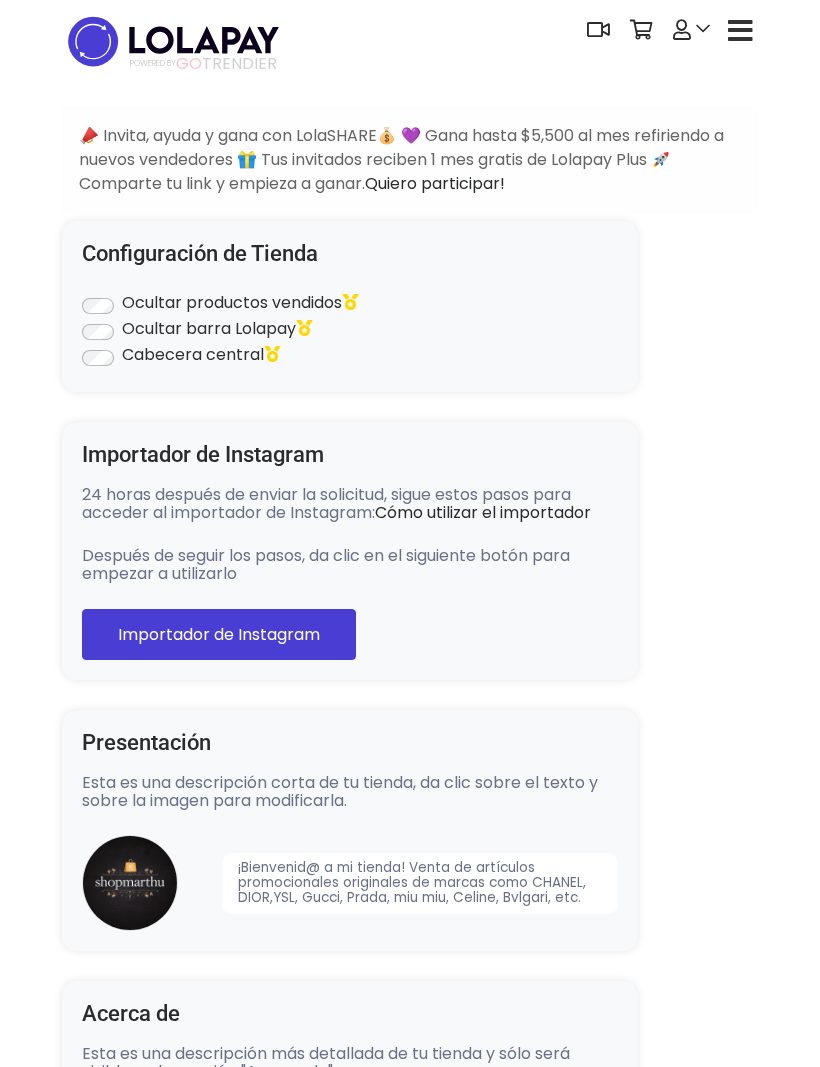 click at bounding box center (740, 31) 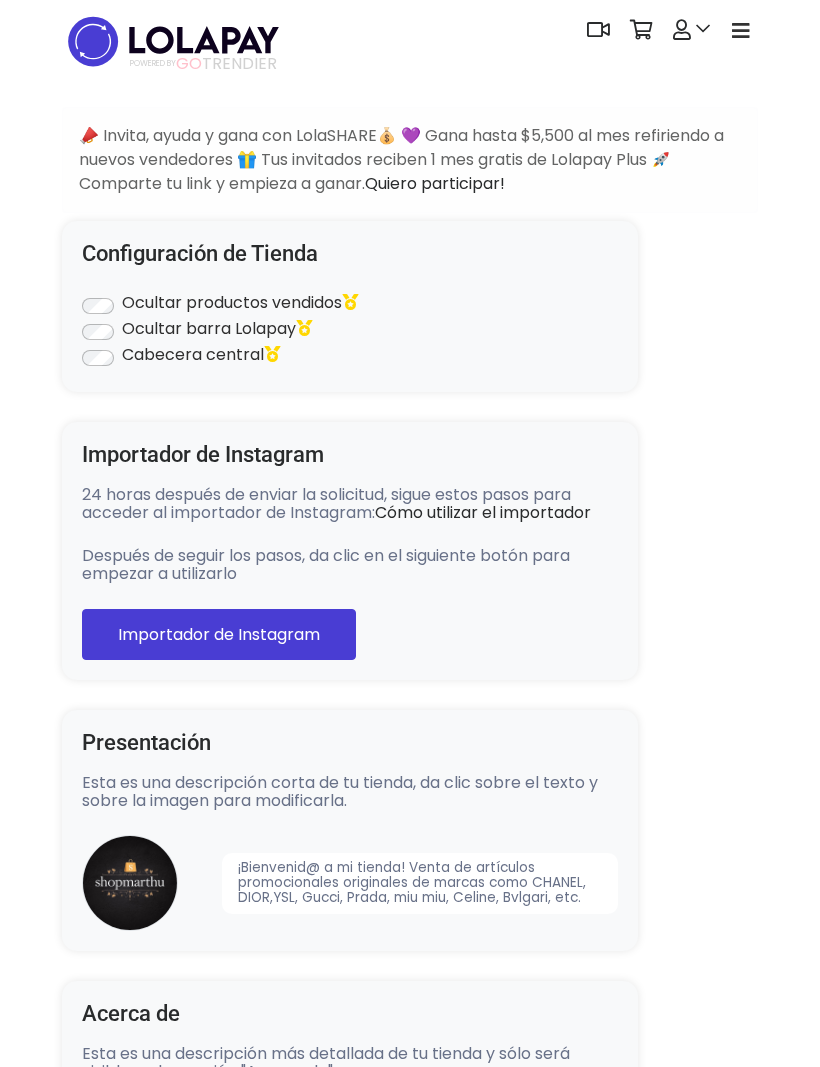 click on "Dashboard
Mi tienda
Editar Stock" at bounding box center [410, 616] 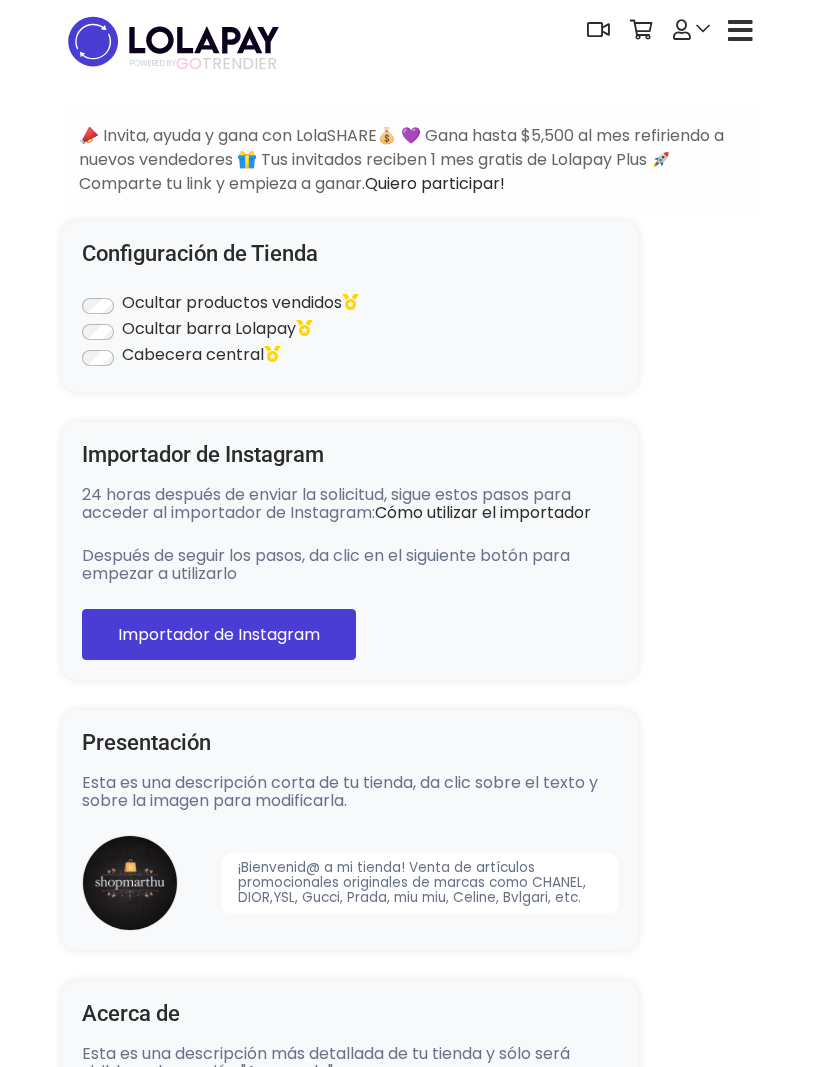 click at bounding box center [740, 30] 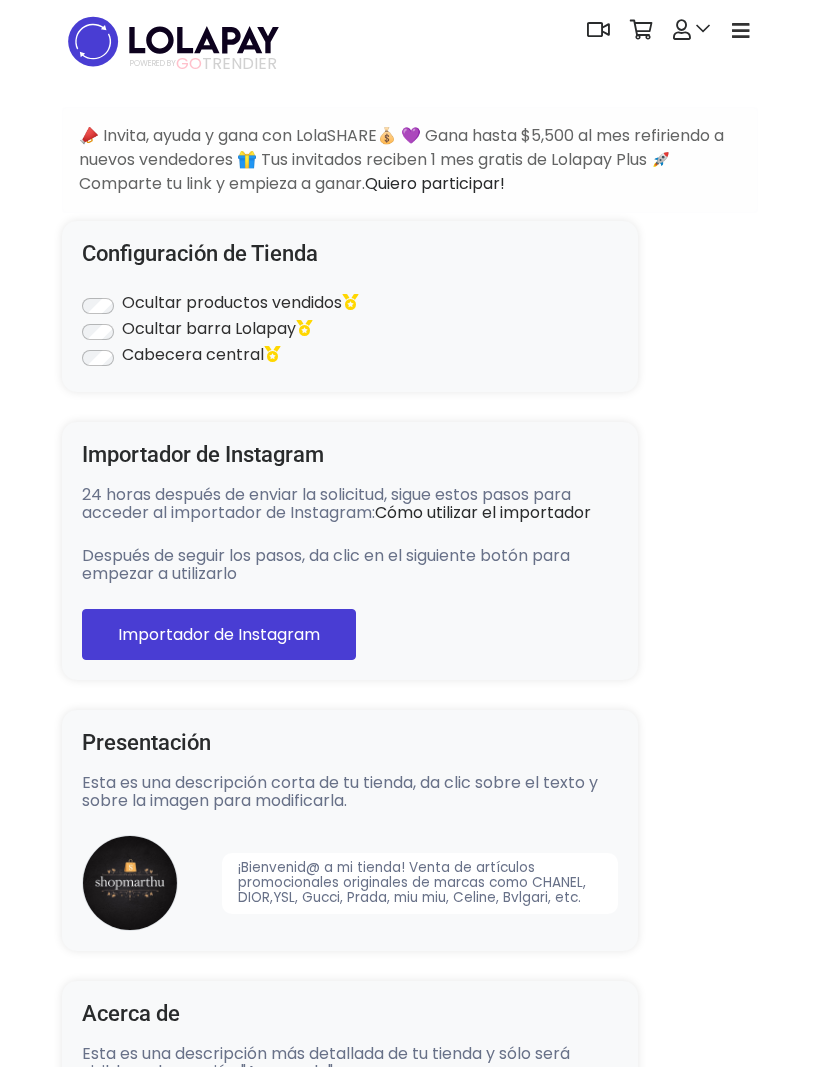 click at bounding box center [741, 31] 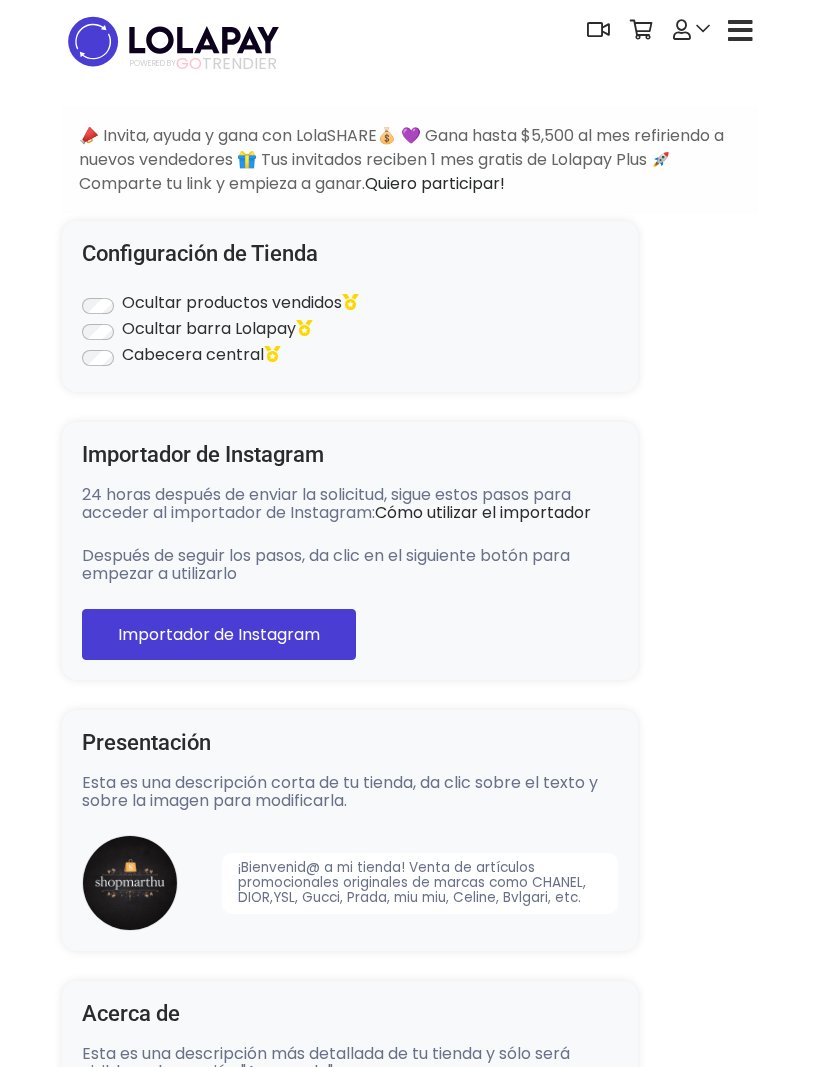 click on "Configuración de Tienda
Ocultar productos vendidos
Ocultar barra Lolapay
Cabecera central
Importador de Instagram
24 horas después de enviar la solicitud, sigue estos pasos para acceder al importador de Instagram:  Cómo utilizar el importador
Después de seguir los pasos, da clic en el siguiente botón para empezar a utilizarlo
Importador de Instagram
Presentación
Esta es una descripción corta de tu tienda, da clic sobre el texto y sobre la imagen para modificarla." at bounding box center (410, 1893) 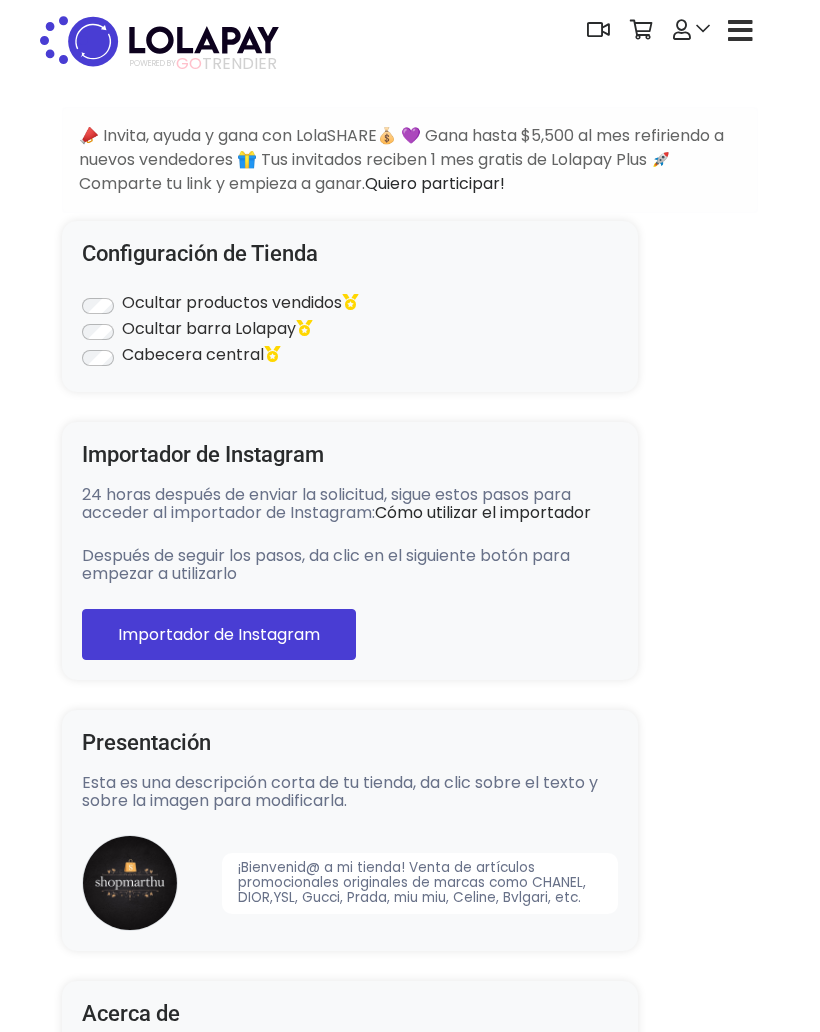 scroll, scrollTop: 0, scrollLeft: 0, axis: both 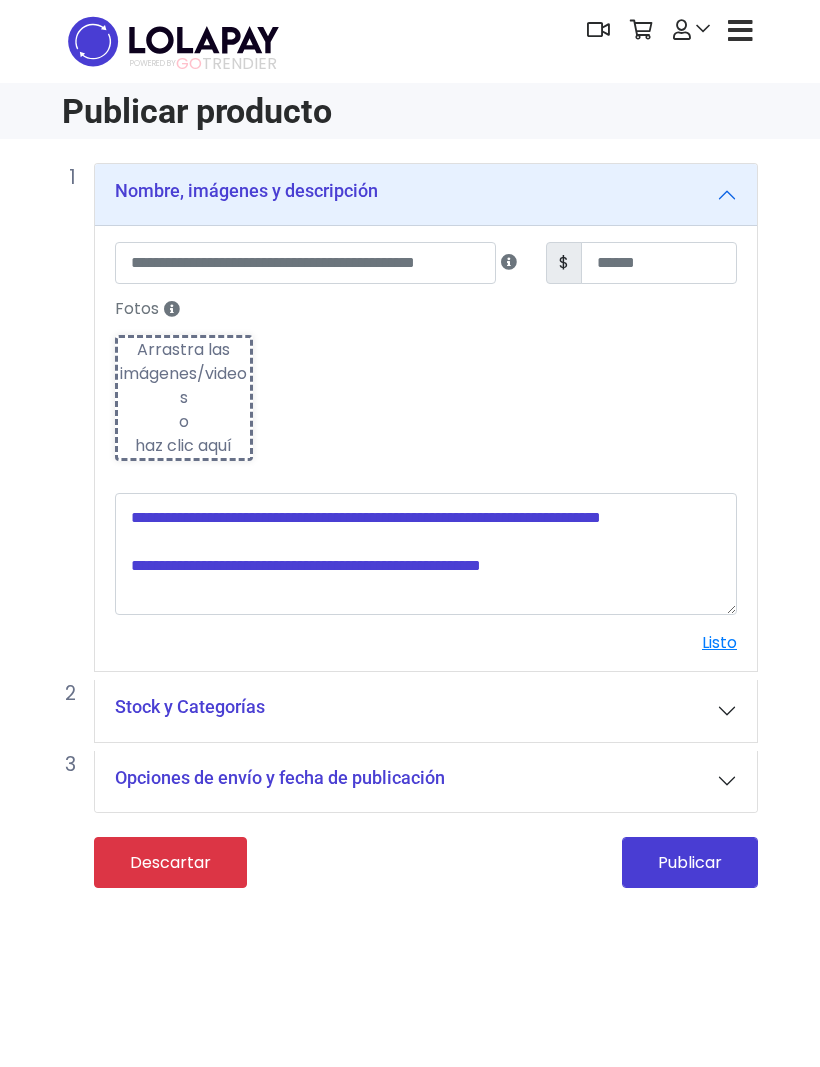 click on "Arrastra las
imágenes/videos
o
haz clic aquí" at bounding box center (184, 398) 